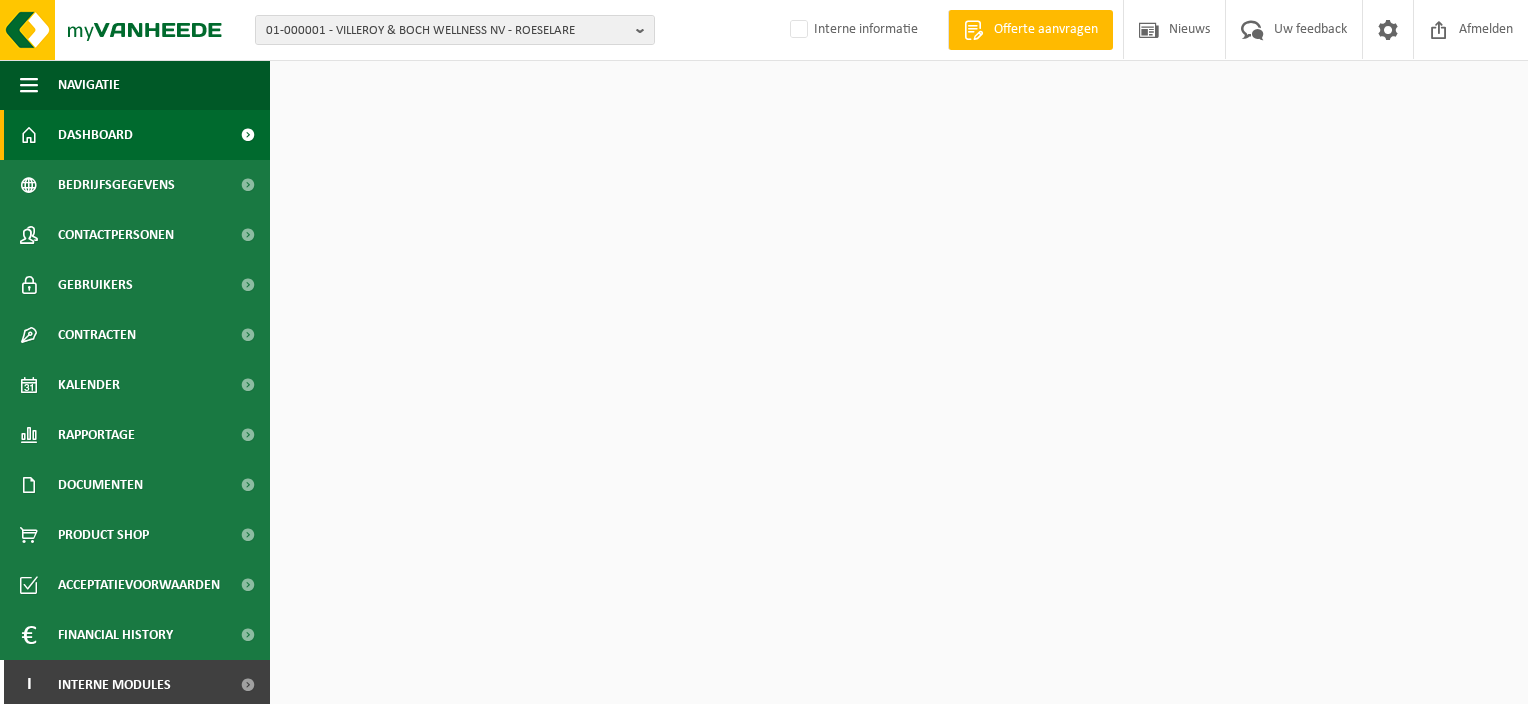 scroll, scrollTop: 0, scrollLeft: 0, axis: both 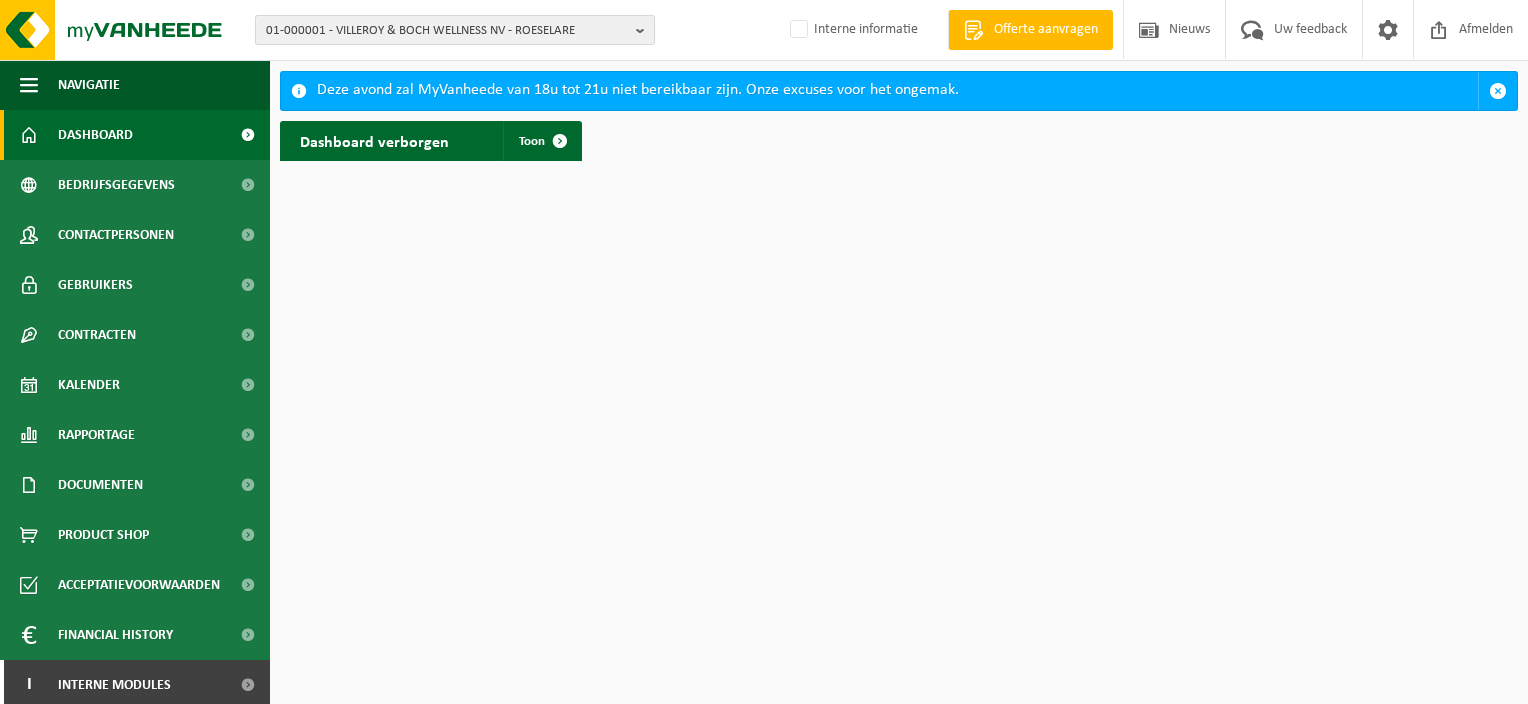 click on "01-000001 - VILLEROY & BOCH WELLNESS NV - ROESELARE" at bounding box center [447, 31] 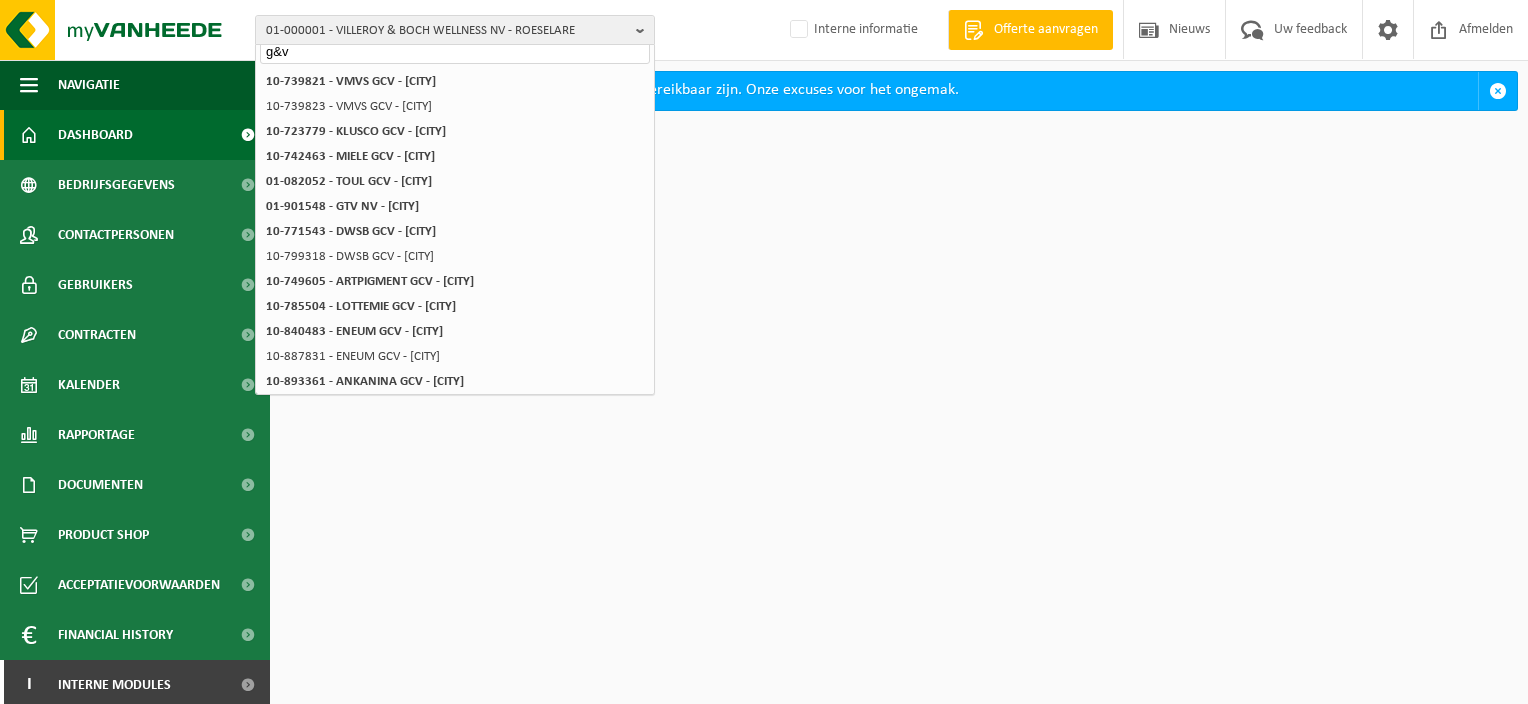 scroll, scrollTop: 0, scrollLeft: 0, axis: both 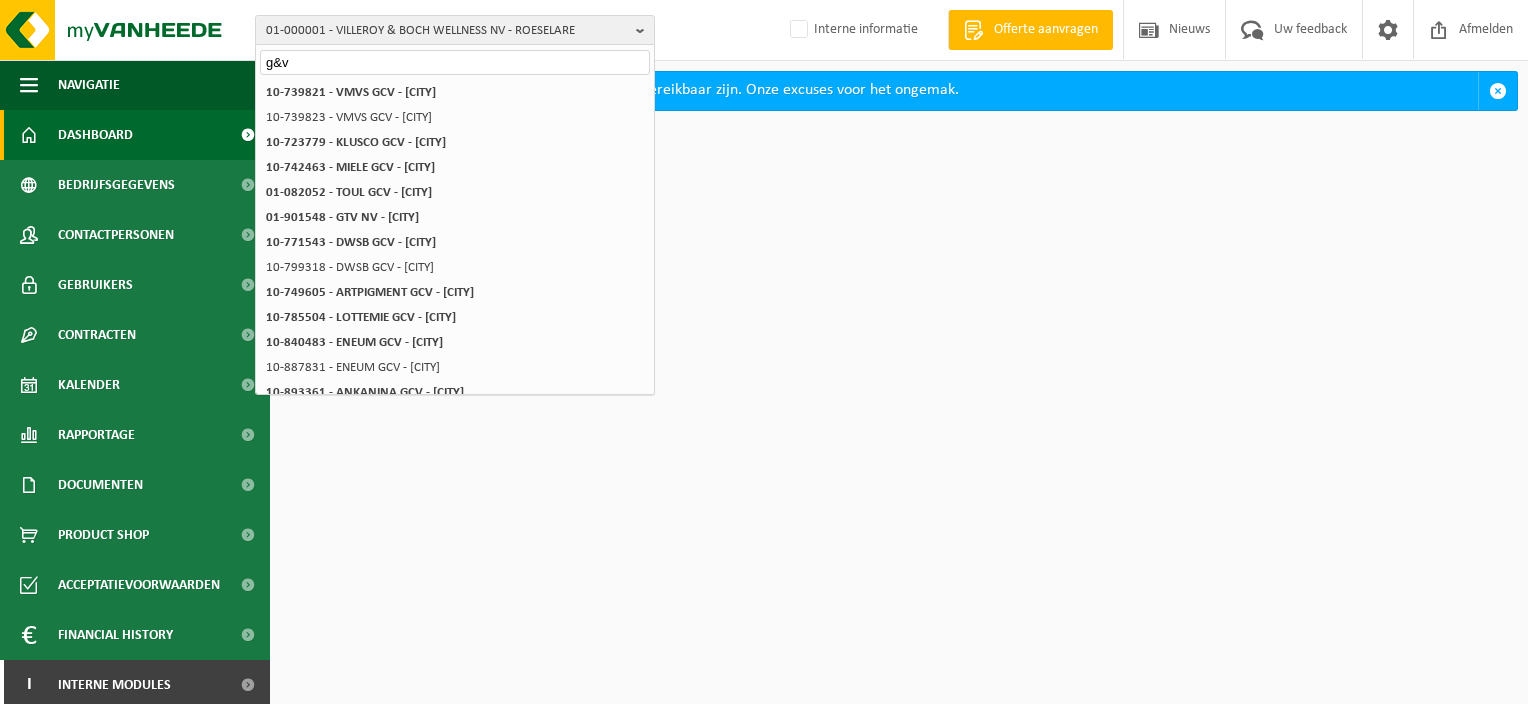 click on "g&v" at bounding box center [455, 62] 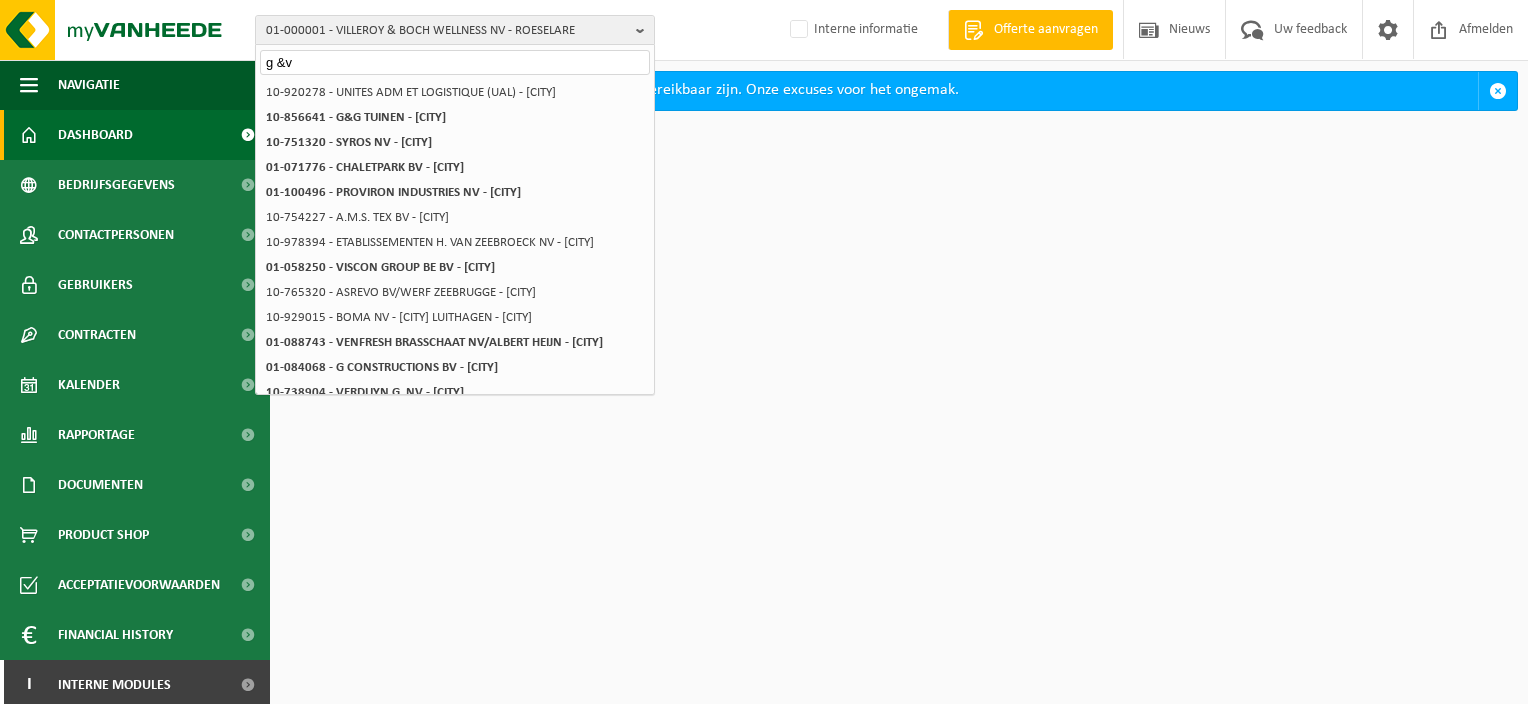click on "g &v" at bounding box center (455, 62) 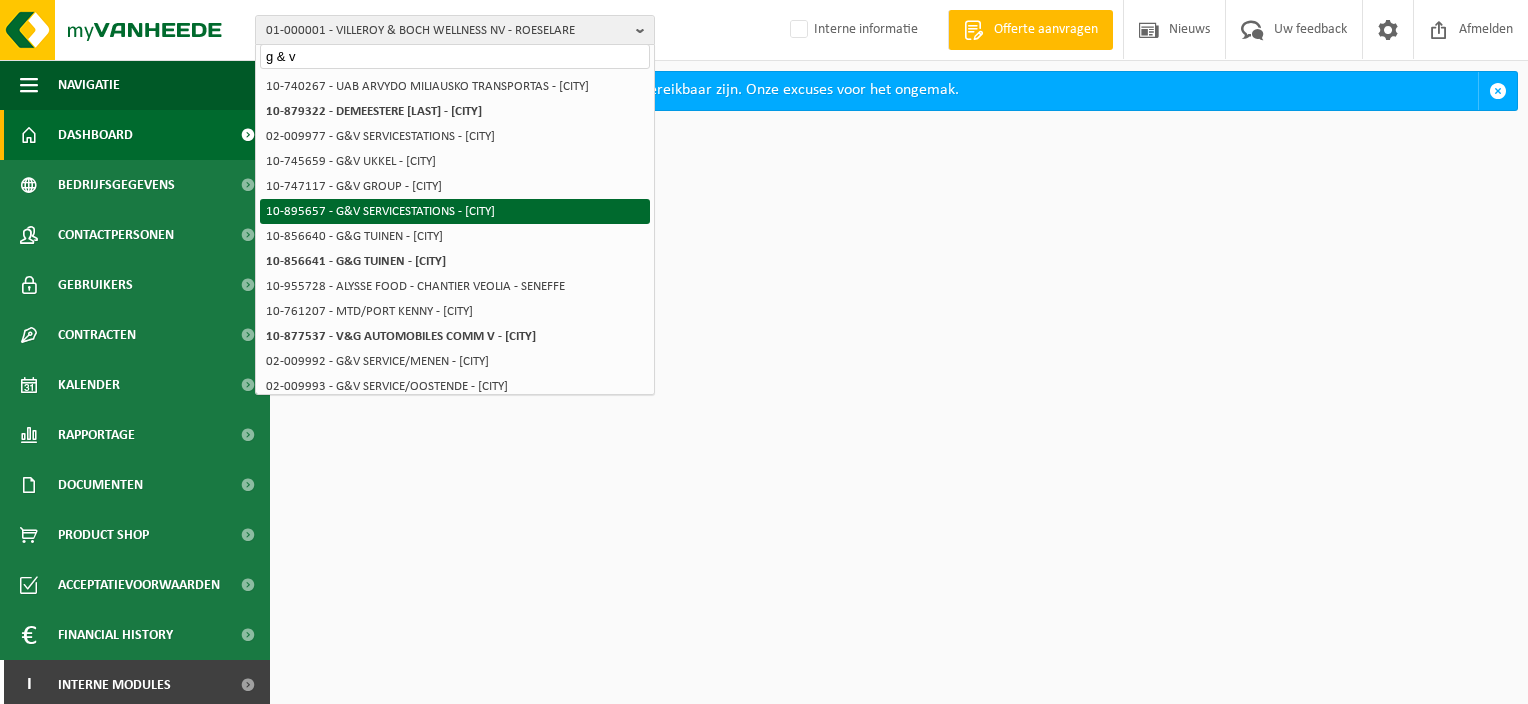 scroll, scrollTop: 0, scrollLeft: 0, axis: both 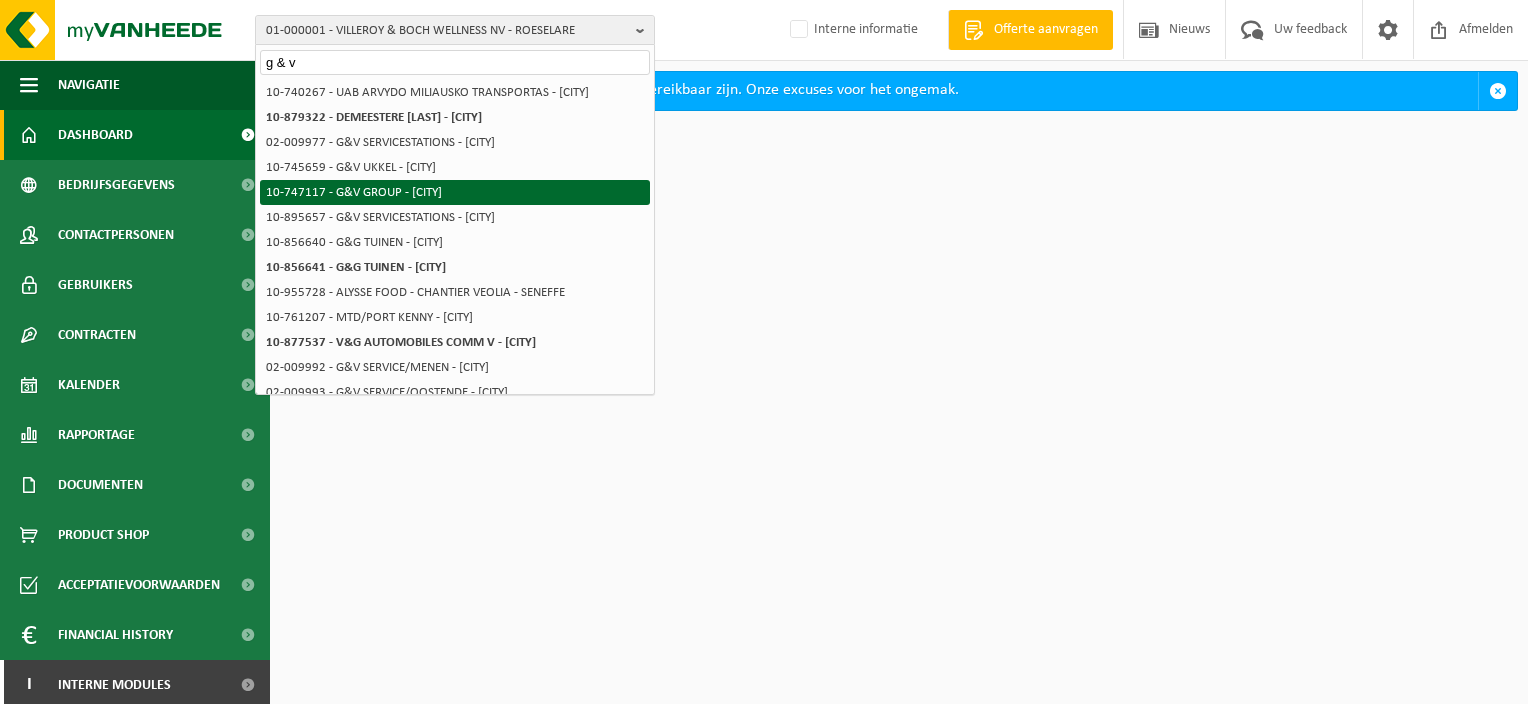 type on "g & v" 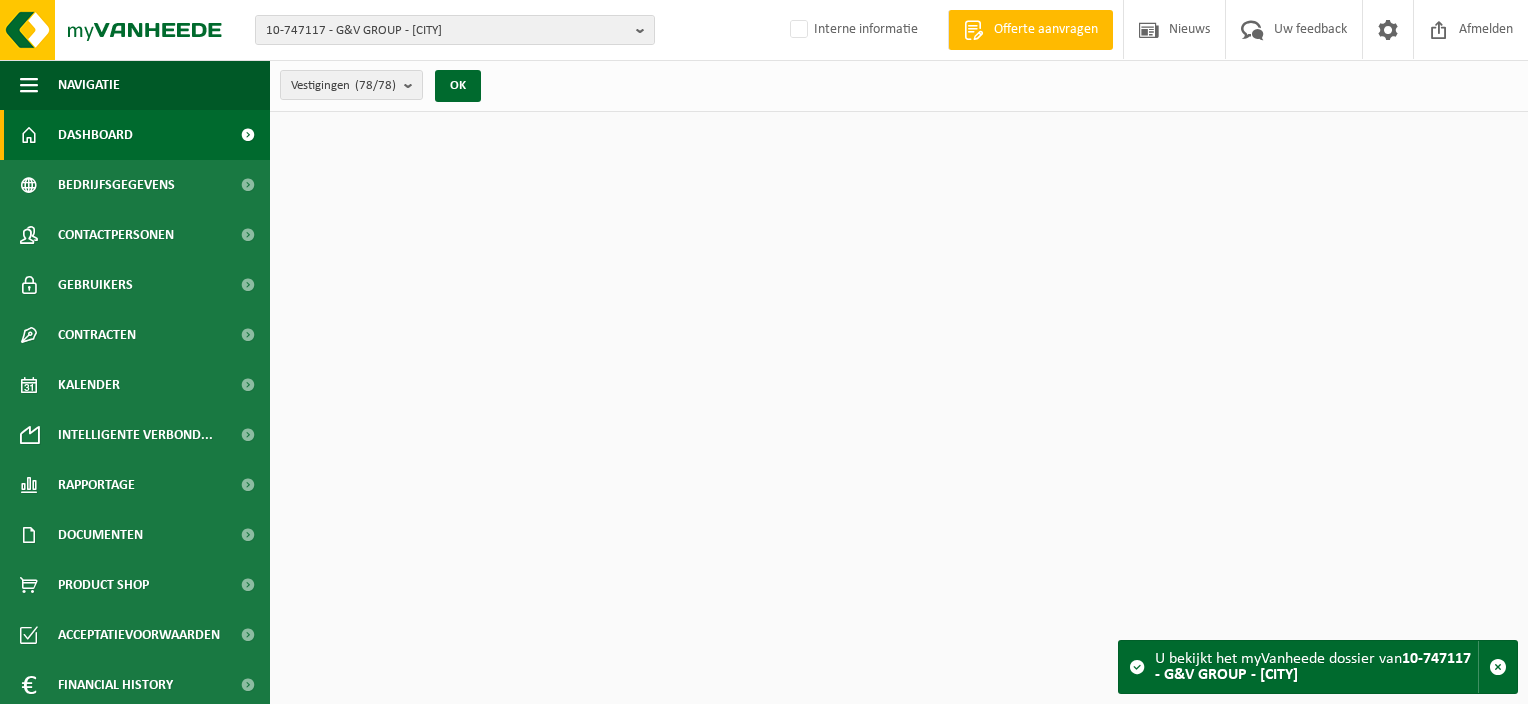 scroll, scrollTop: 0, scrollLeft: 0, axis: both 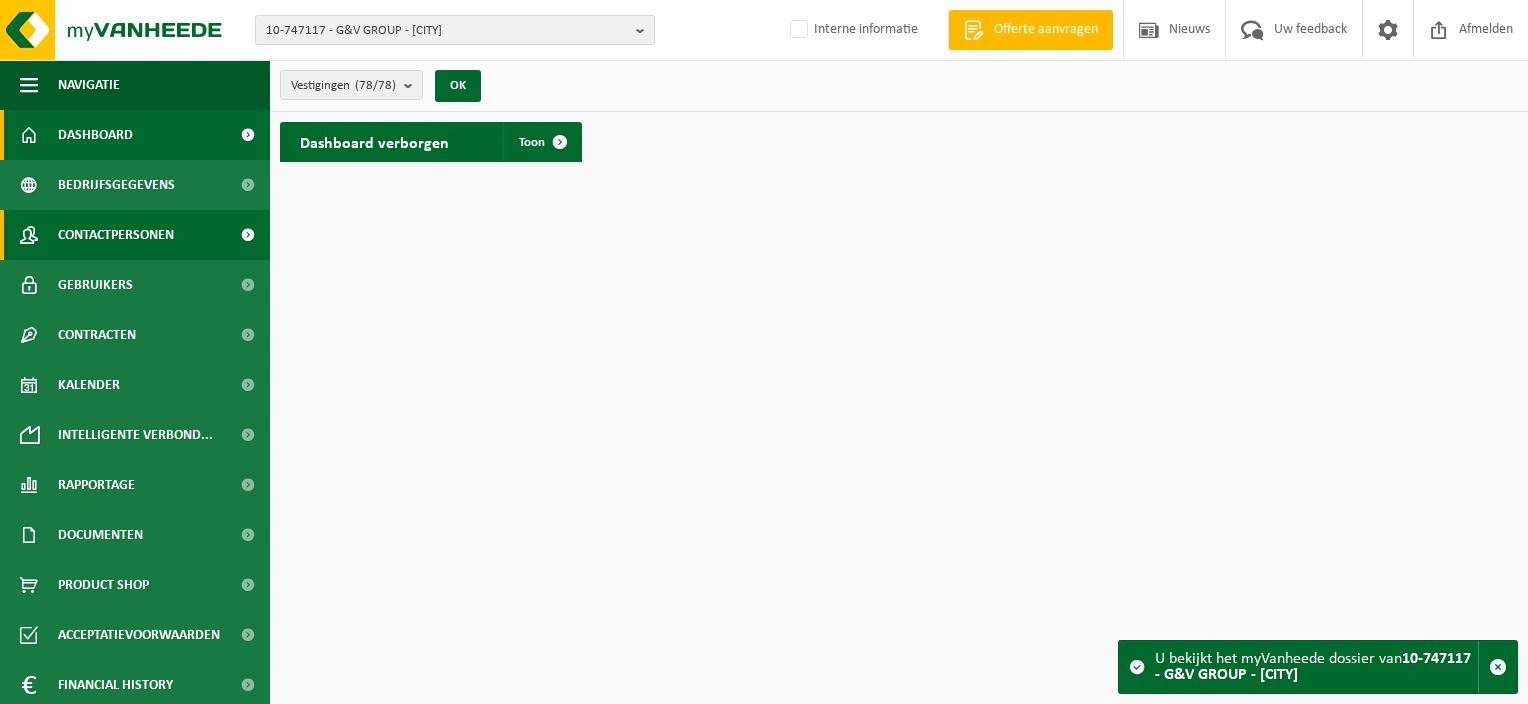 click on "Contactpersonen" at bounding box center (116, 235) 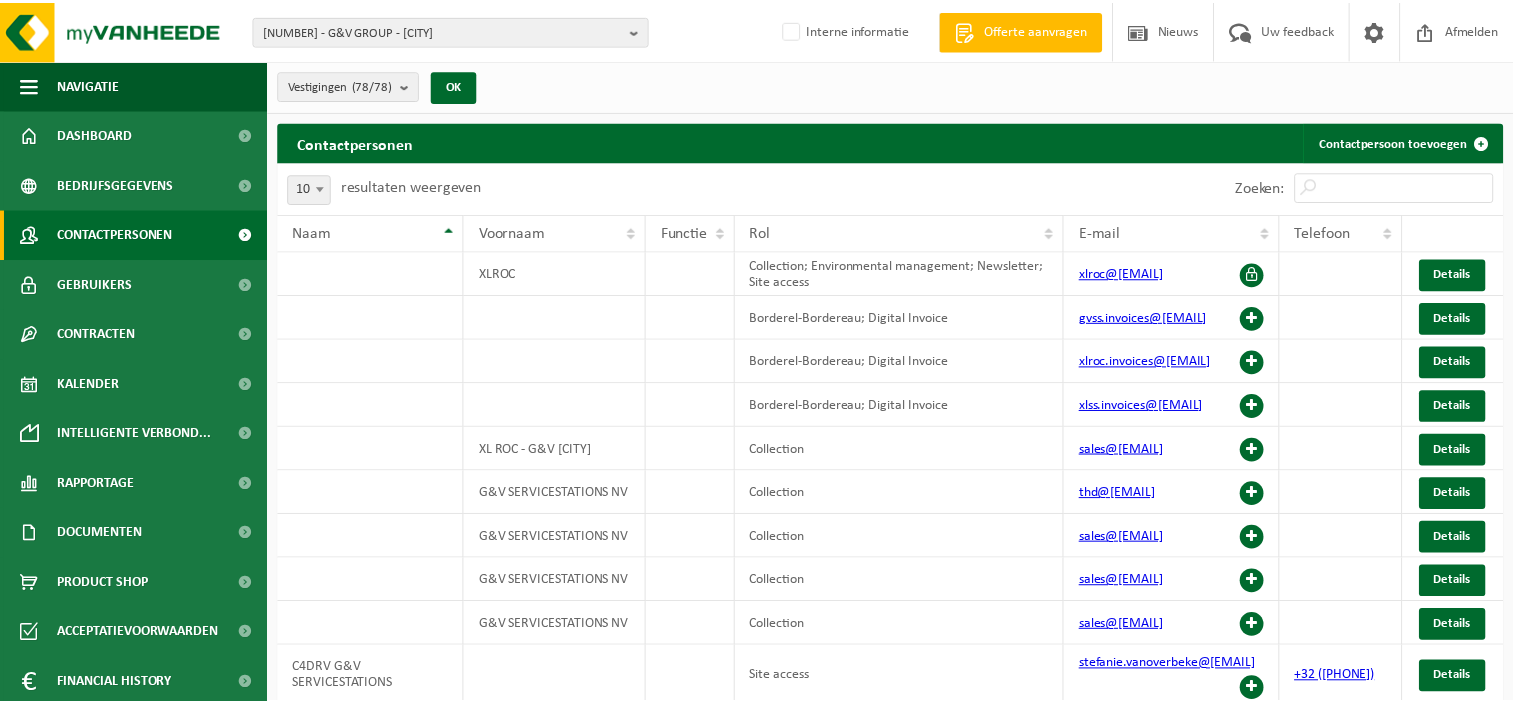scroll, scrollTop: 0, scrollLeft: 0, axis: both 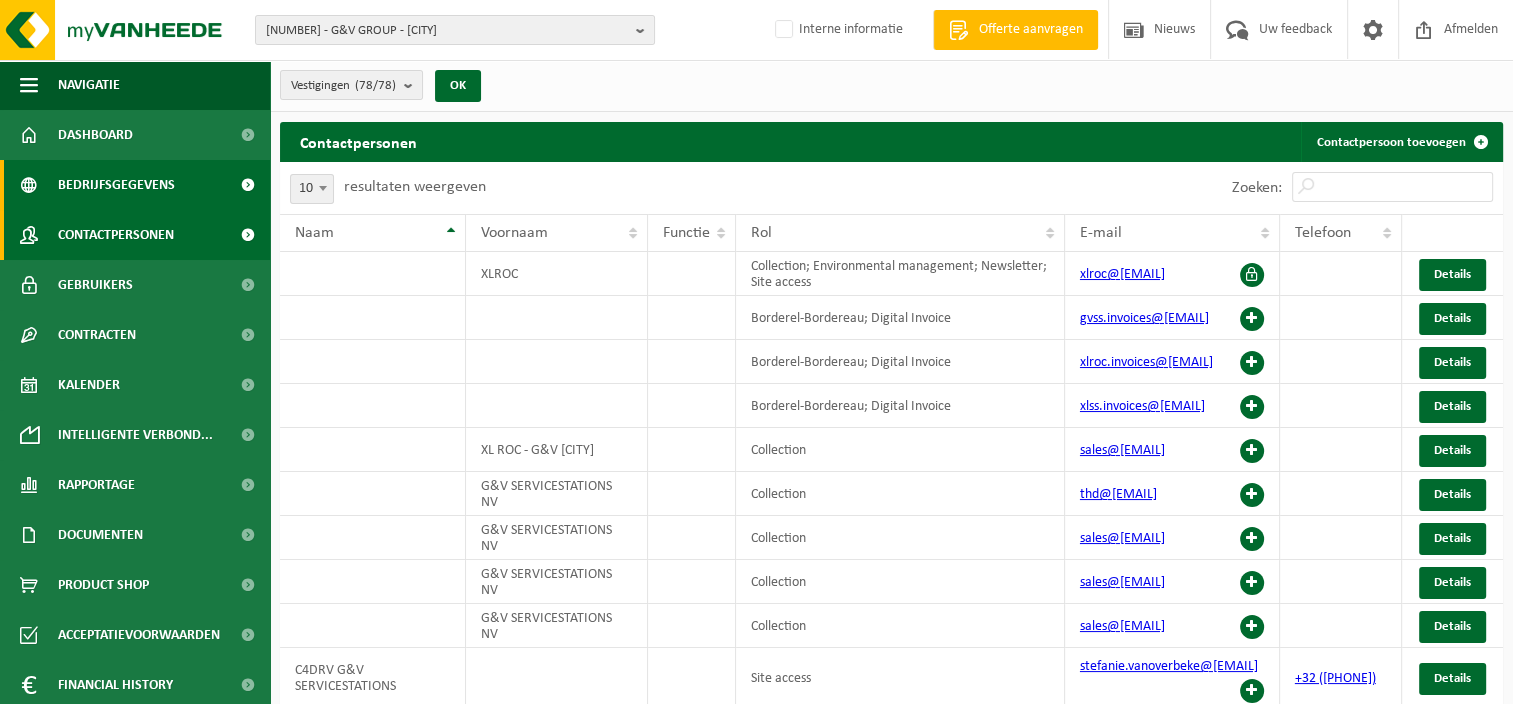 click on "Bedrijfsgegevens" at bounding box center [116, 185] 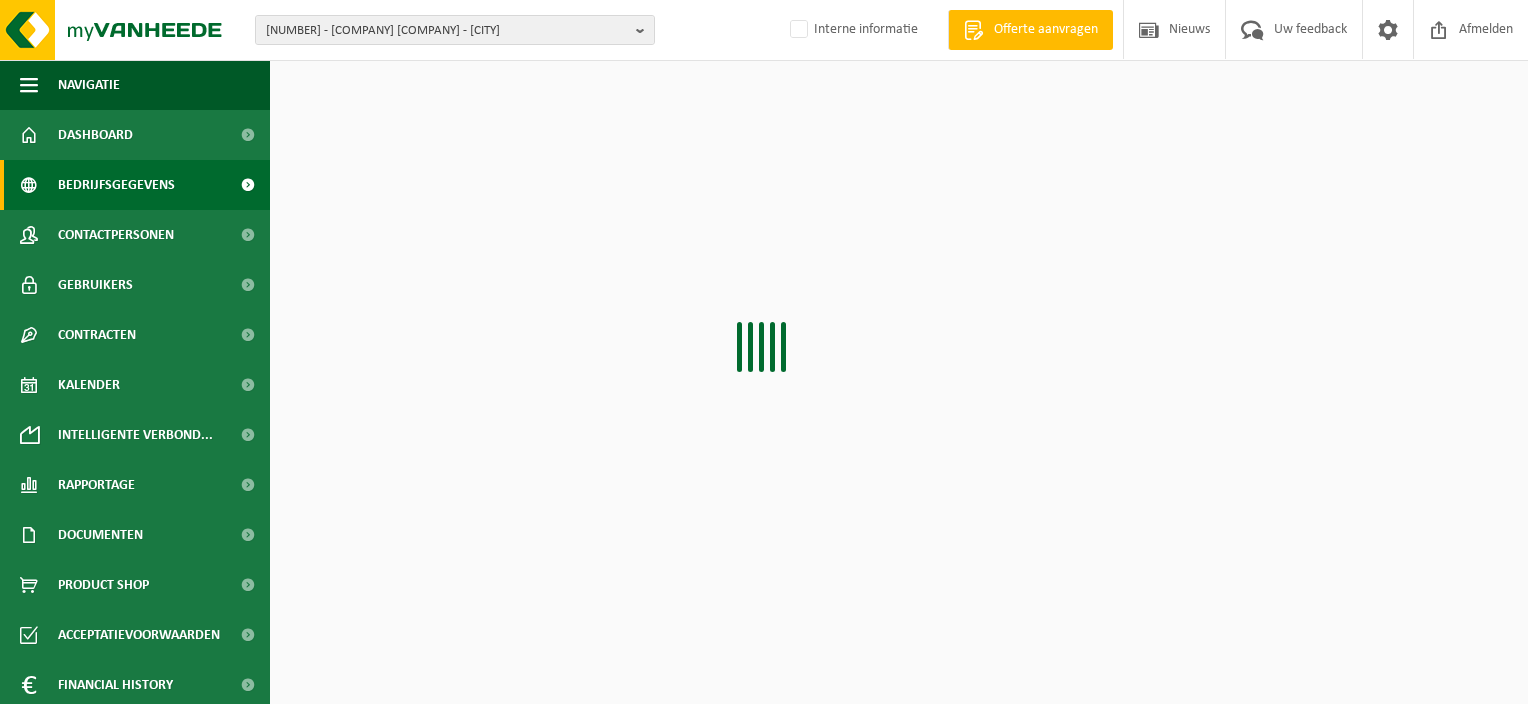 scroll, scrollTop: 0, scrollLeft: 0, axis: both 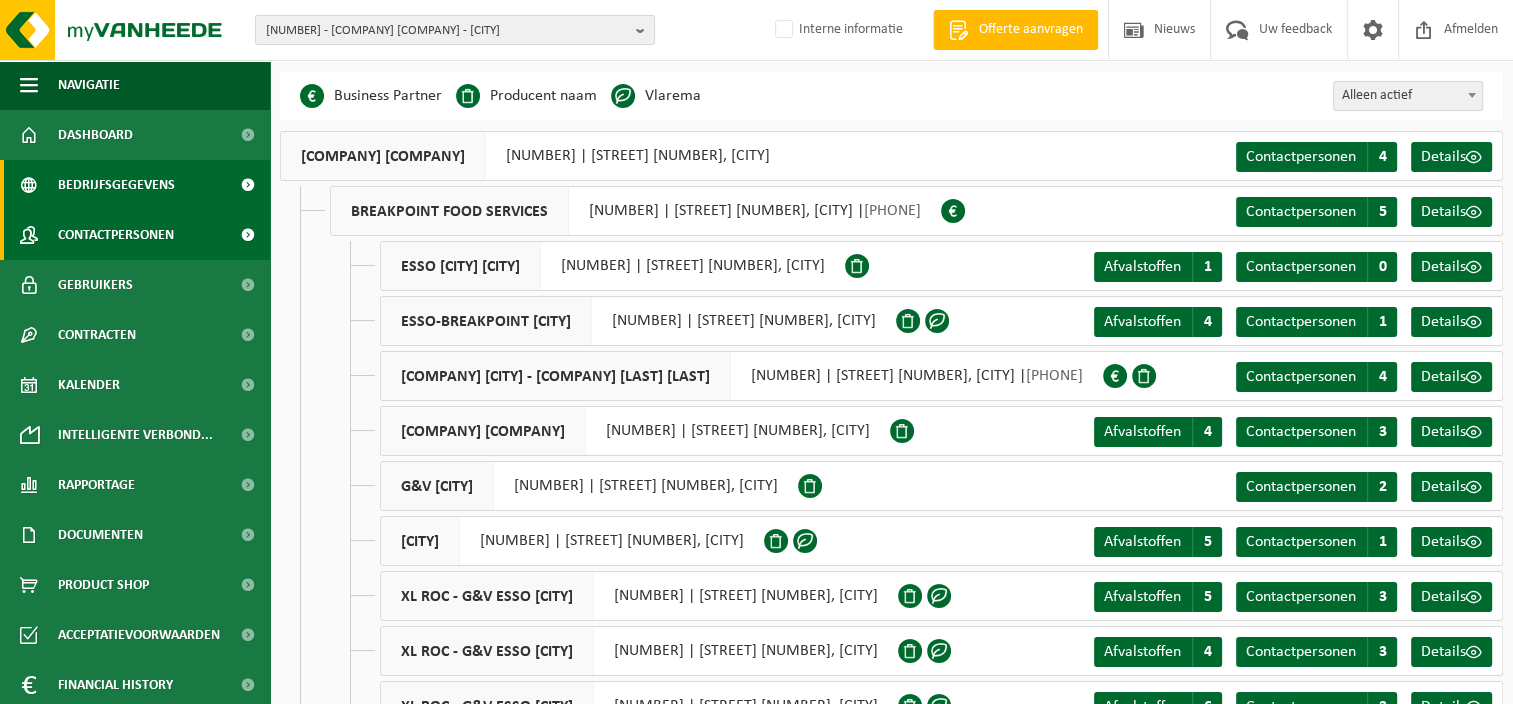 click on "Contactpersonen" at bounding box center [116, 235] 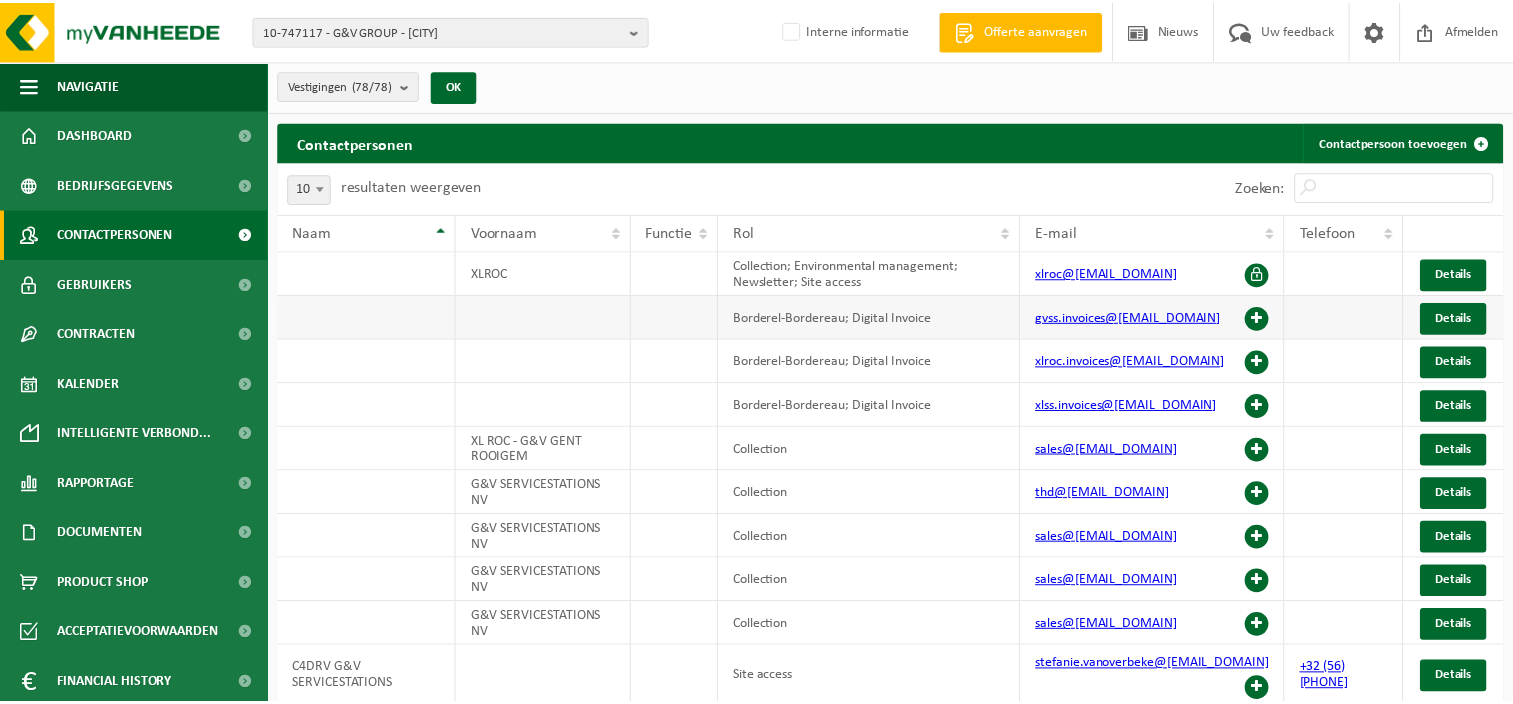scroll, scrollTop: 0, scrollLeft: 0, axis: both 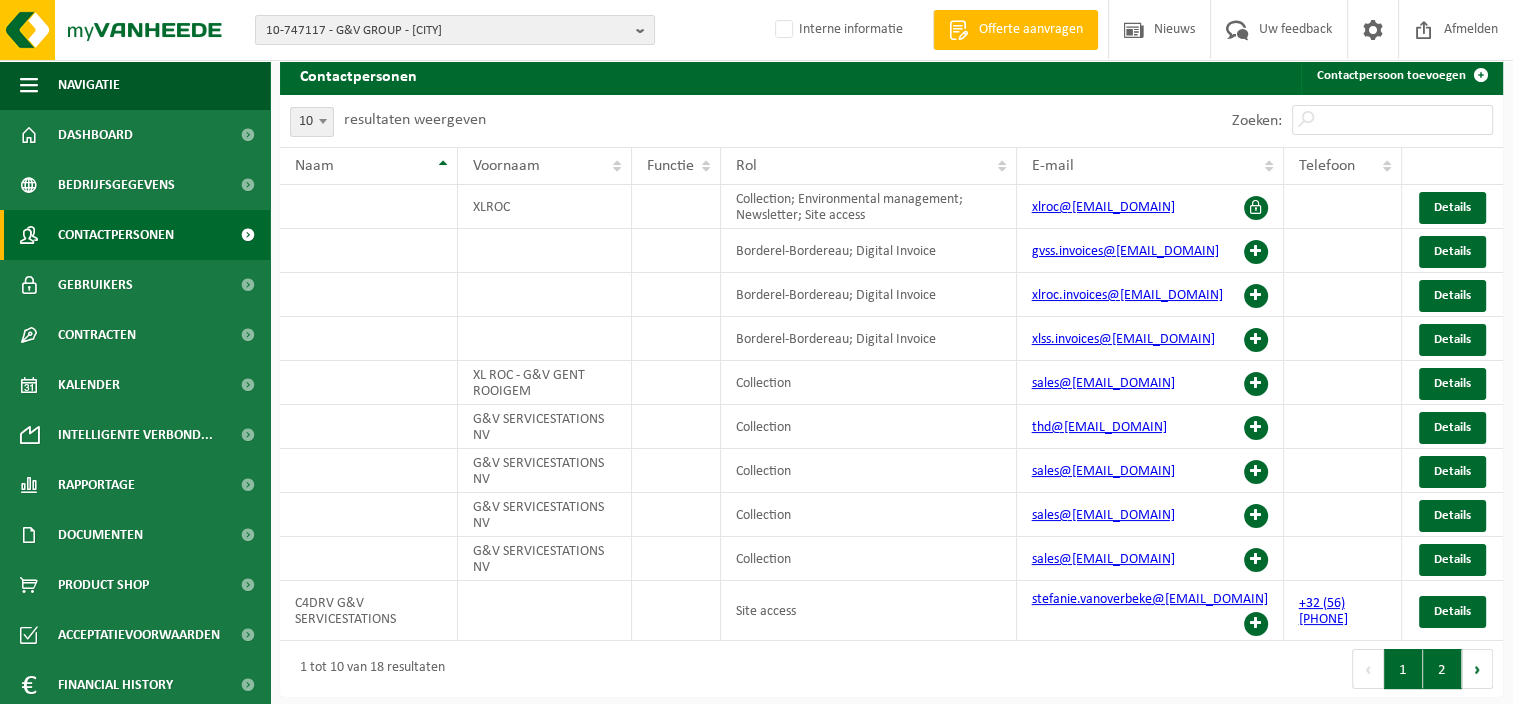 click on "2" at bounding box center (1442, 669) 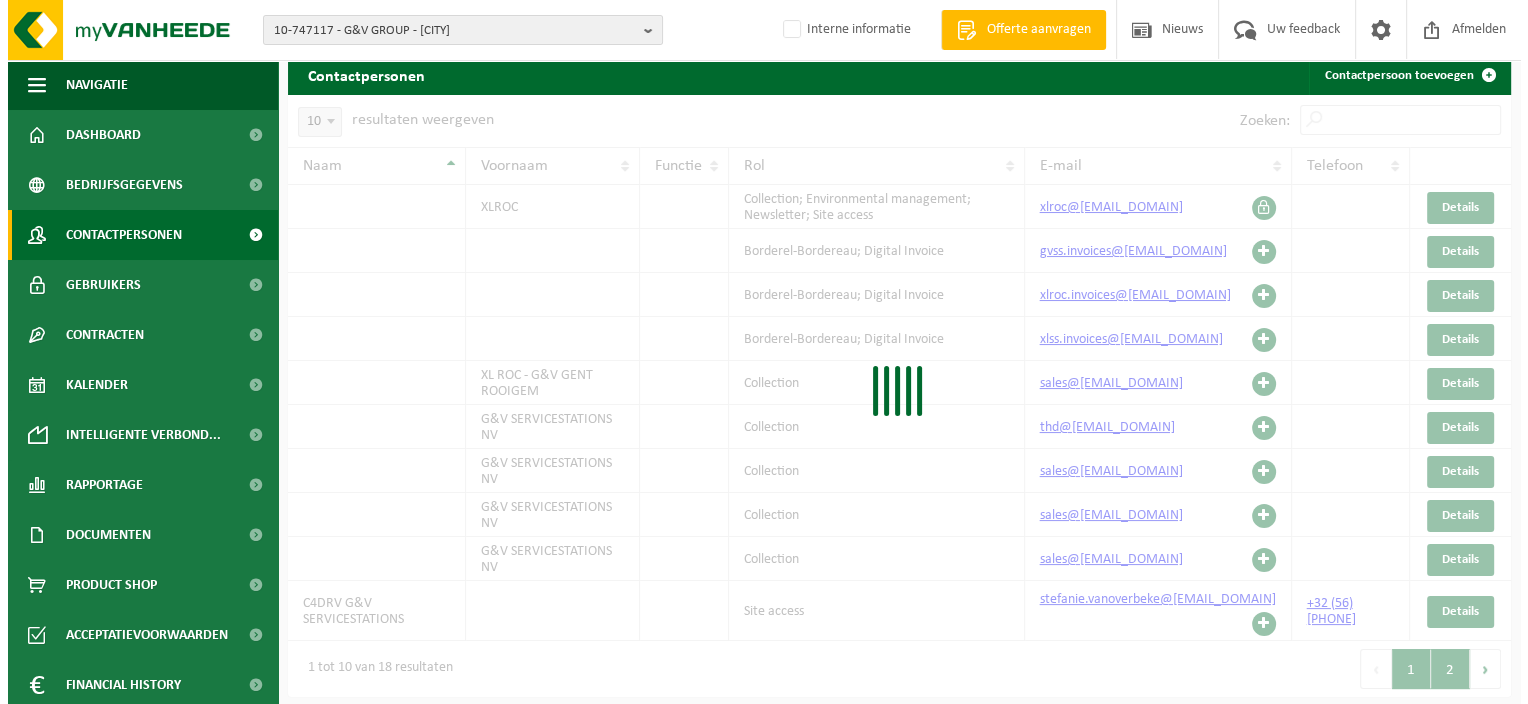 scroll, scrollTop: 0, scrollLeft: 0, axis: both 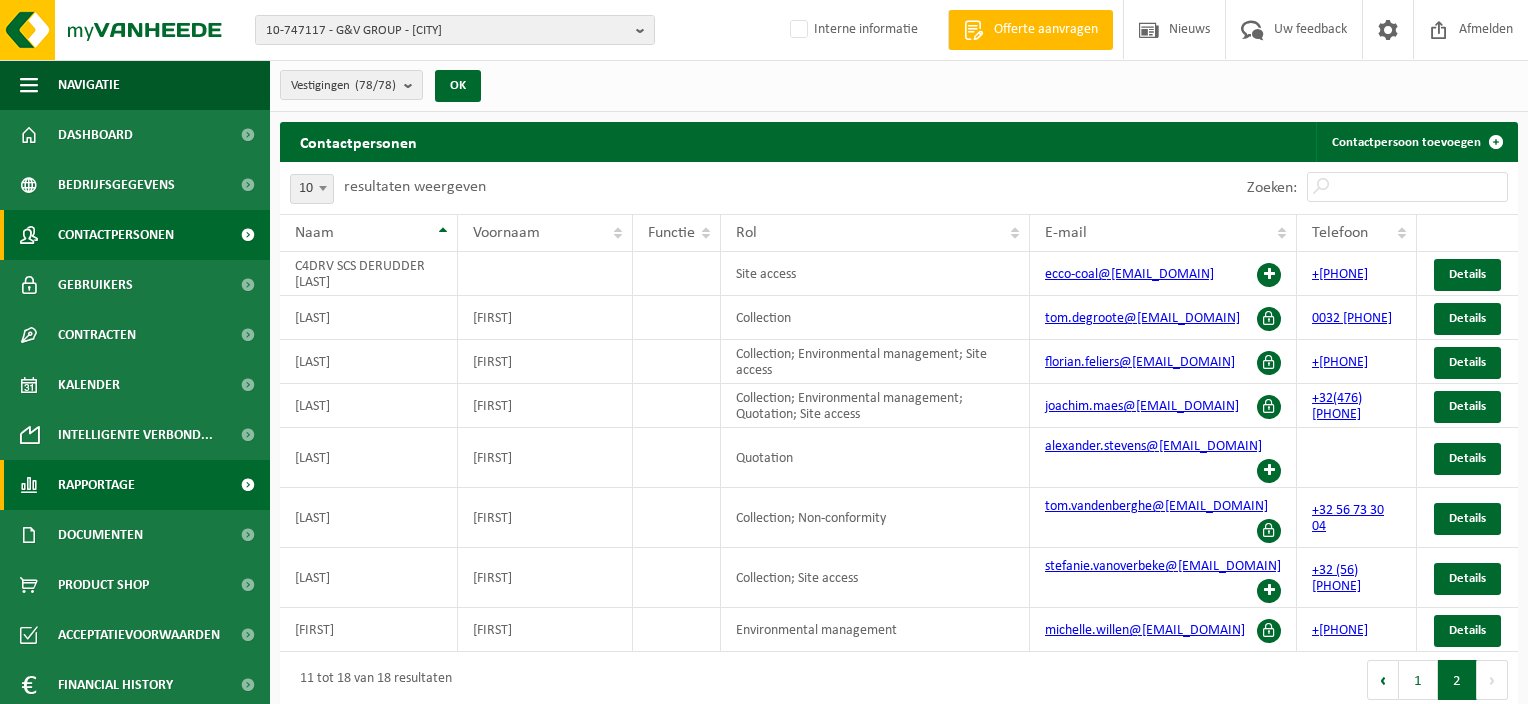 click on "Rapportage" at bounding box center [96, 485] 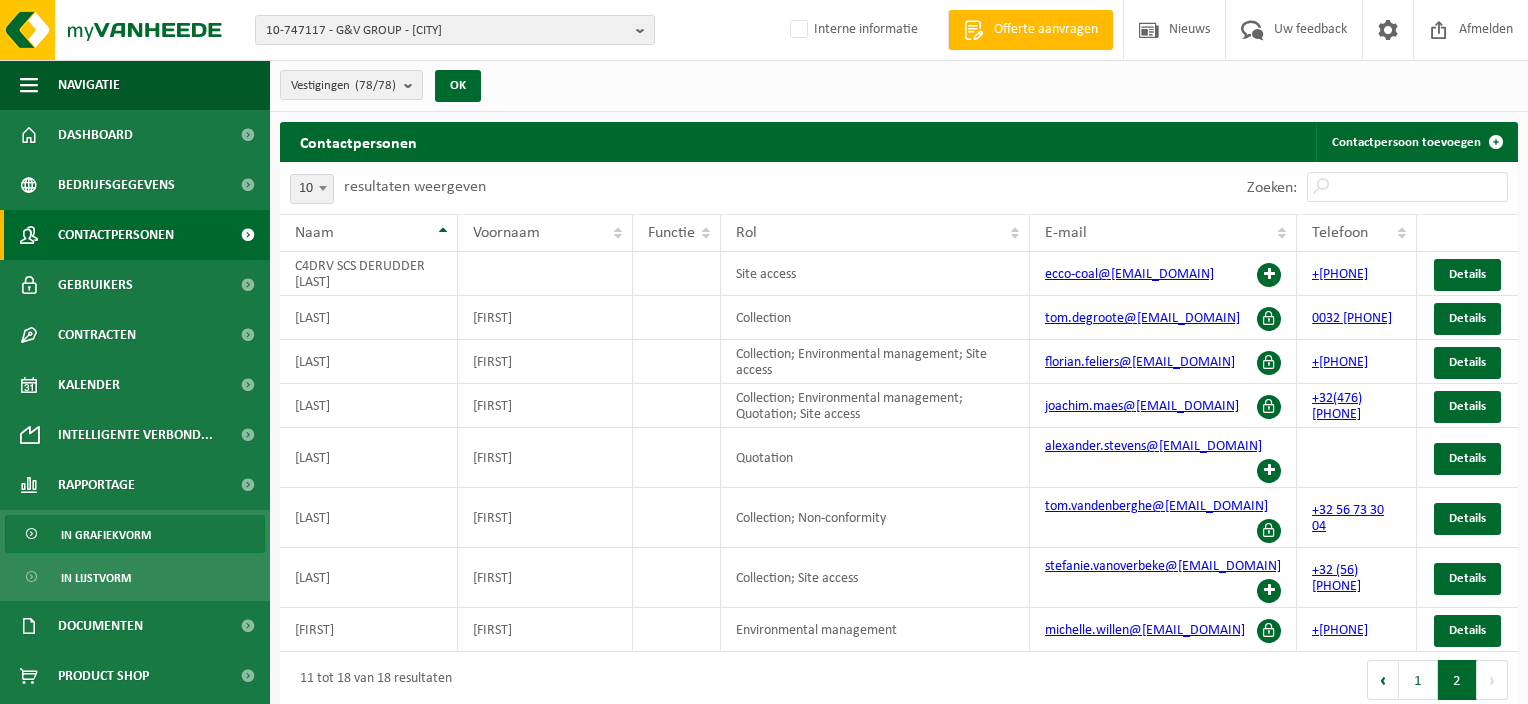 click on "In grafiekvorm" at bounding box center (106, 535) 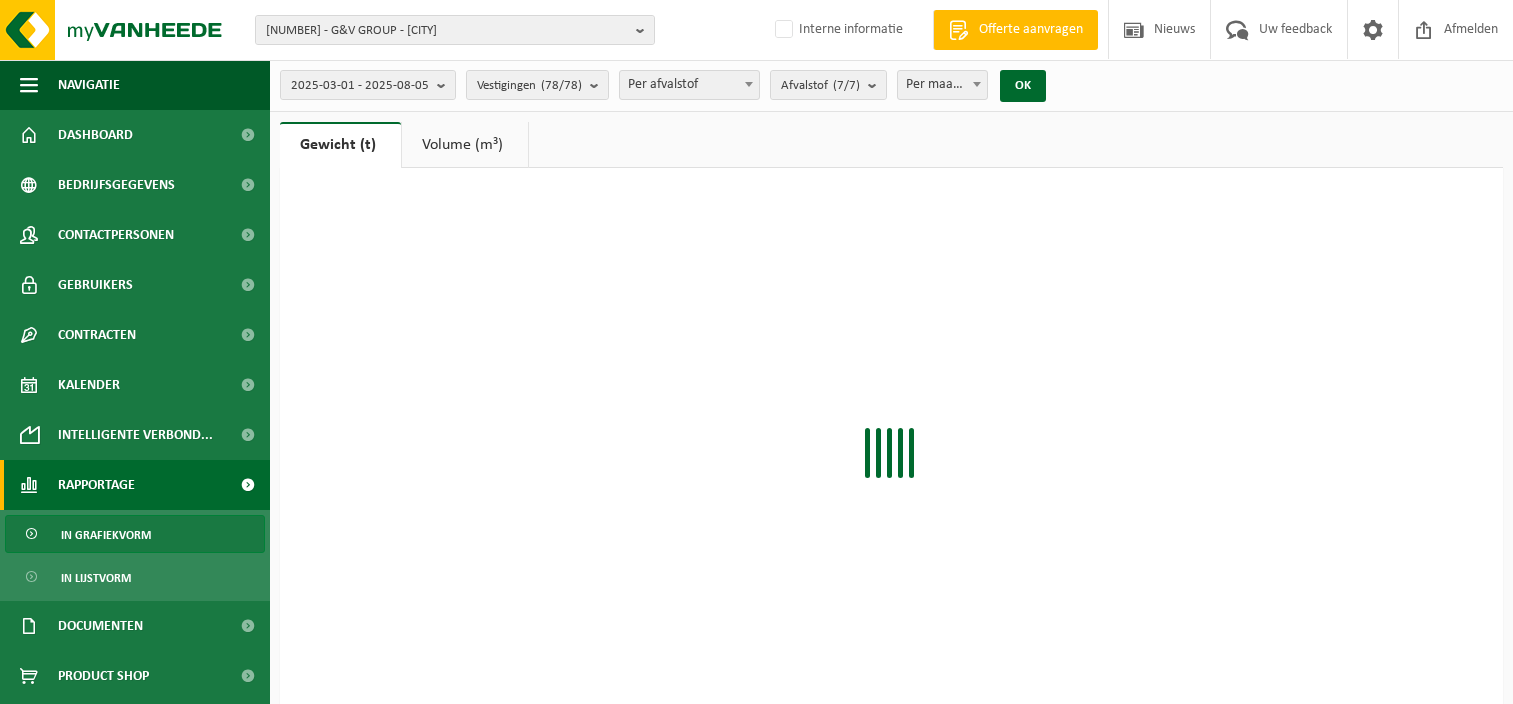 scroll, scrollTop: 0, scrollLeft: 0, axis: both 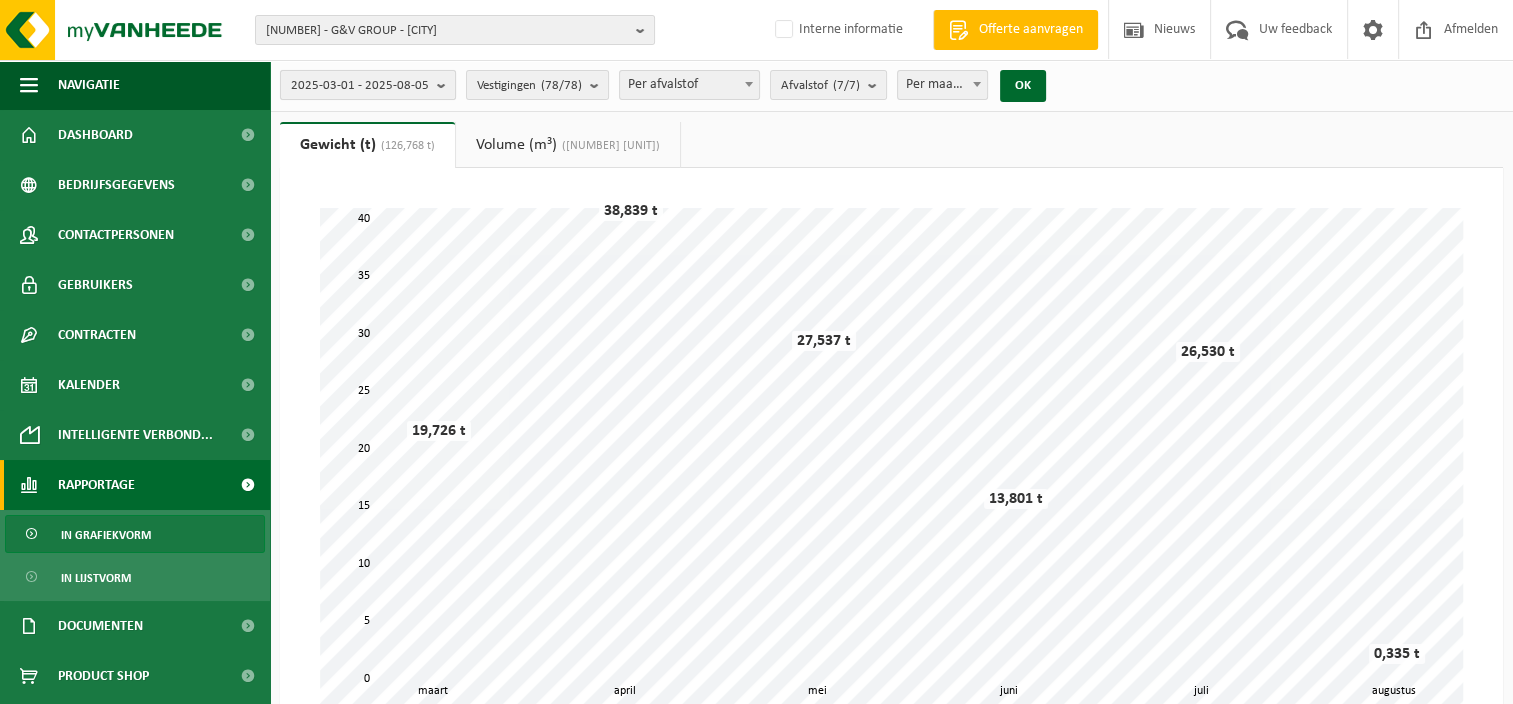 click on "2025-03-01 - 2025-08-05" at bounding box center [360, 86] 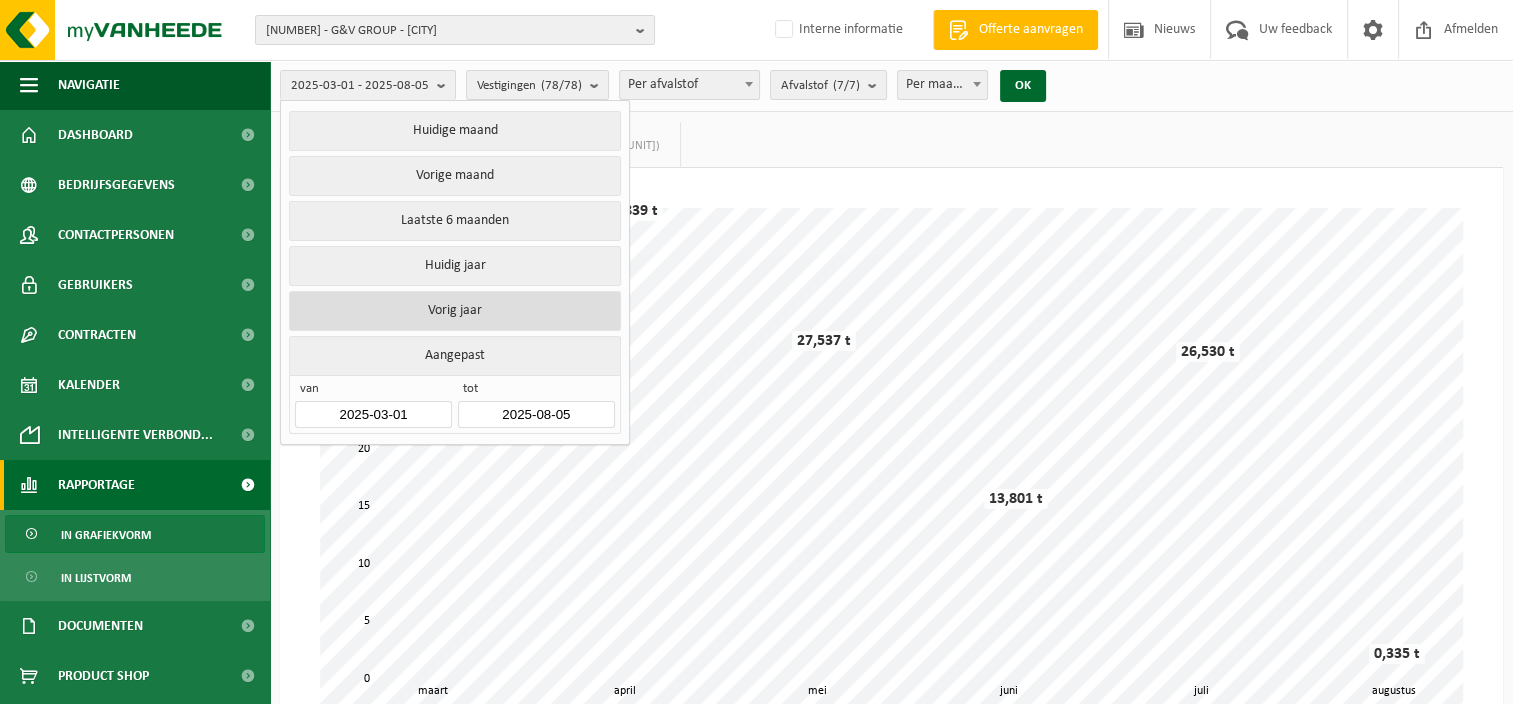 click on "Vorig jaar" at bounding box center (454, 311) 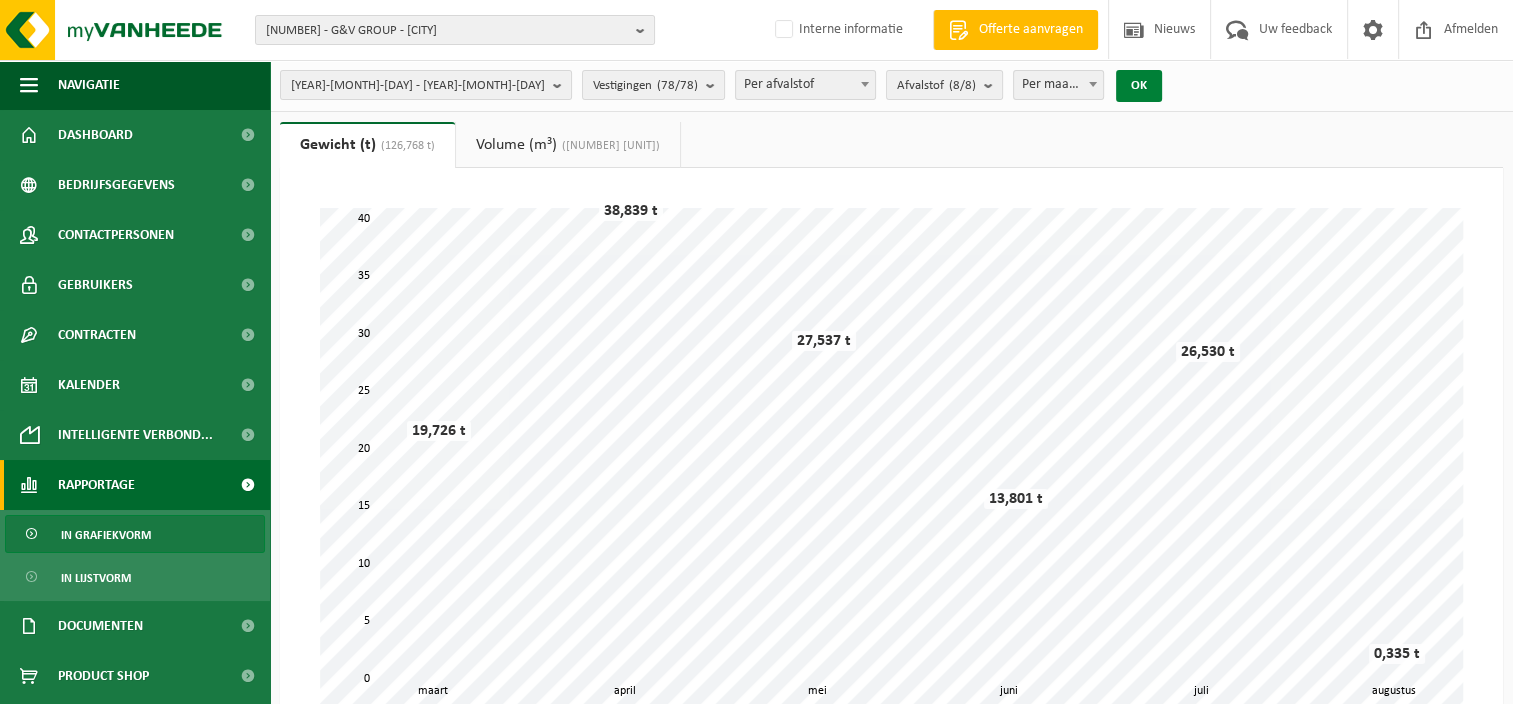 click on "OK" at bounding box center (1139, 86) 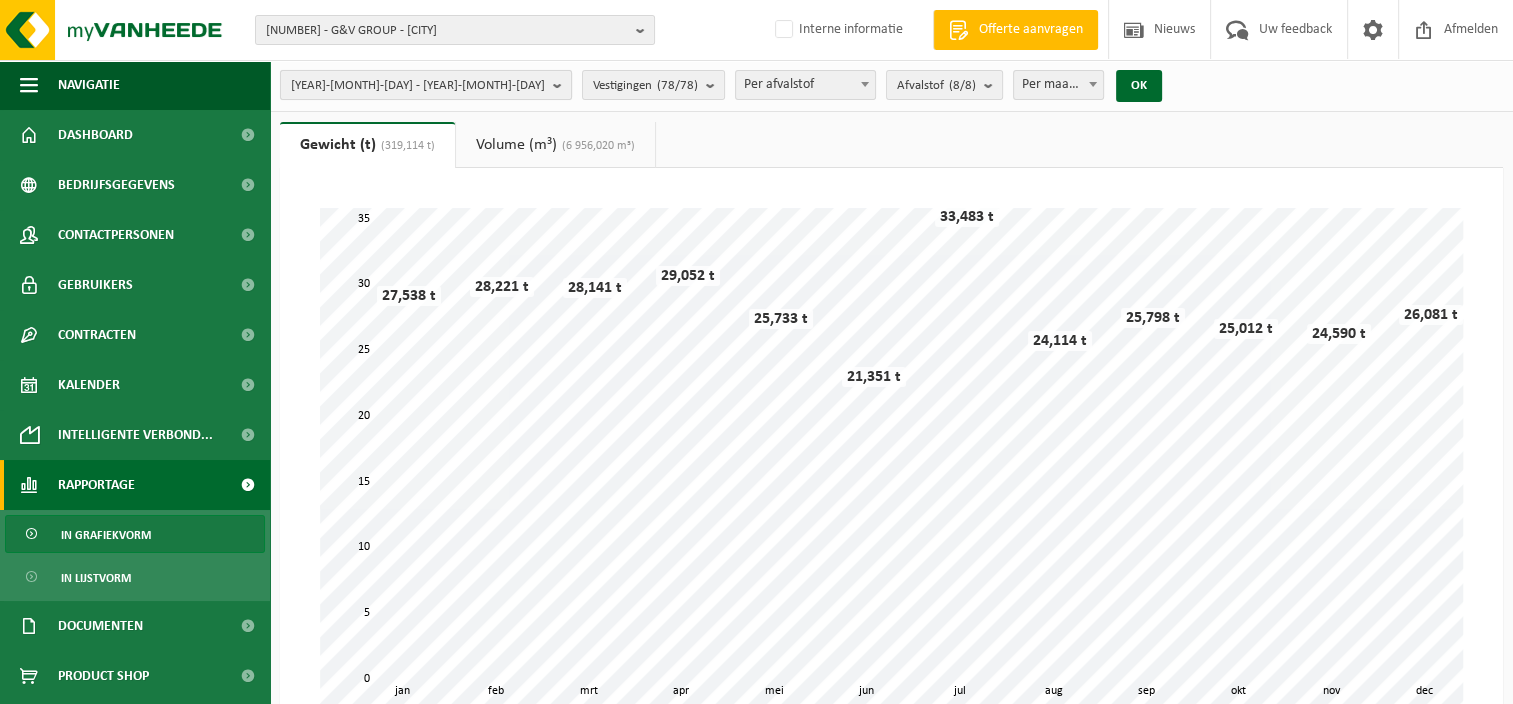 click on "2024-01-01 - 2024-12-31" at bounding box center (418, 86) 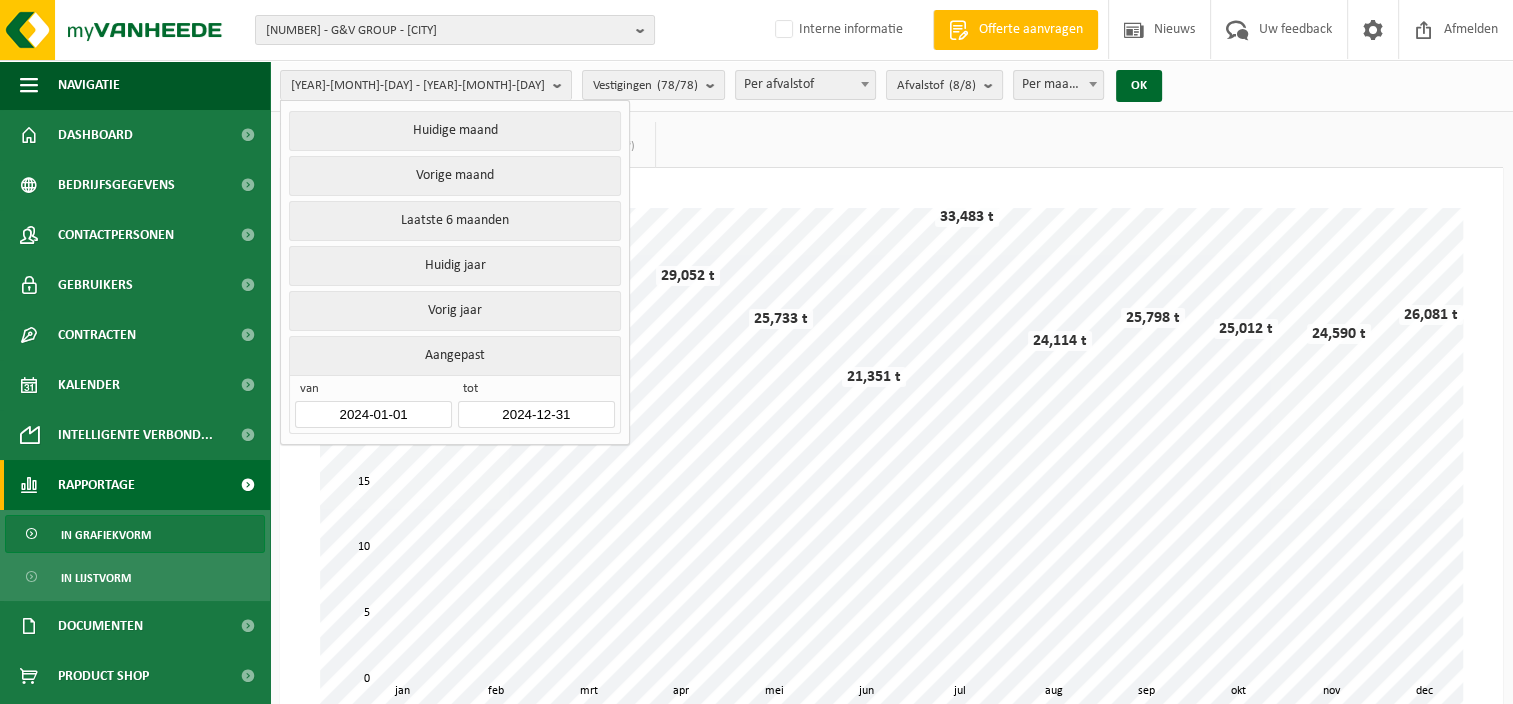 click on "2024-01-01" at bounding box center [373, 414] 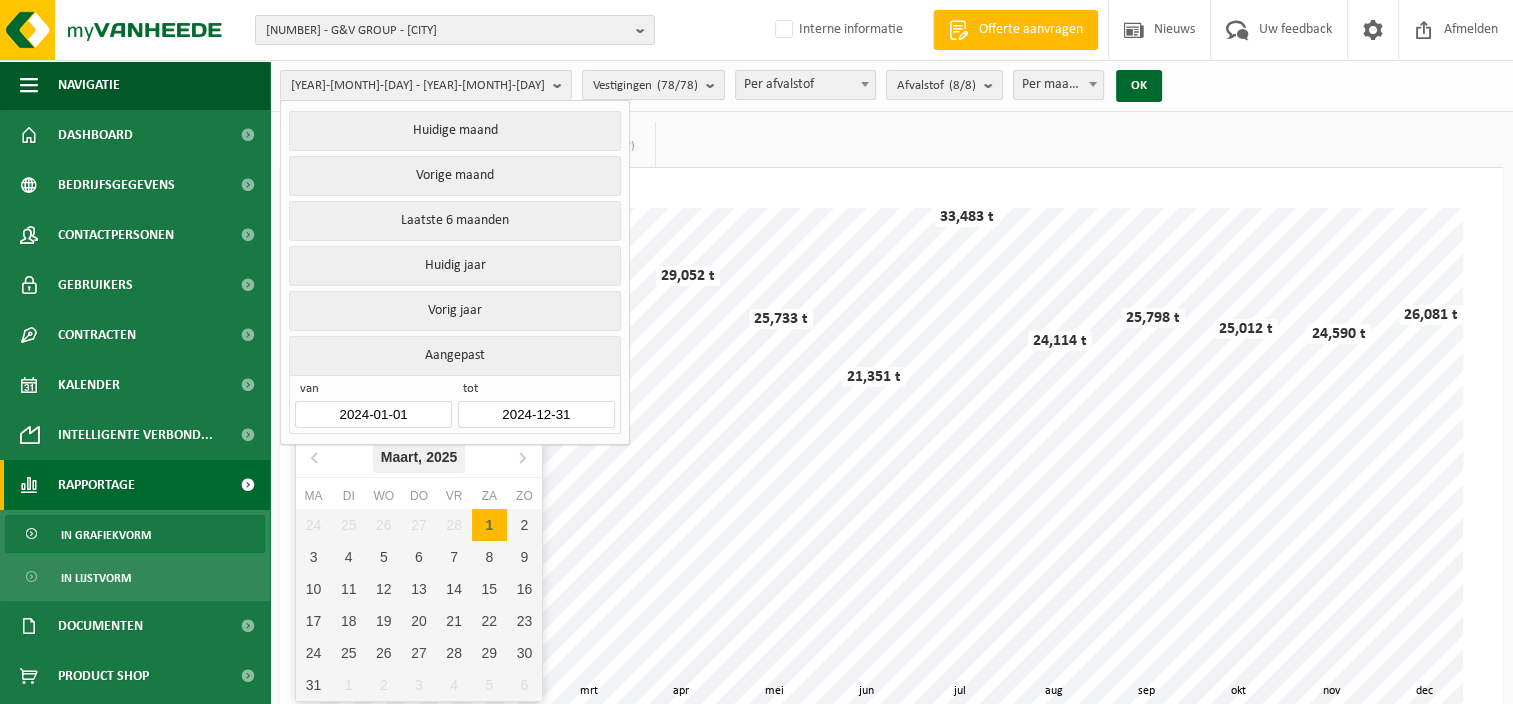 click on "2025" at bounding box center [441, 457] 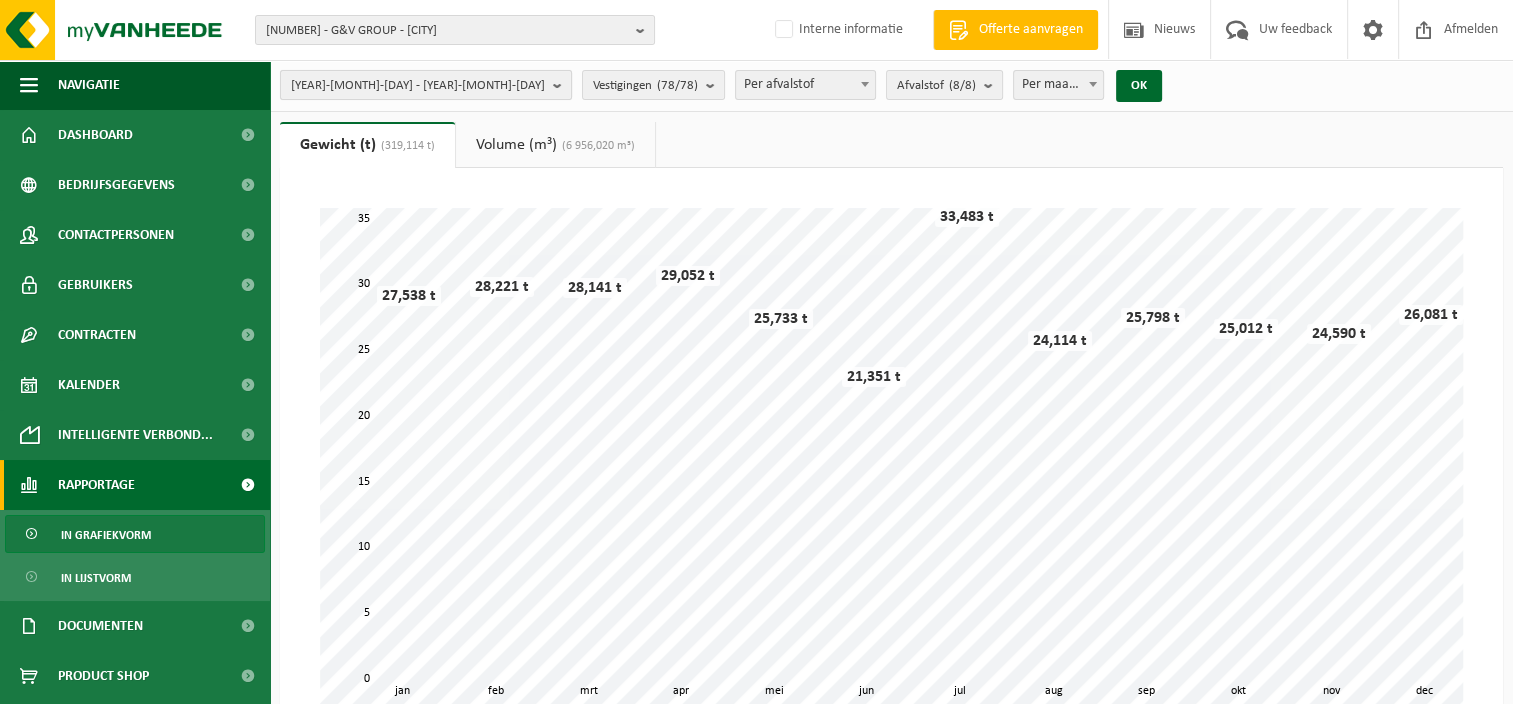 click on "2024-01-01 - 2024-12-31" at bounding box center (418, 86) 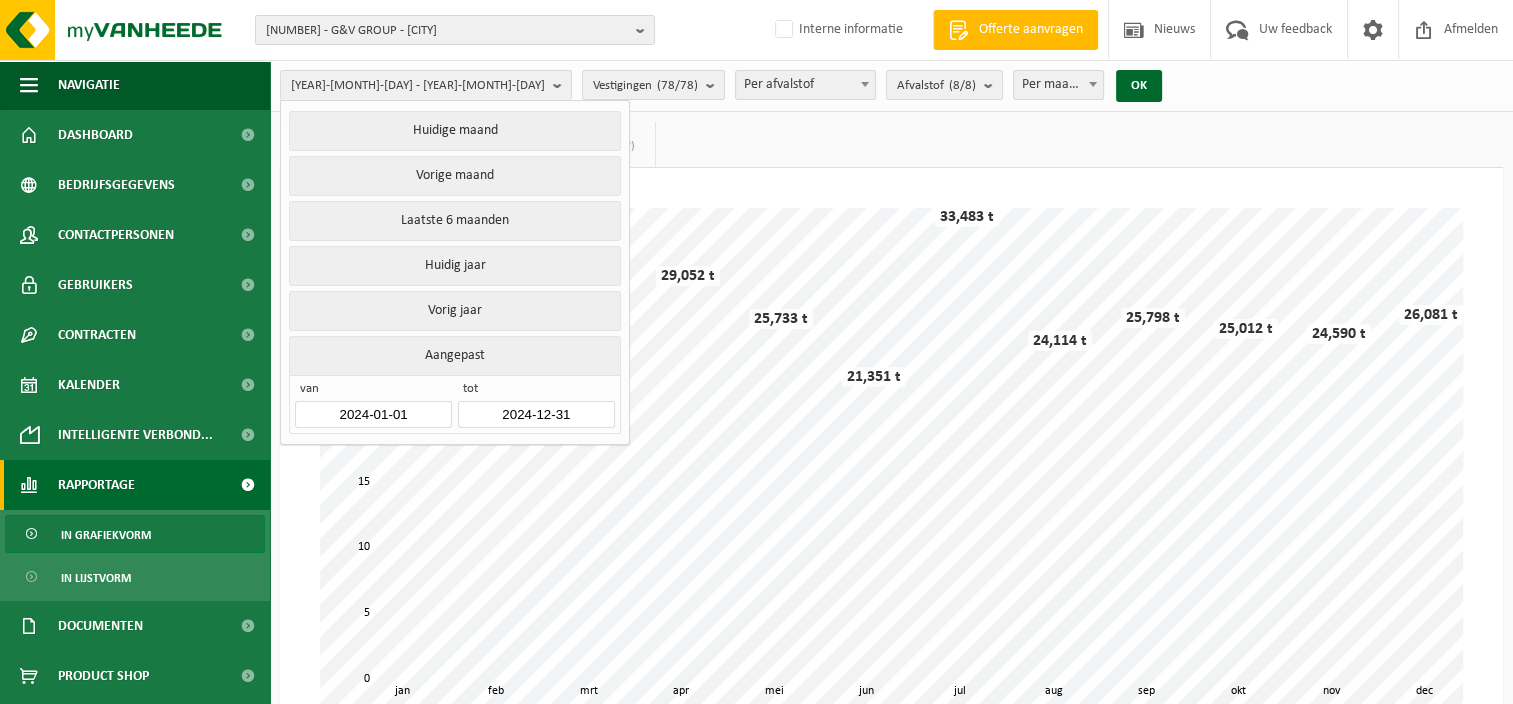 click on "2024-01-01" at bounding box center (373, 414) 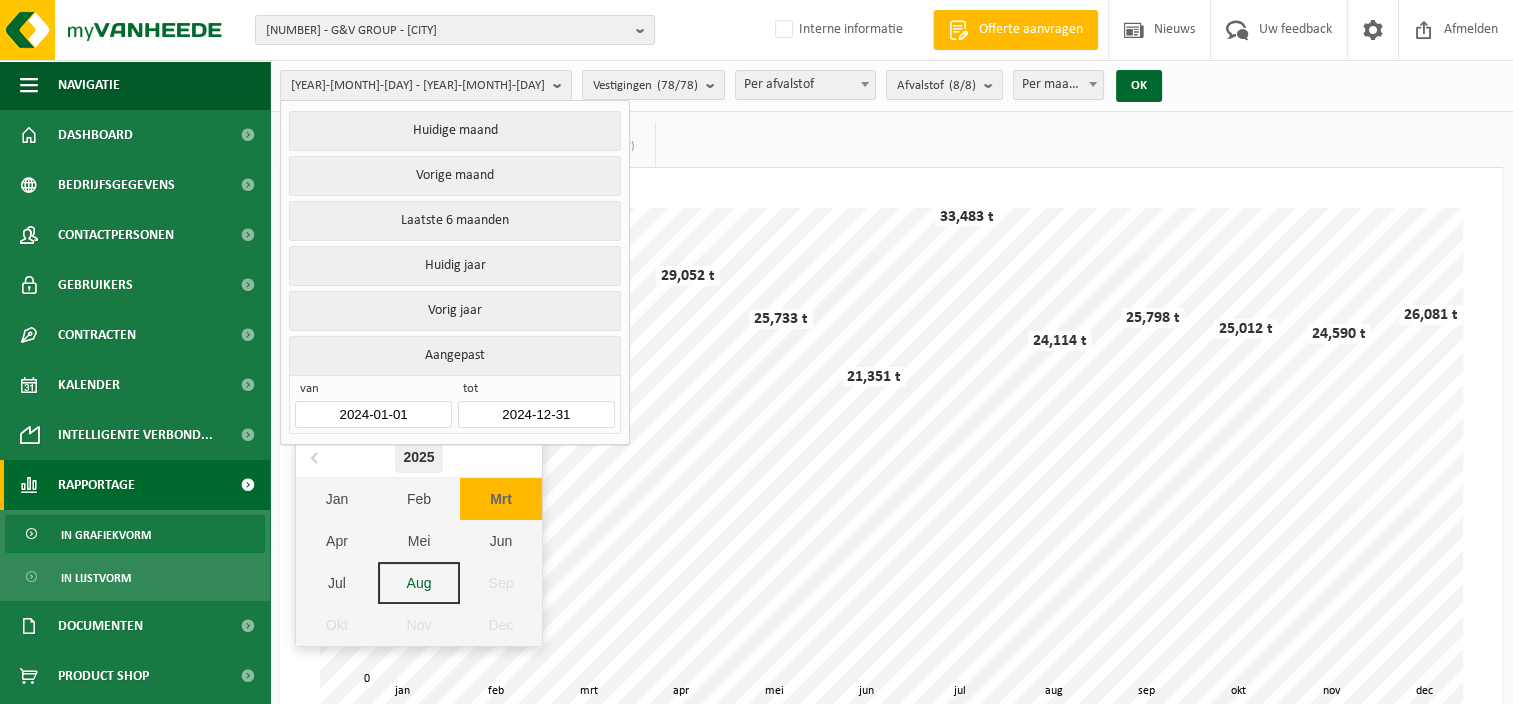 click on "2025" at bounding box center [418, 457] 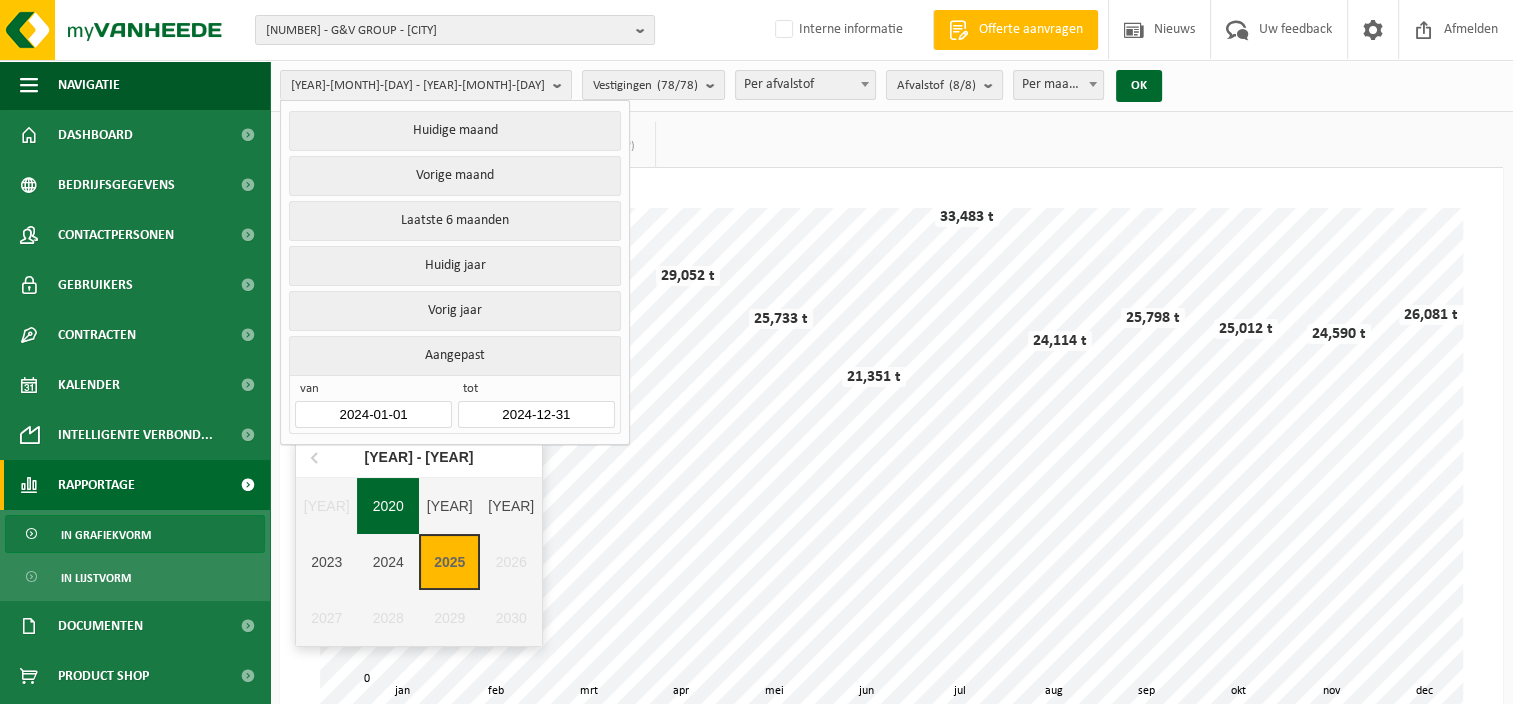 click on "2020" at bounding box center [388, 506] 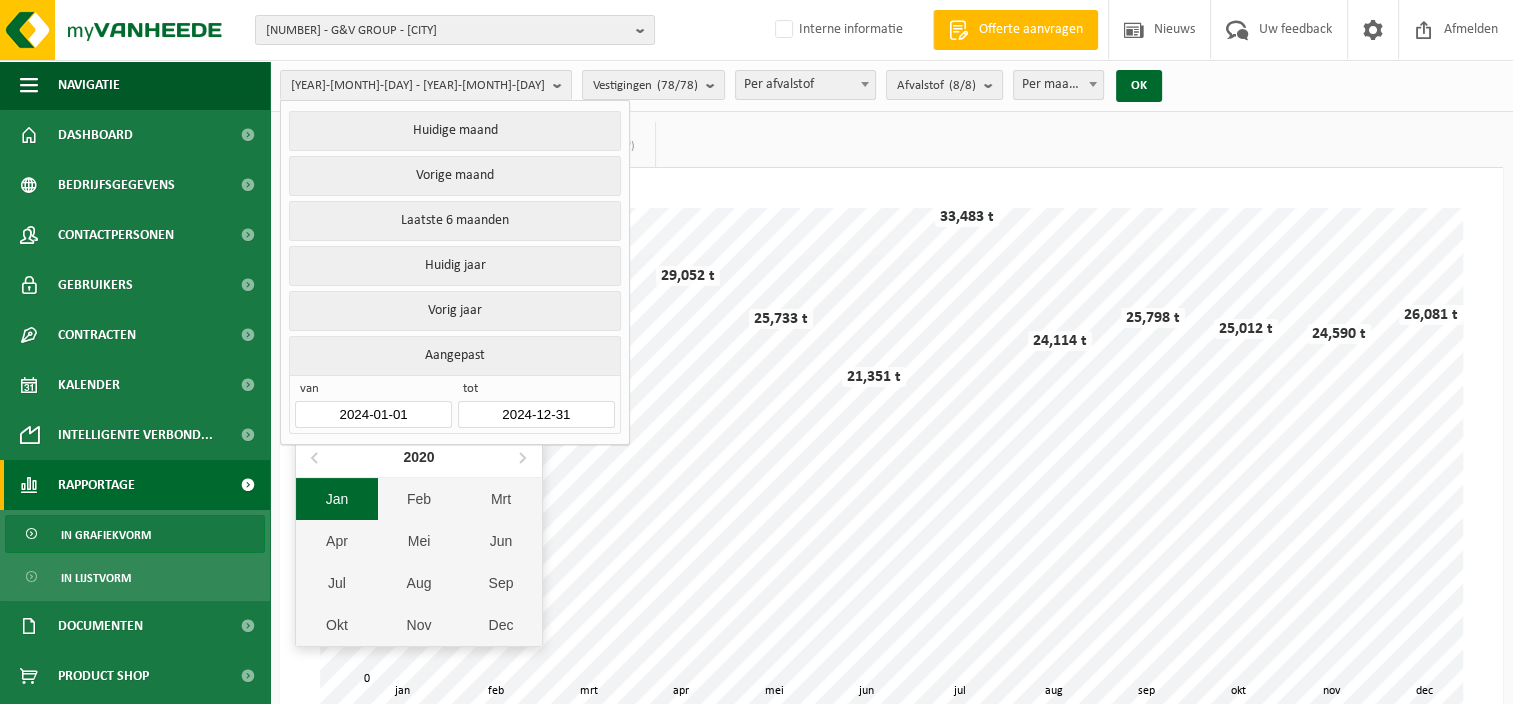 click on "Jan" at bounding box center (337, 499) 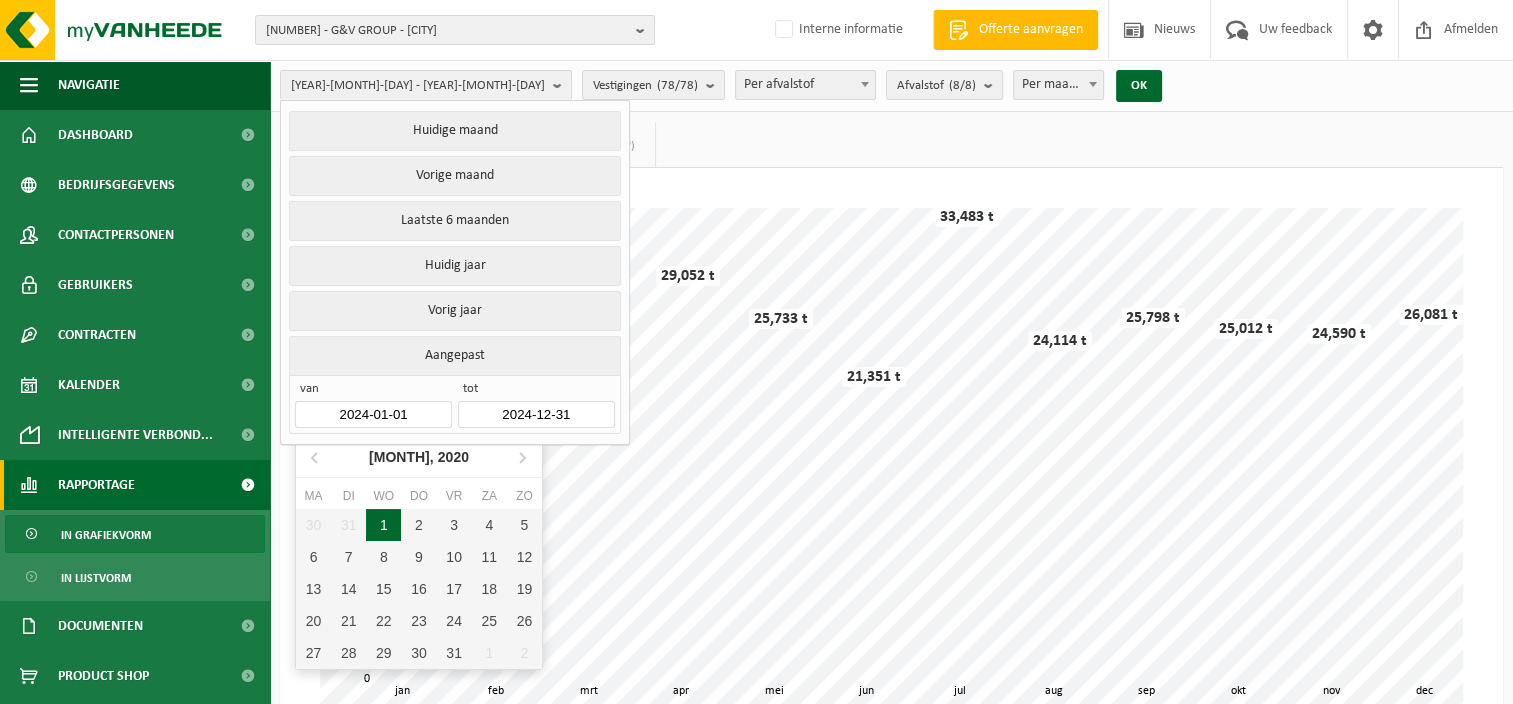 click on "1" at bounding box center (383, 525) 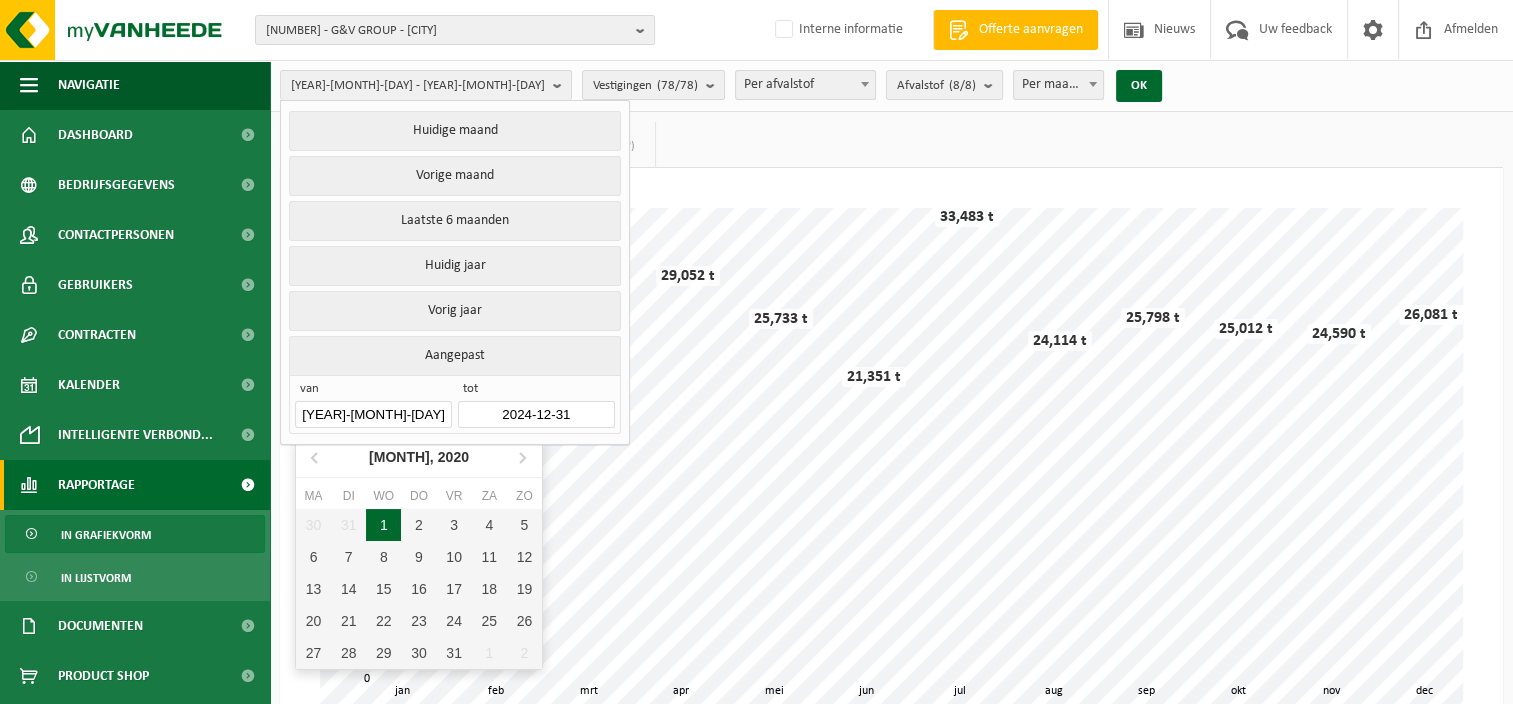 type on "2025-08-05" 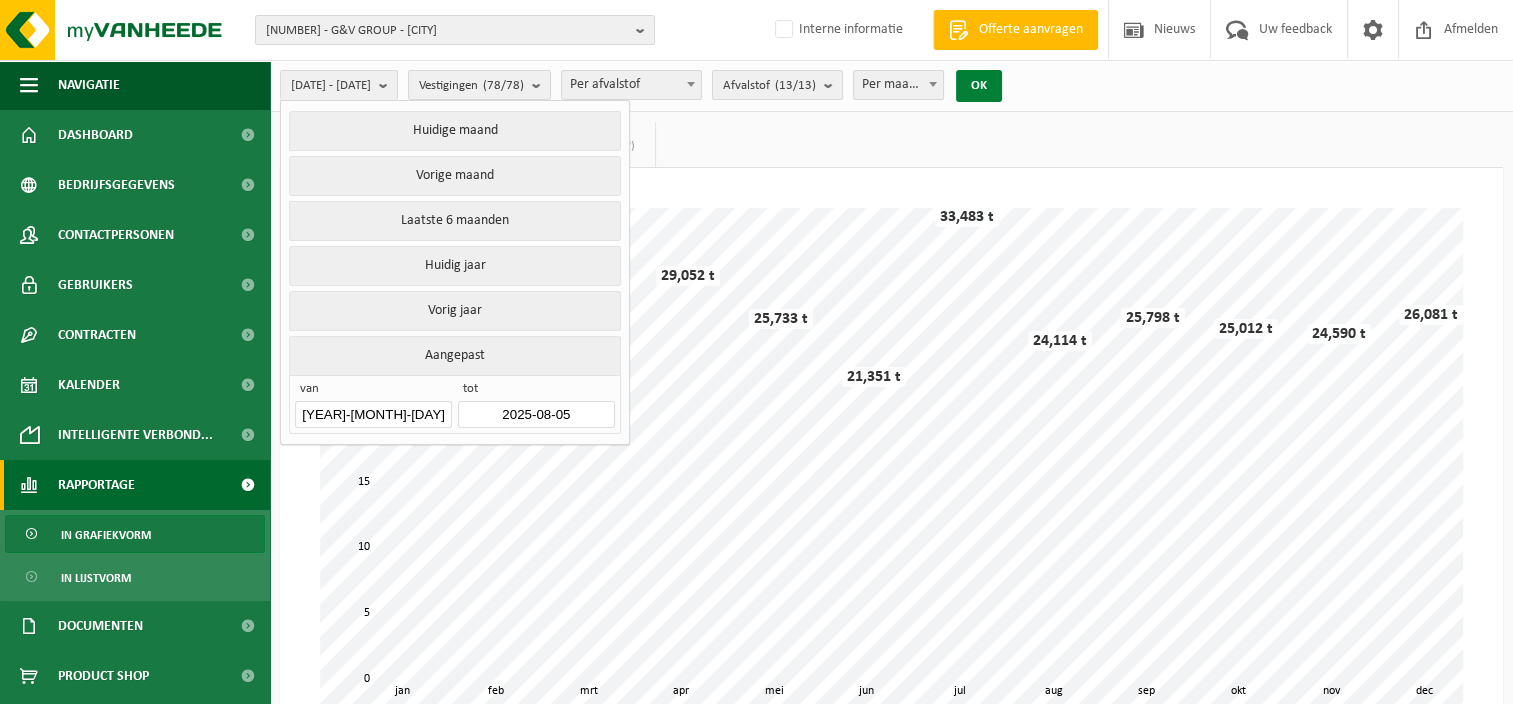click on "OK" at bounding box center (979, 86) 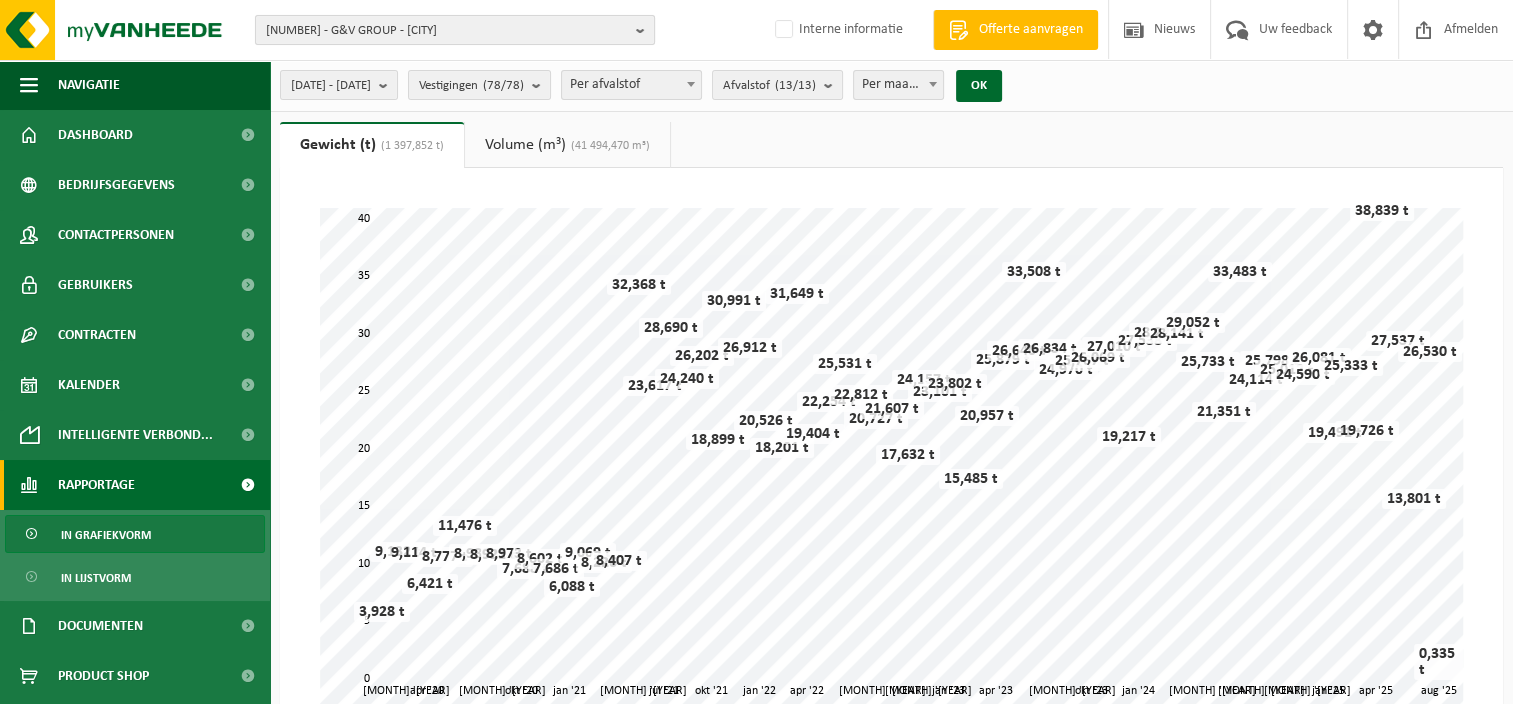 click on "10-747117 - G&V GROUP - KUURNE" at bounding box center [447, 31] 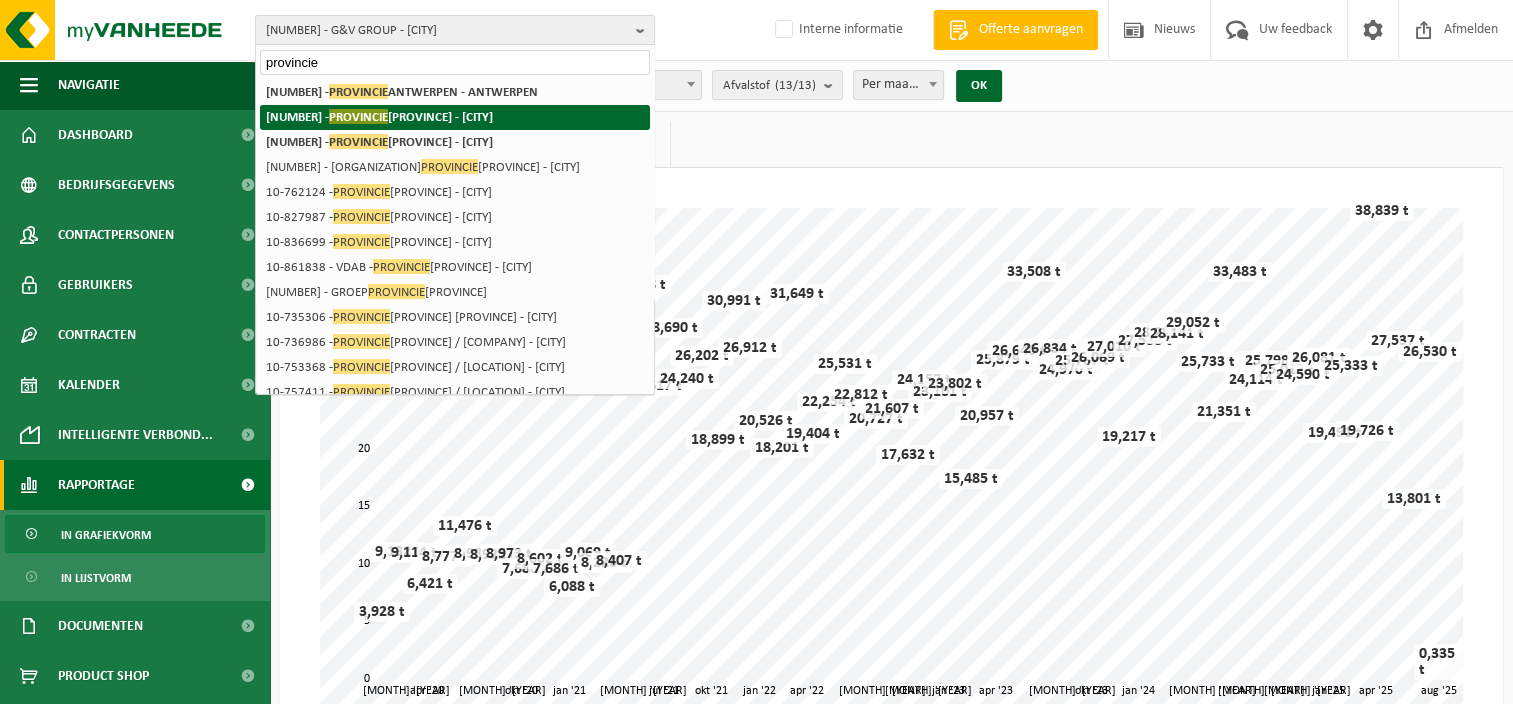 type on "provincie" 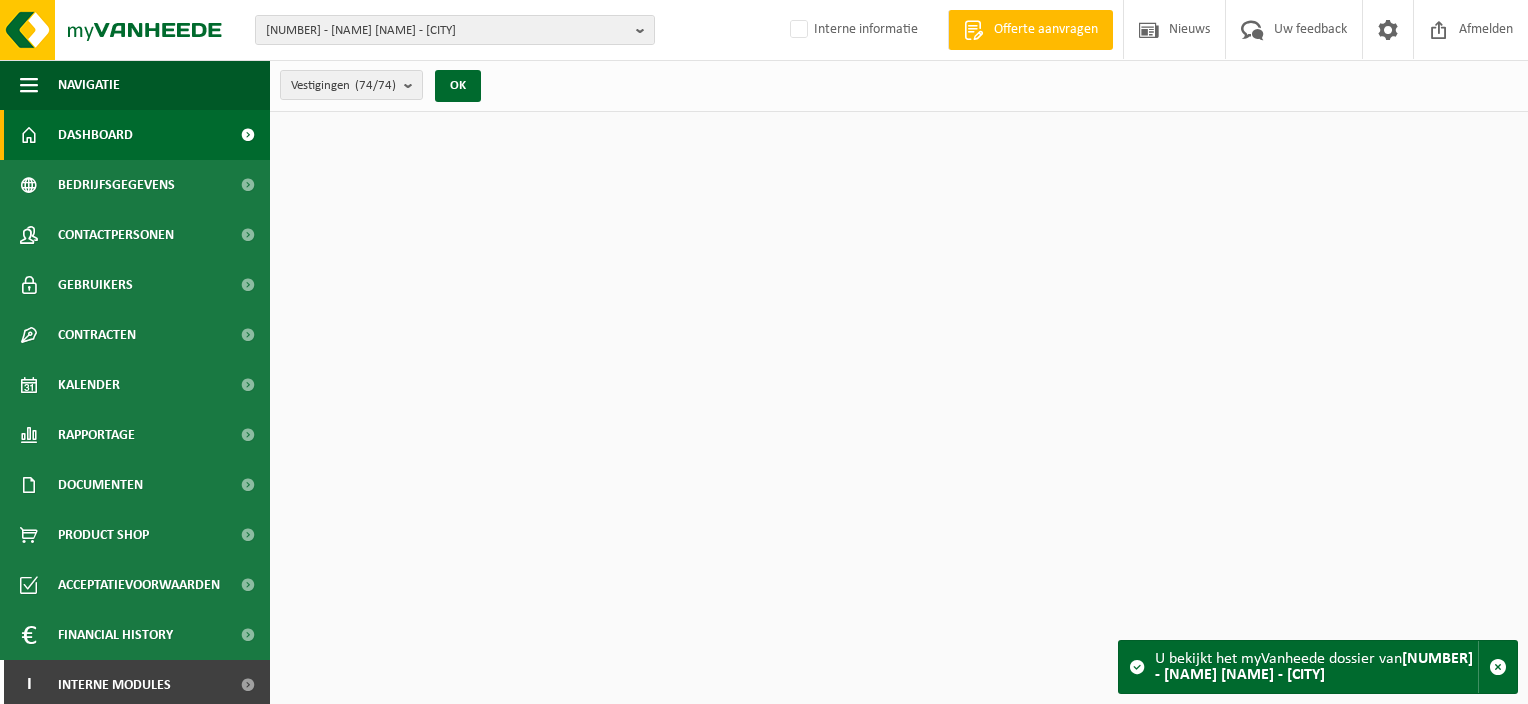 scroll, scrollTop: 0, scrollLeft: 0, axis: both 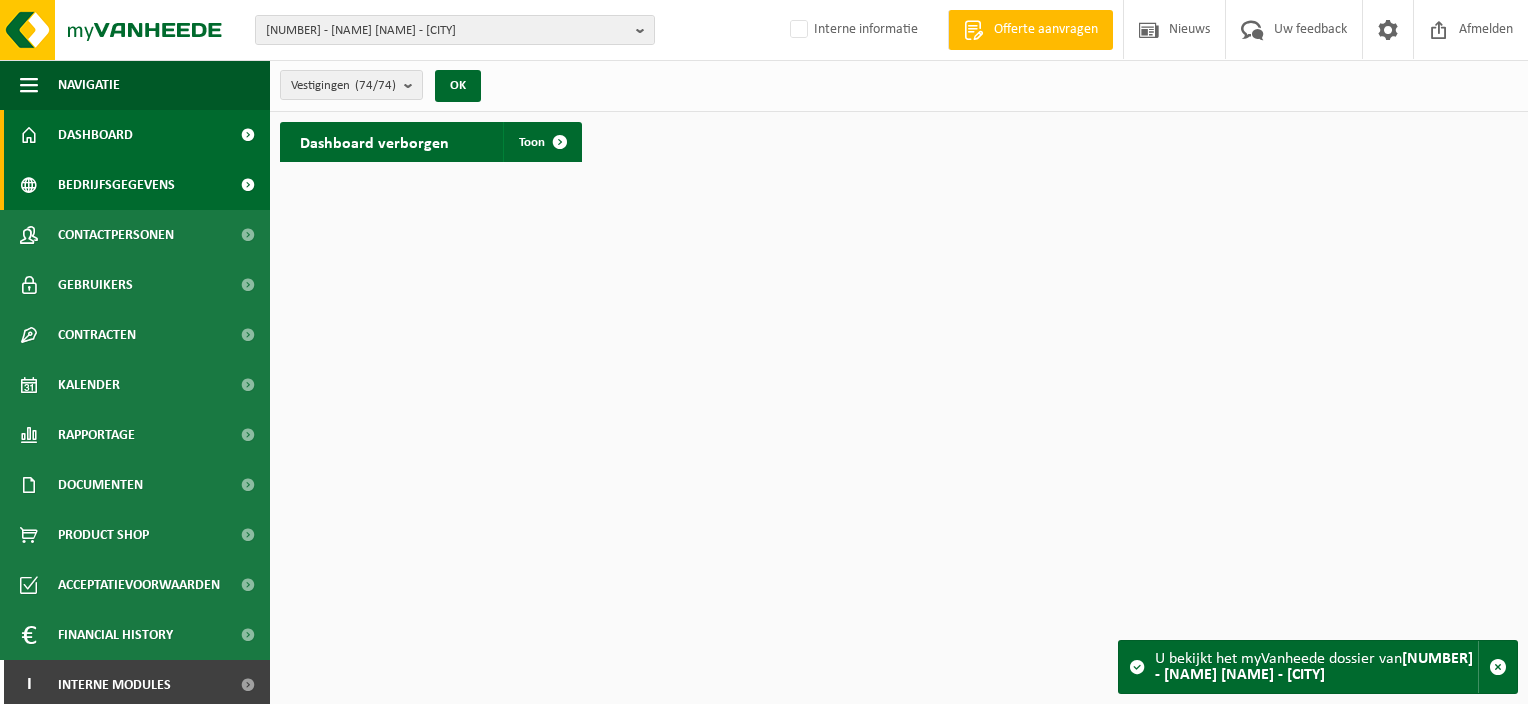 click on "Bedrijfsgegevens" at bounding box center [116, 185] 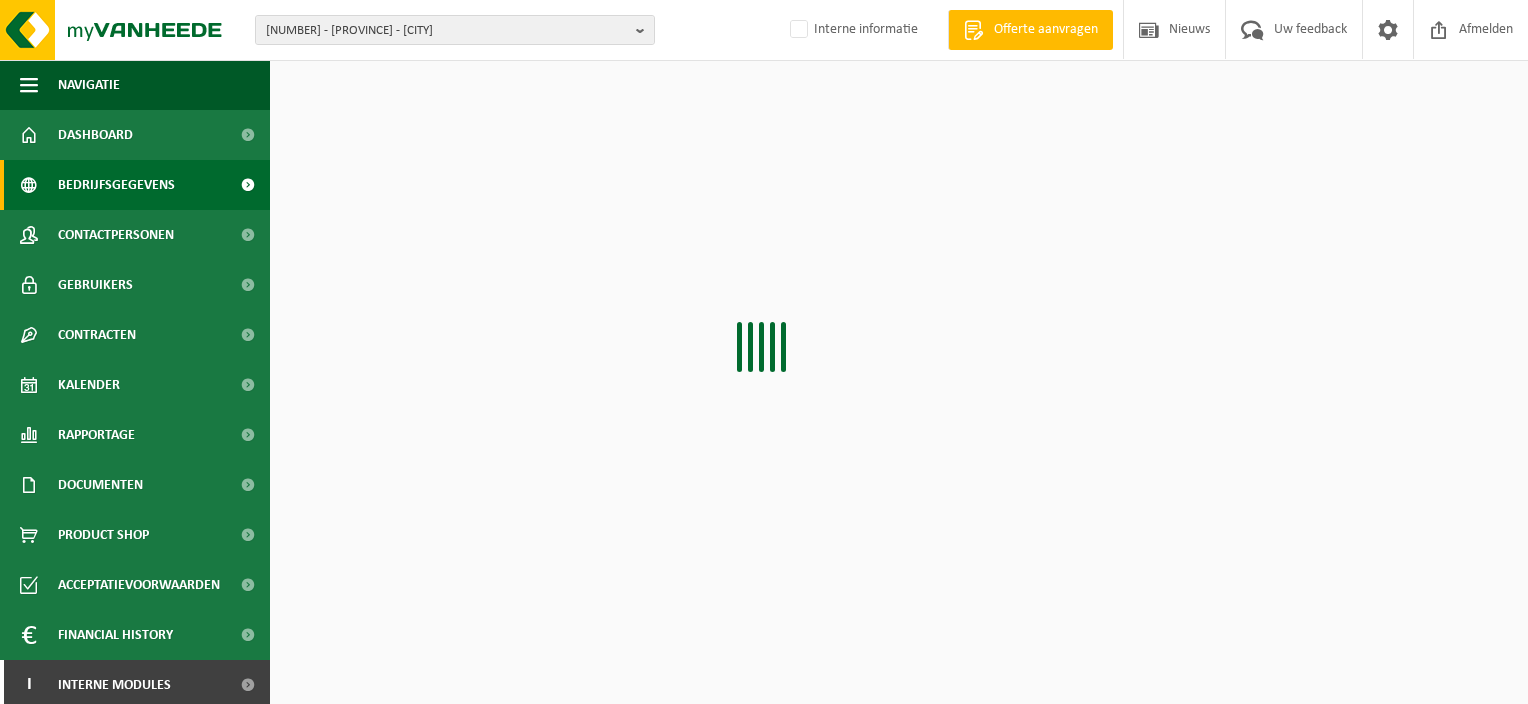 scroll, scrollTop: 0, scrollLeft: 0, axis: both 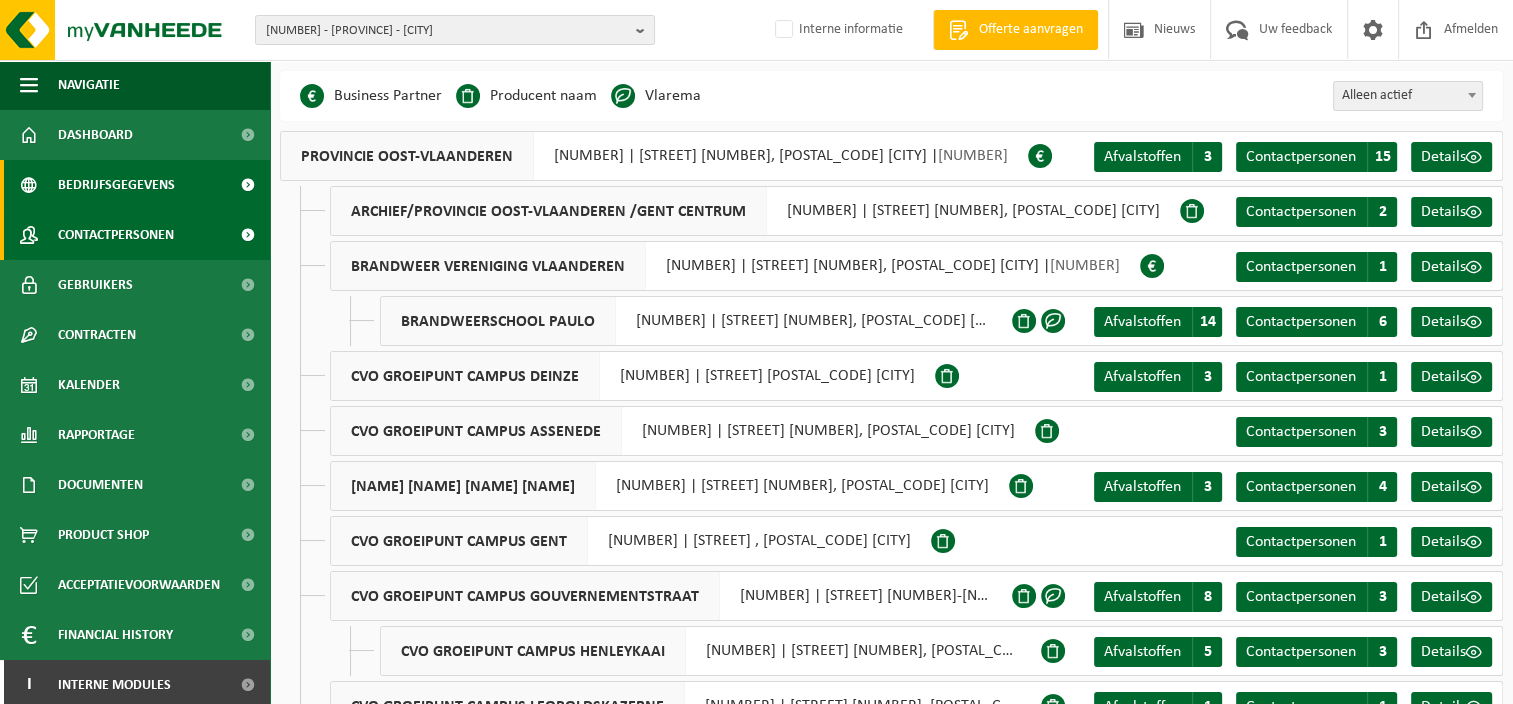 click on "Contactpersonen" at bounding box center (116, 235) 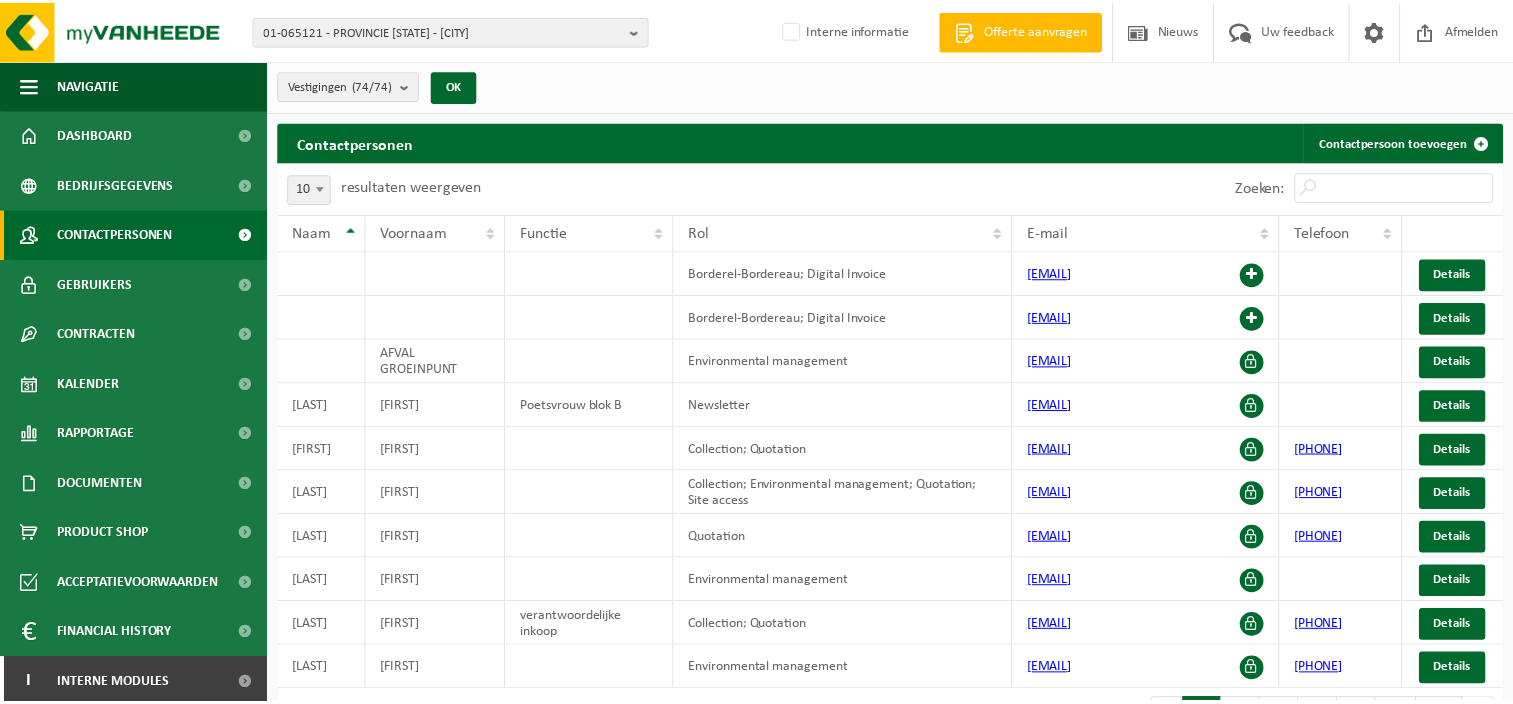 scroll, scrollTop: 0, scrollLeft: 0, axis: both 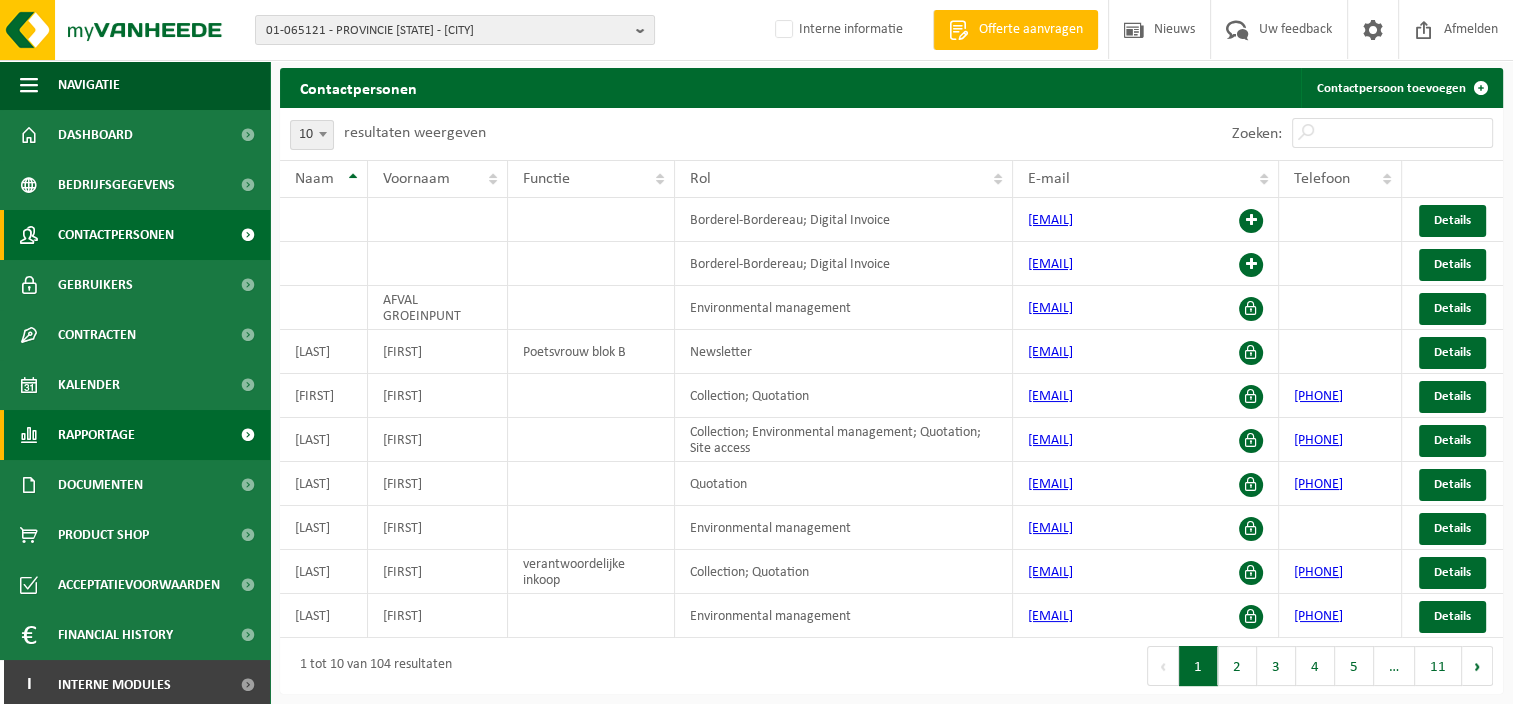 click on "Rapportage" at bounding box center (96, 435) 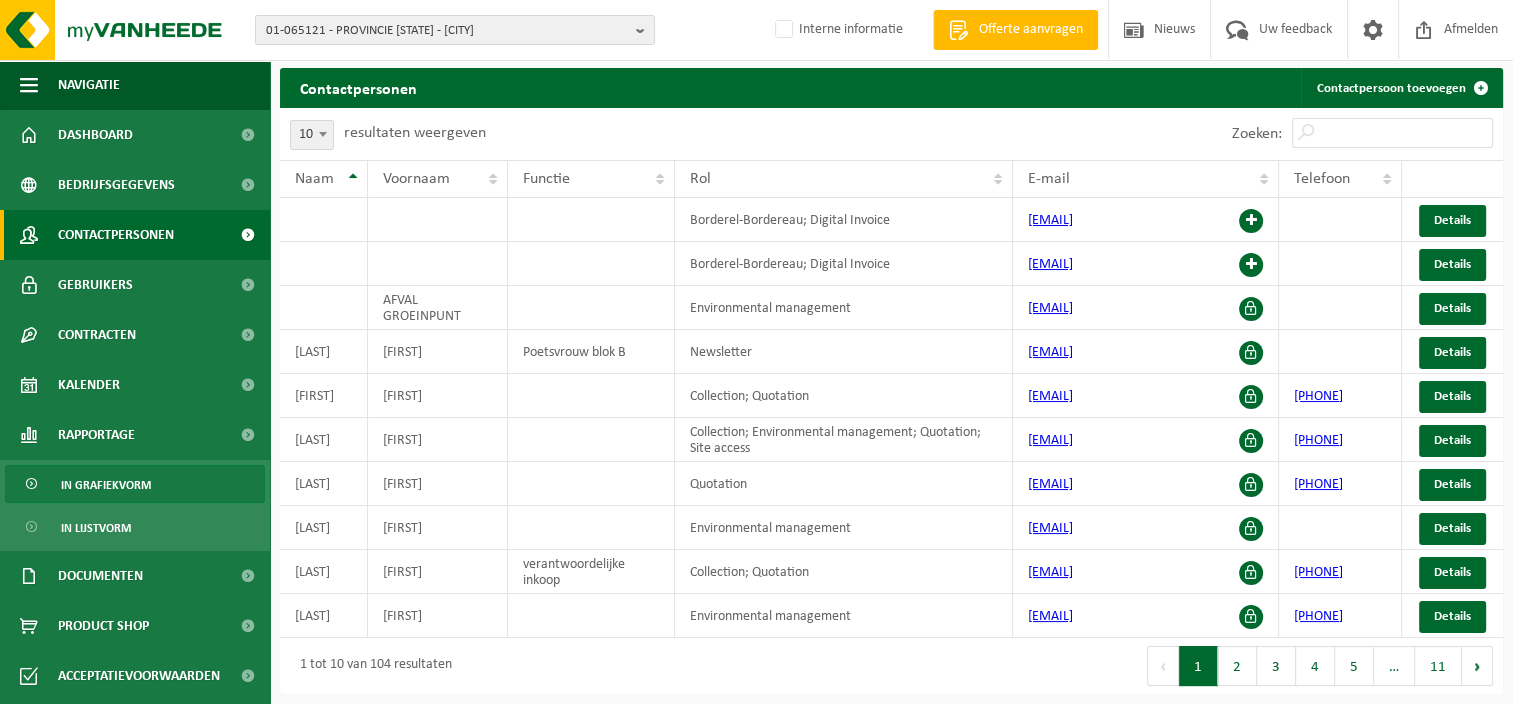 click on "In grafiekvorm" at bounding box center [106, 485] 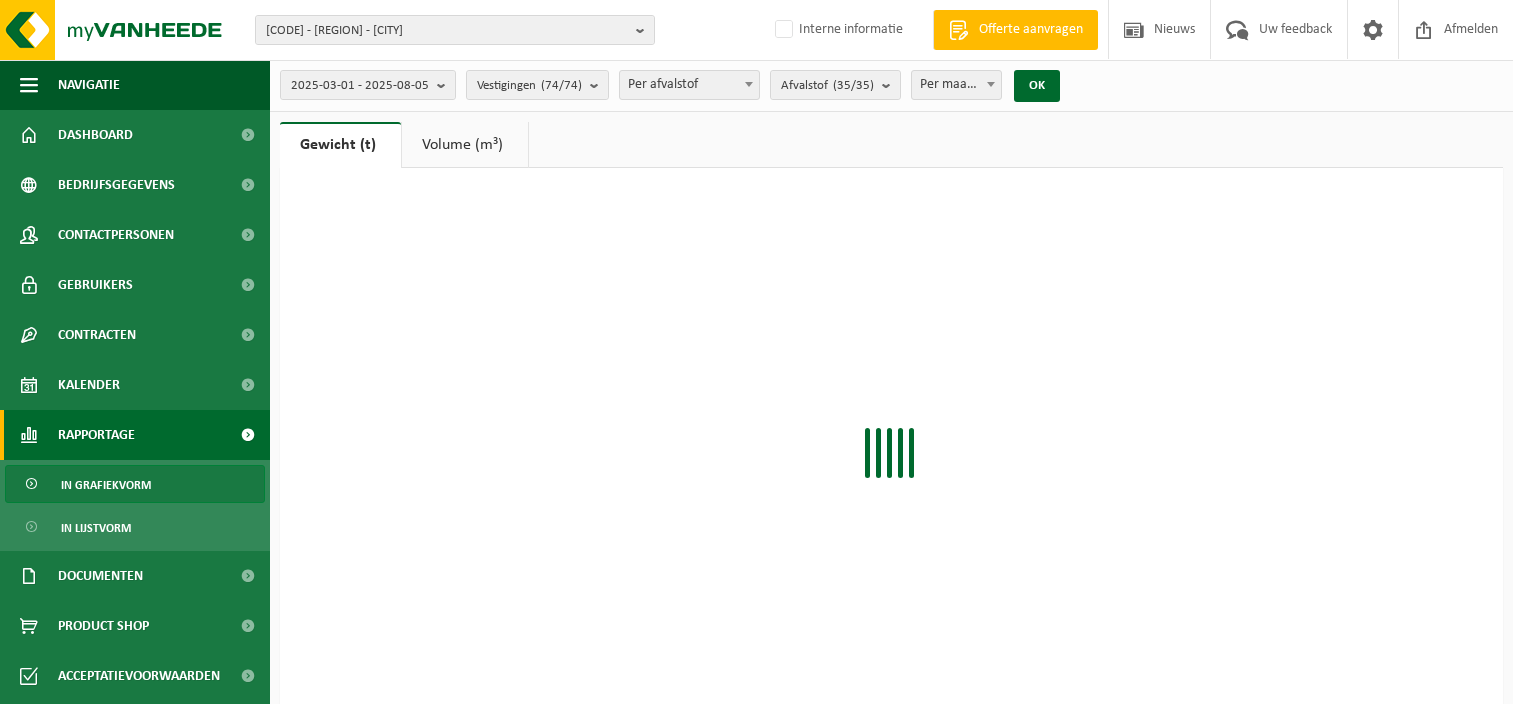 scroll, scrollTop: 0, scrollLeft: 0, axis: both 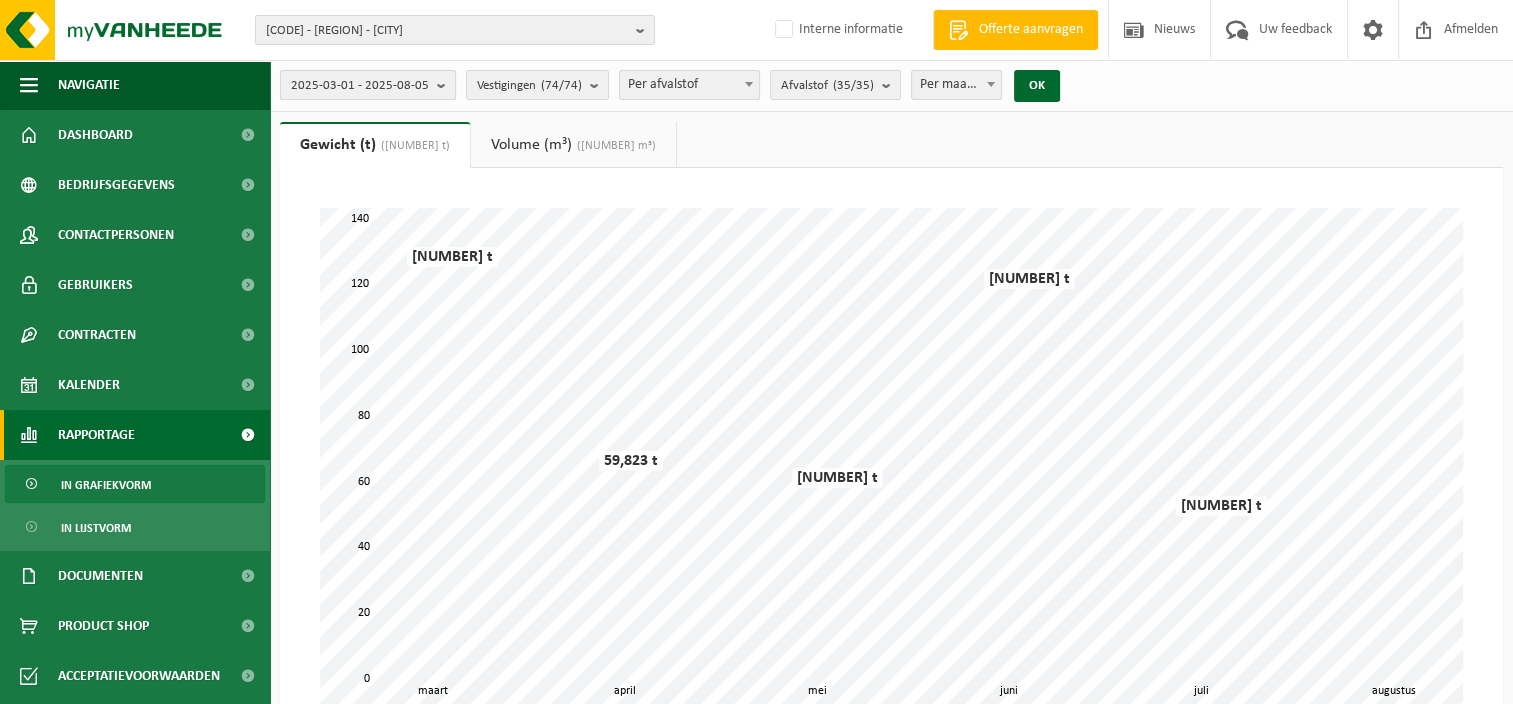 click on "2025-03-01 - 2025-08-05" at bounding box center (360, 86) 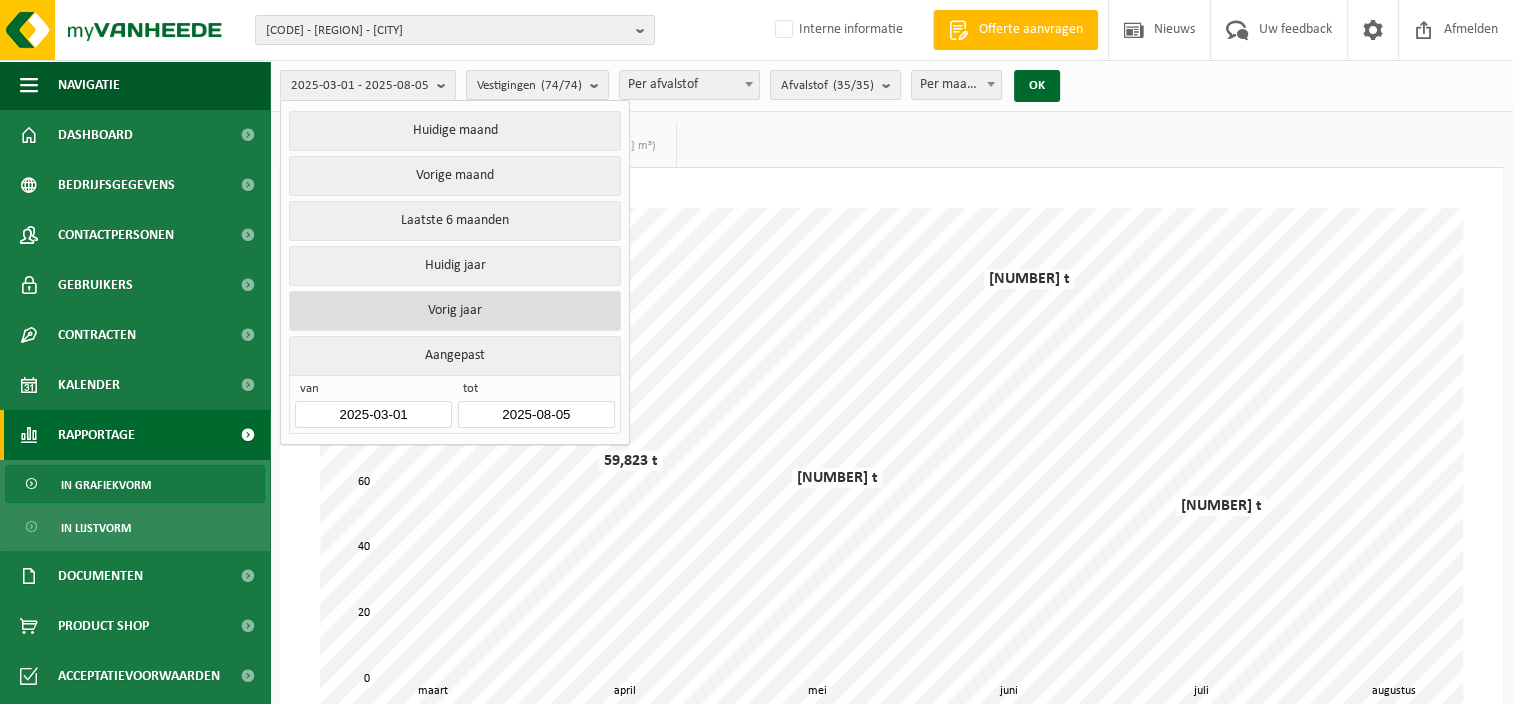 click on "Vorig jaar" at bounding box center (454, 311) 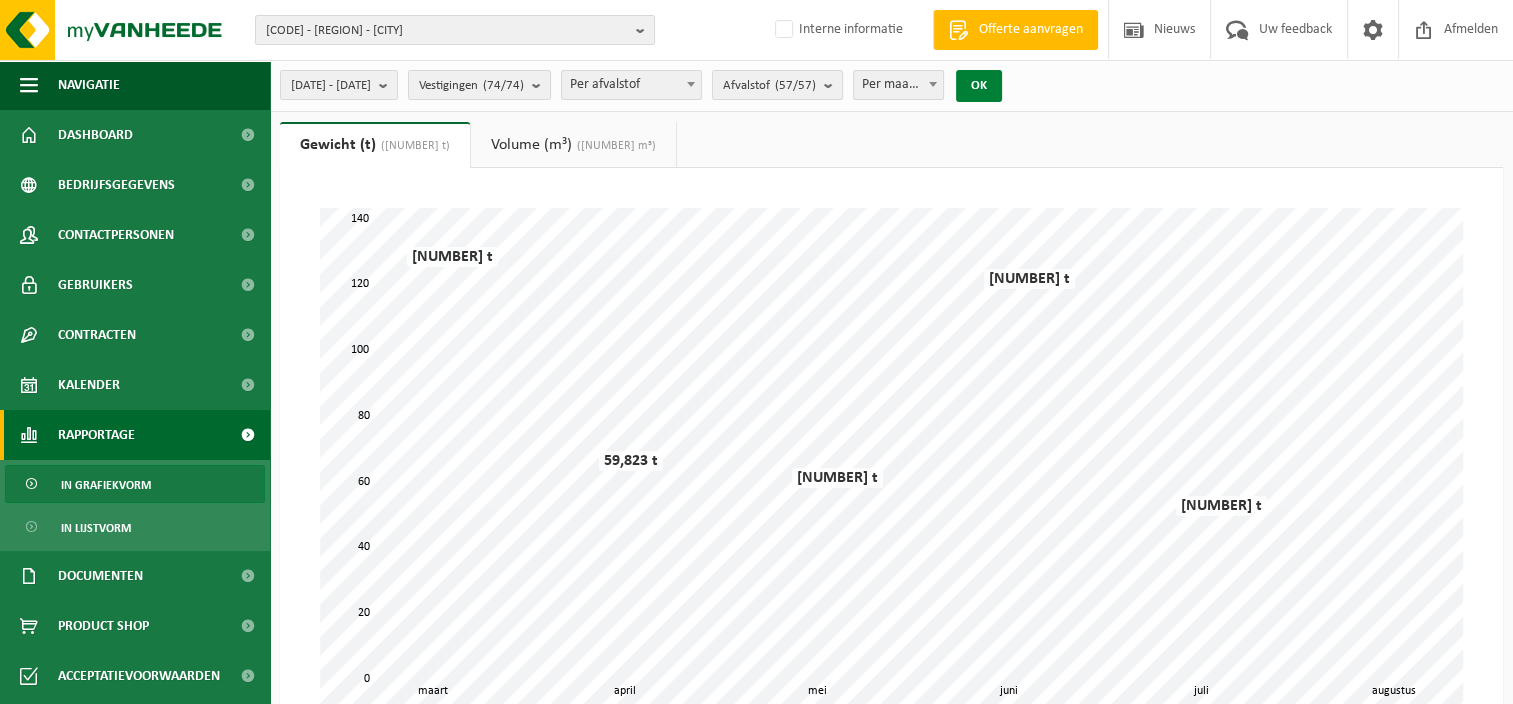 click on "OK" at bounding box center [979, 86] 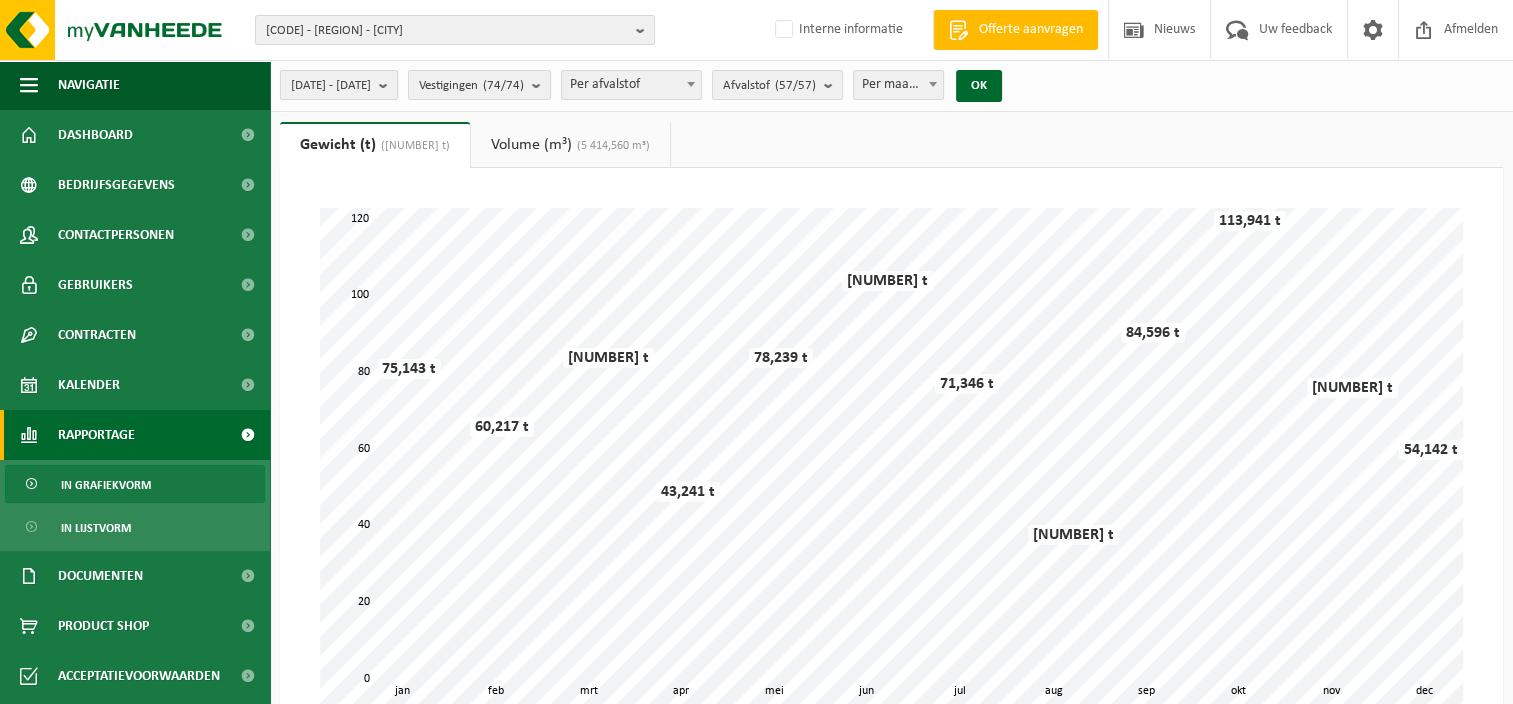 click on "2024-01-01 - 2024-12-31" at bounding box center (331, 86) 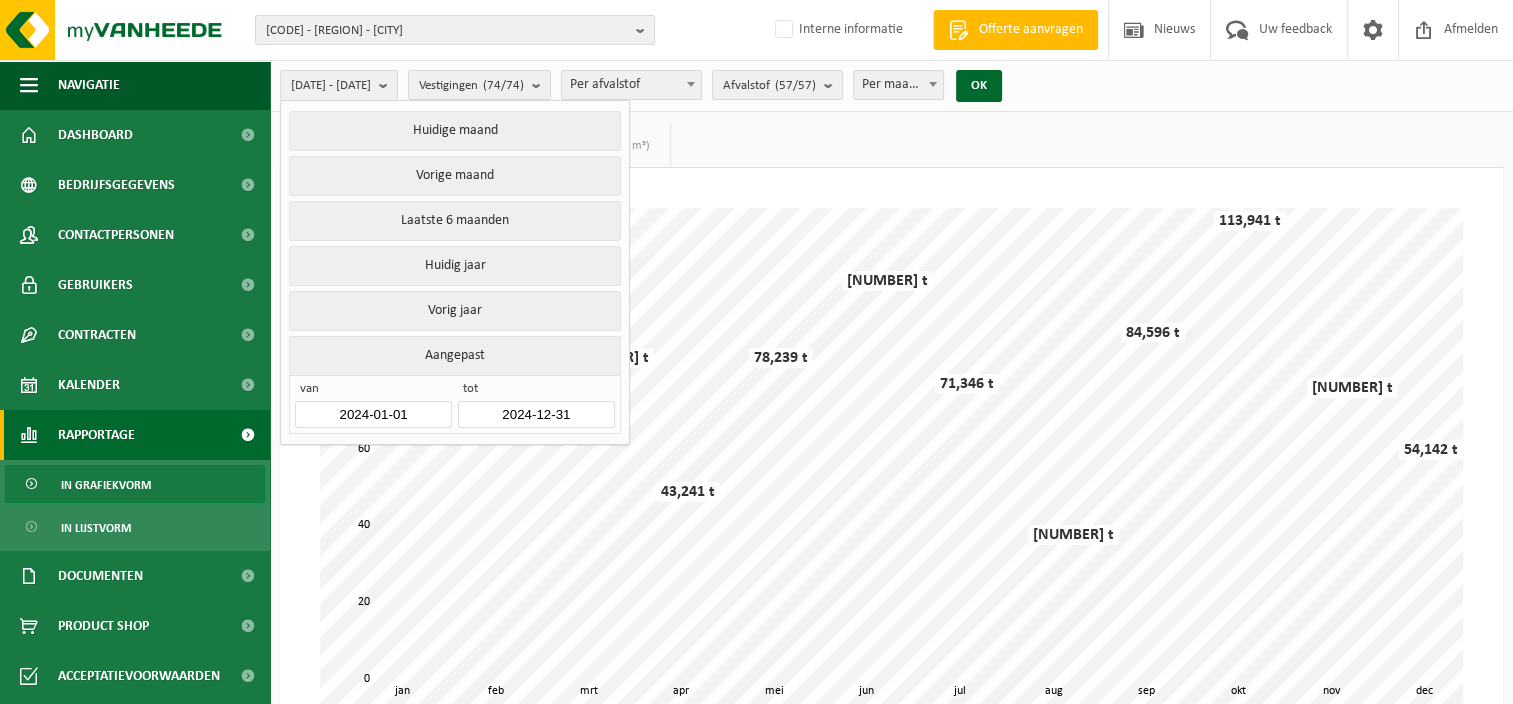 click on "2024-01-01" at bounding box center (373, 414) 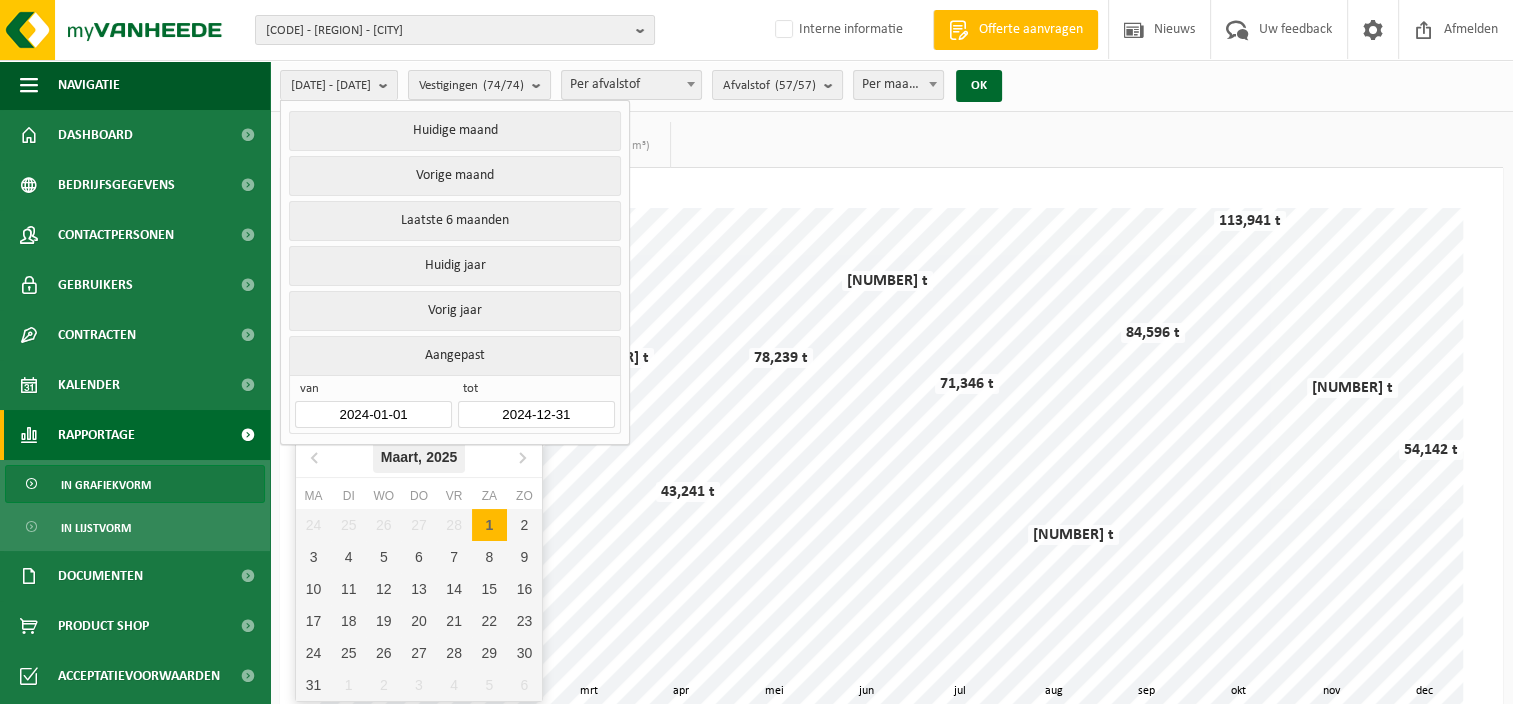 click on "2025" at bounding box center (441, 457) 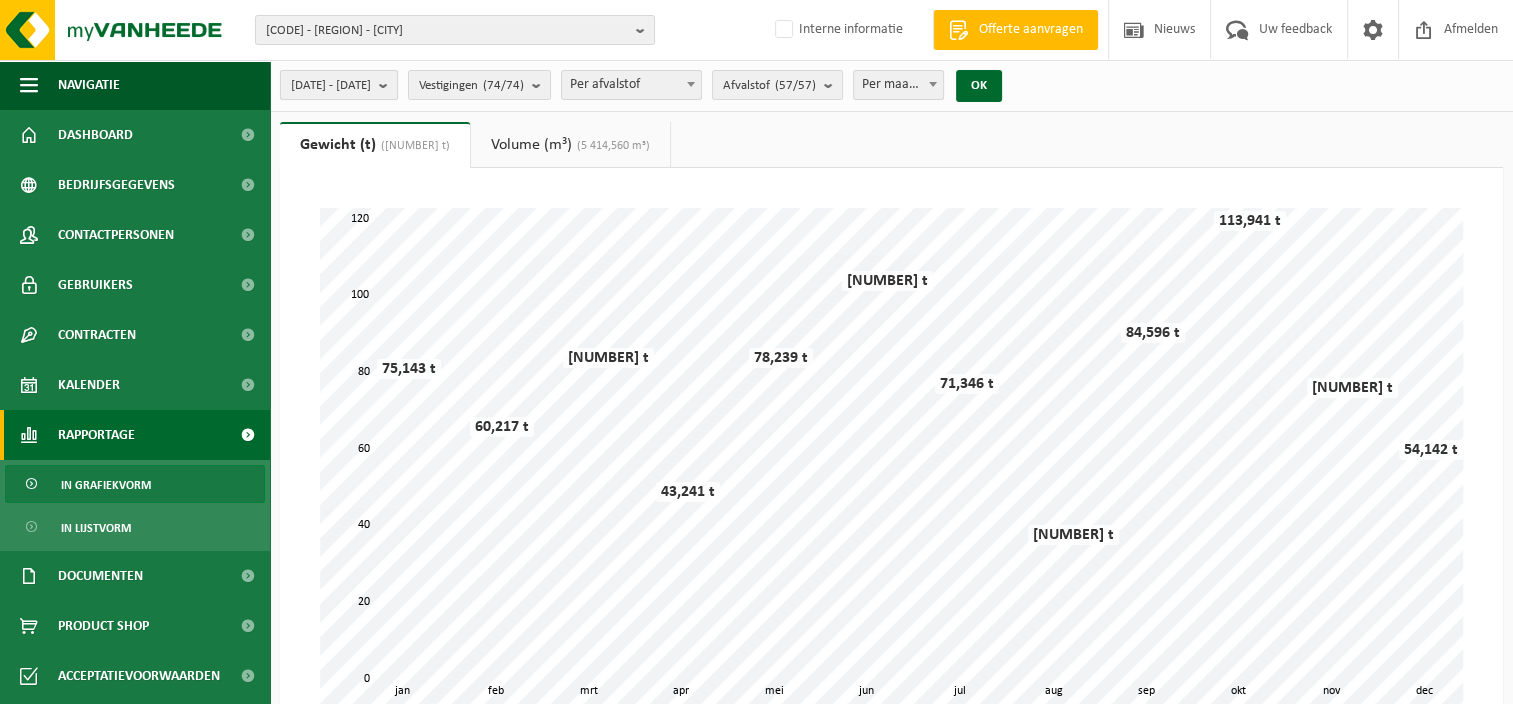 click on "2024-01-01 - 2024-12-31" at bounding box center [331, 86] 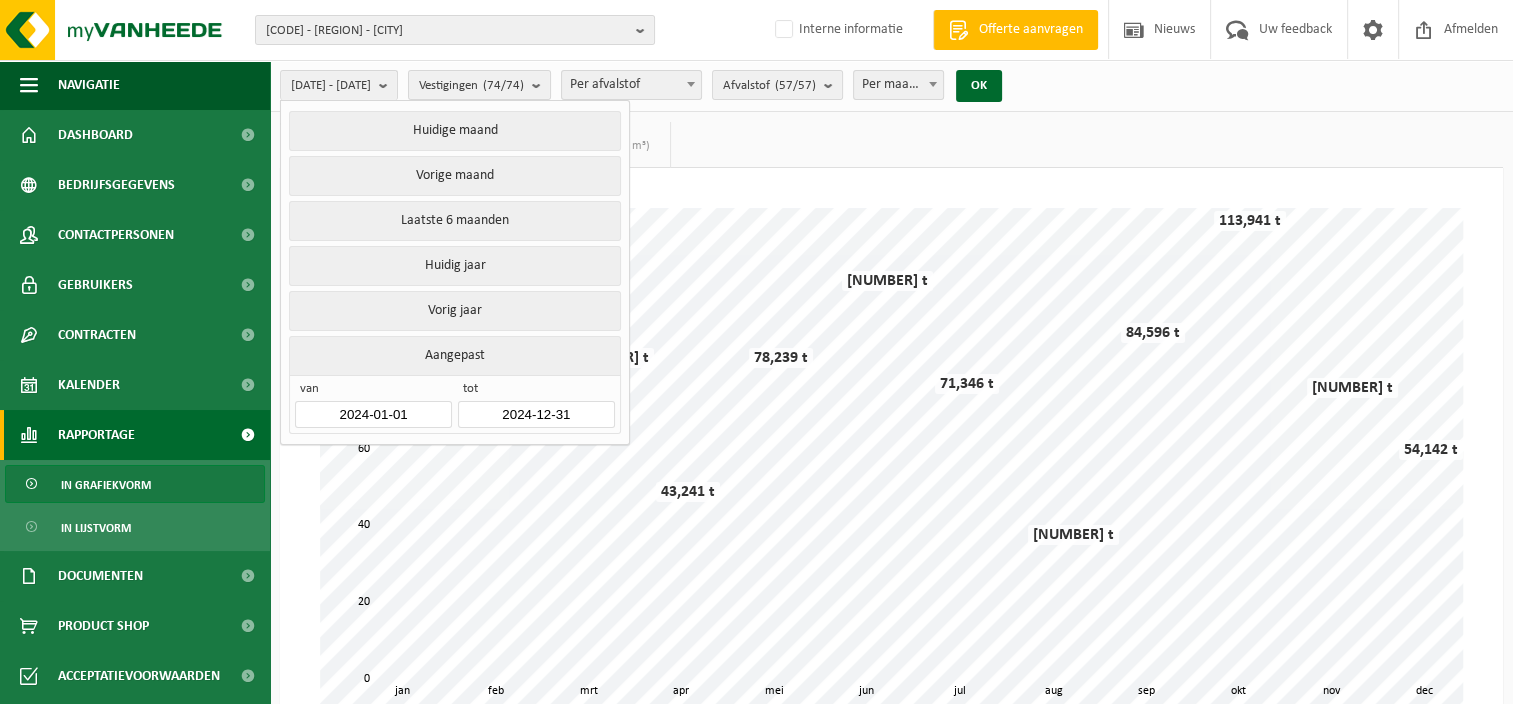 click on "2024-01-01" at bounding box center [373, 414] 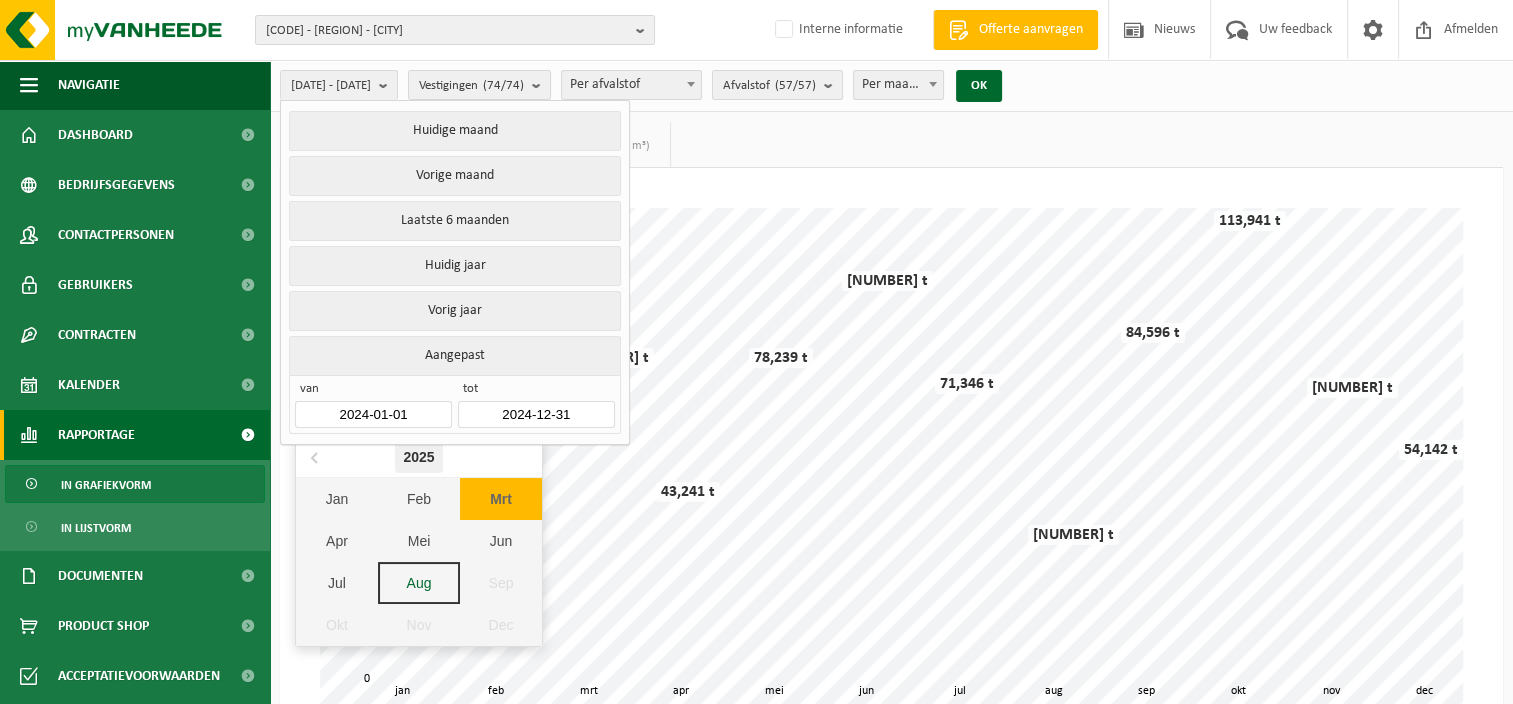 click on "2025" at bounding box center [418, 457] 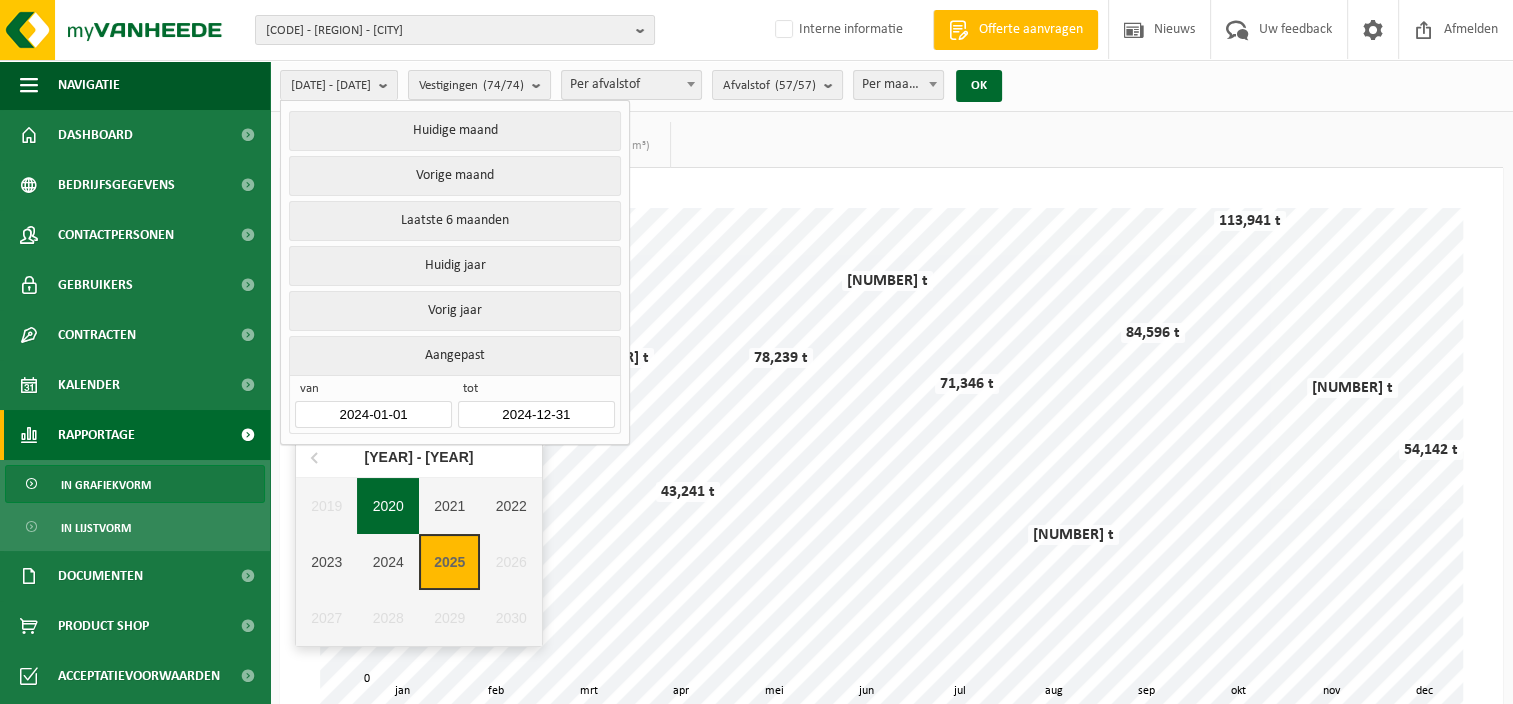 click on "2020" at bounding box center (388, 506) 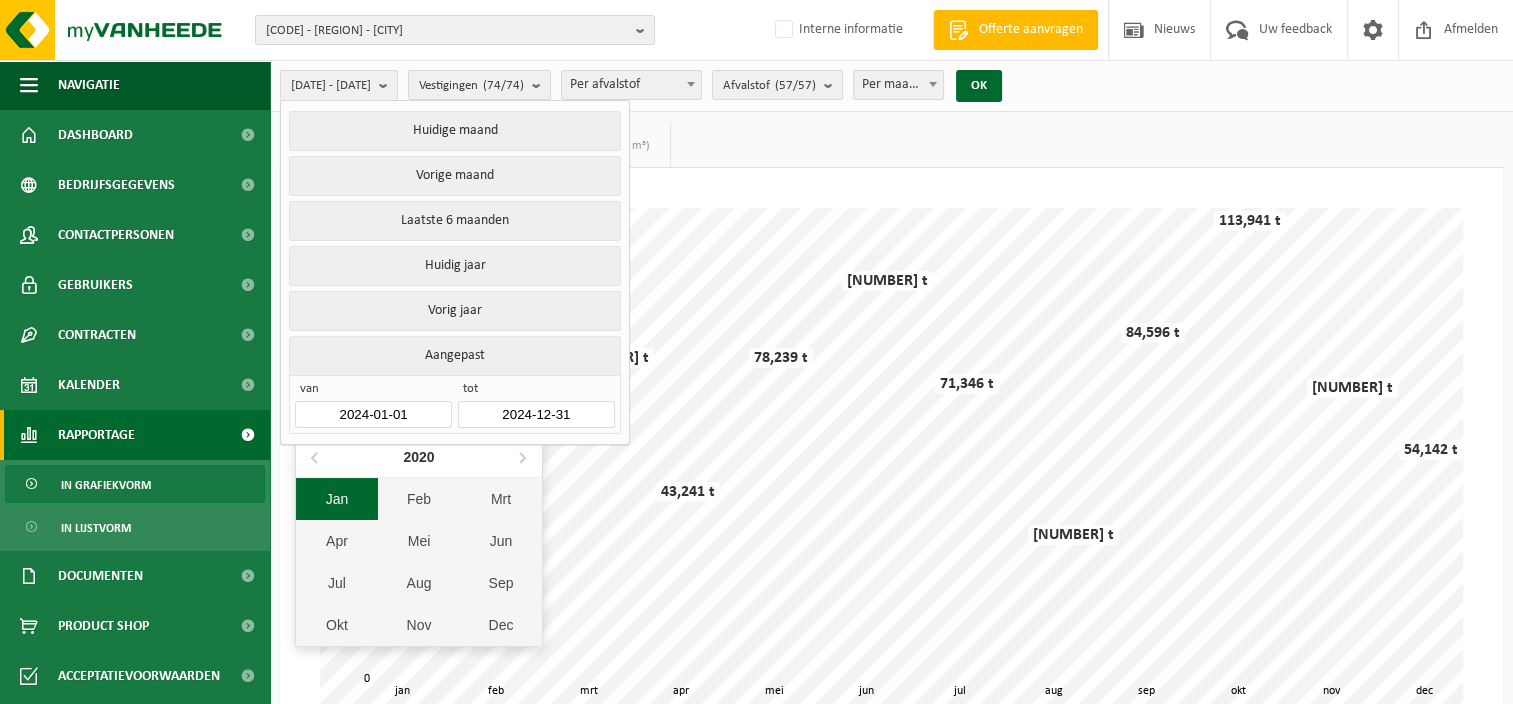 click on "Jan" at bounding box center (337, 499) 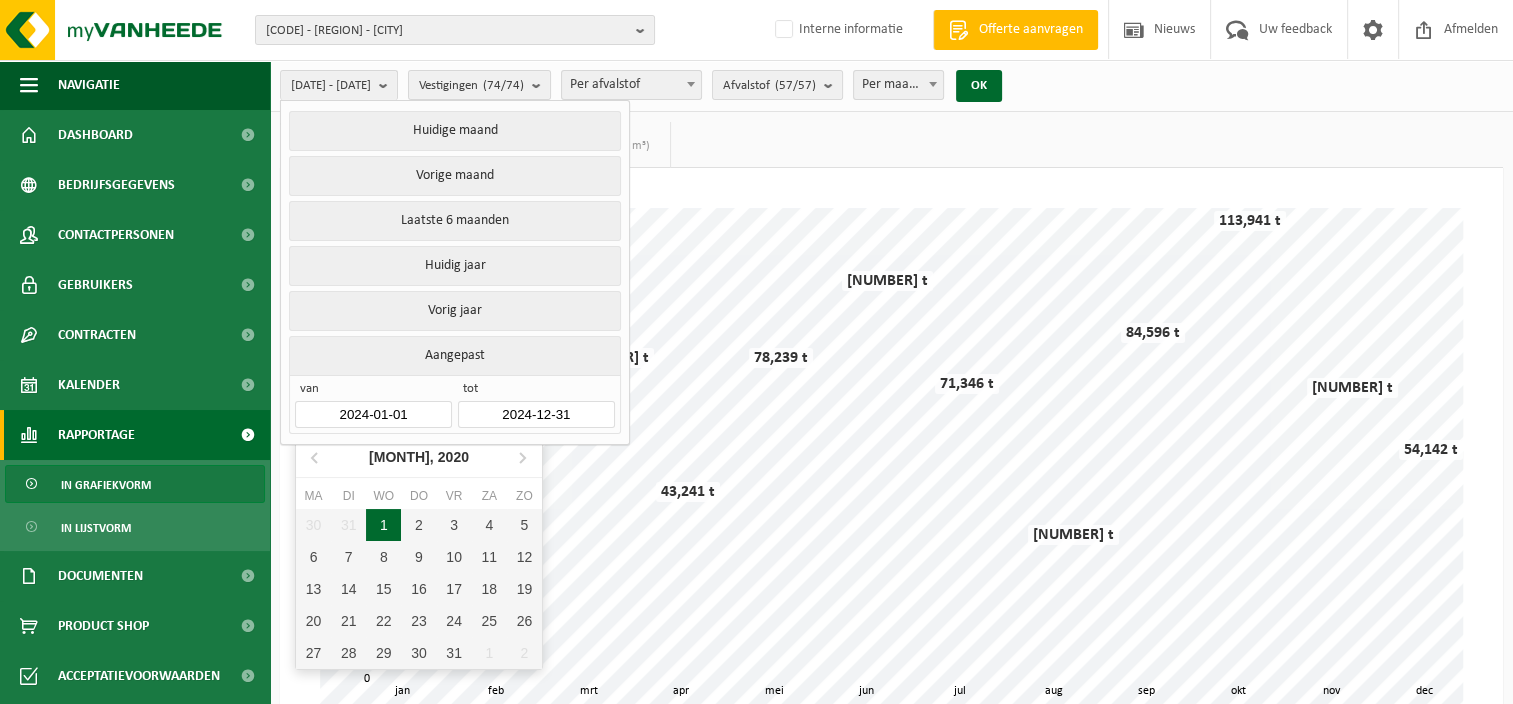 click on "1" at bounding box center [383, 525] 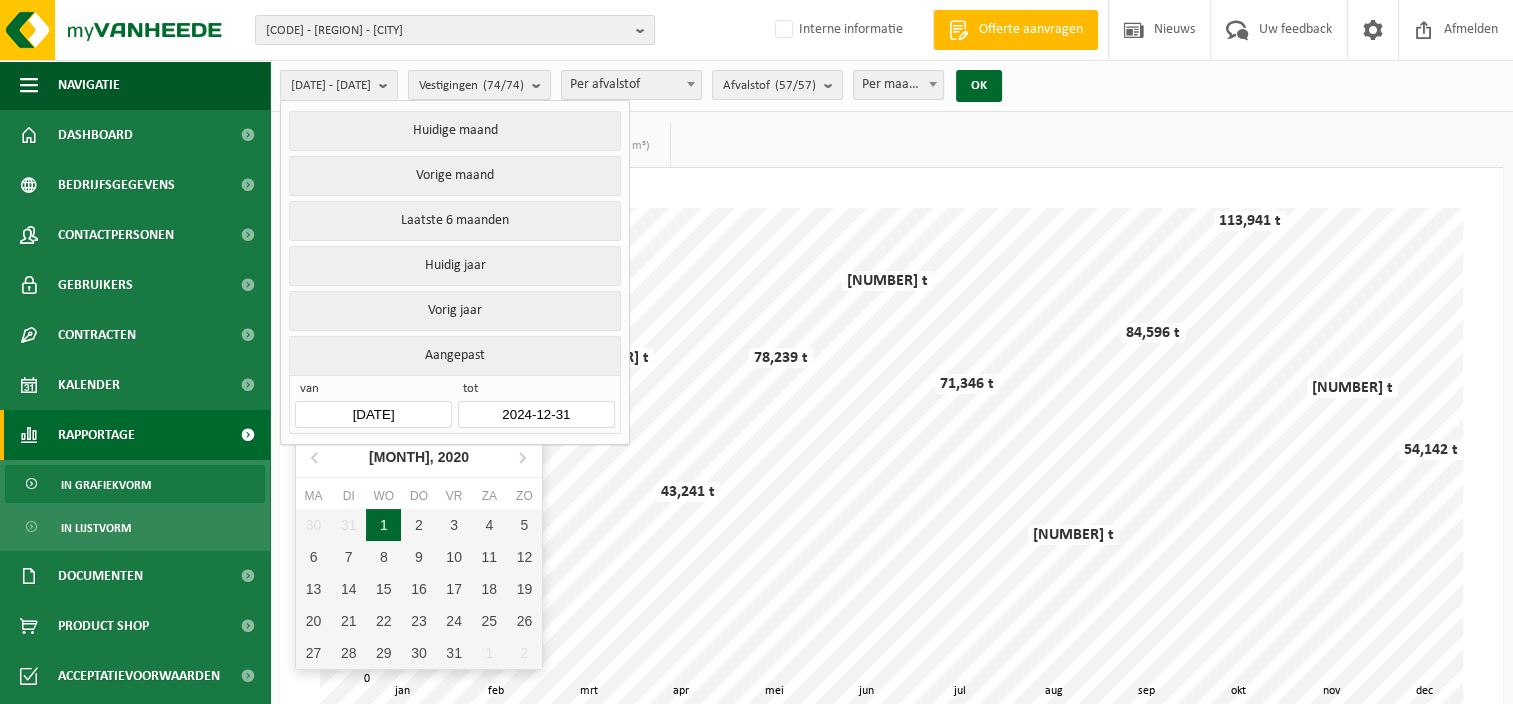 type on "2025-08-05" 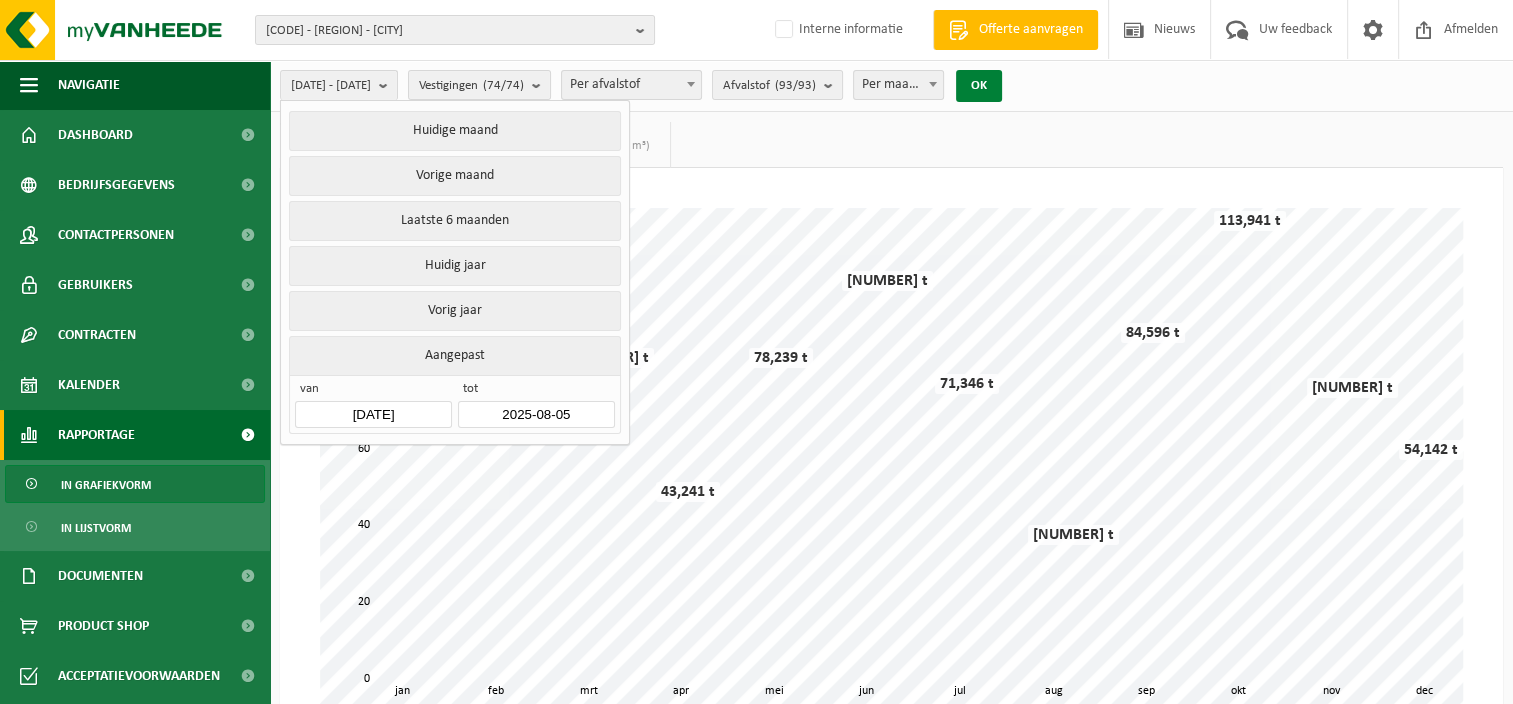 click on "OK" at bounding box center (979, 86) 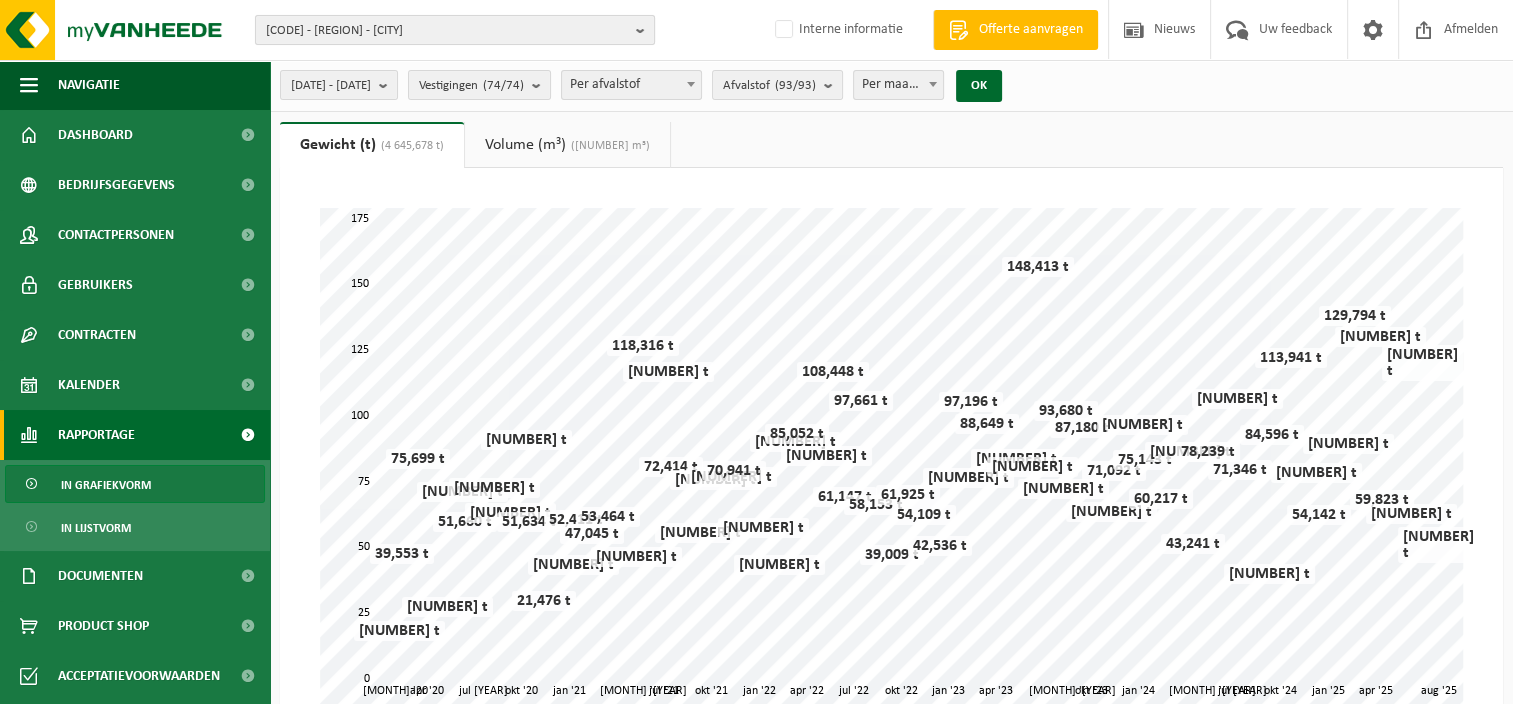 click on "01-065121 - PROVINCIE OOST-VLAANDEREN - GENT" at bounding box center [447, 31] 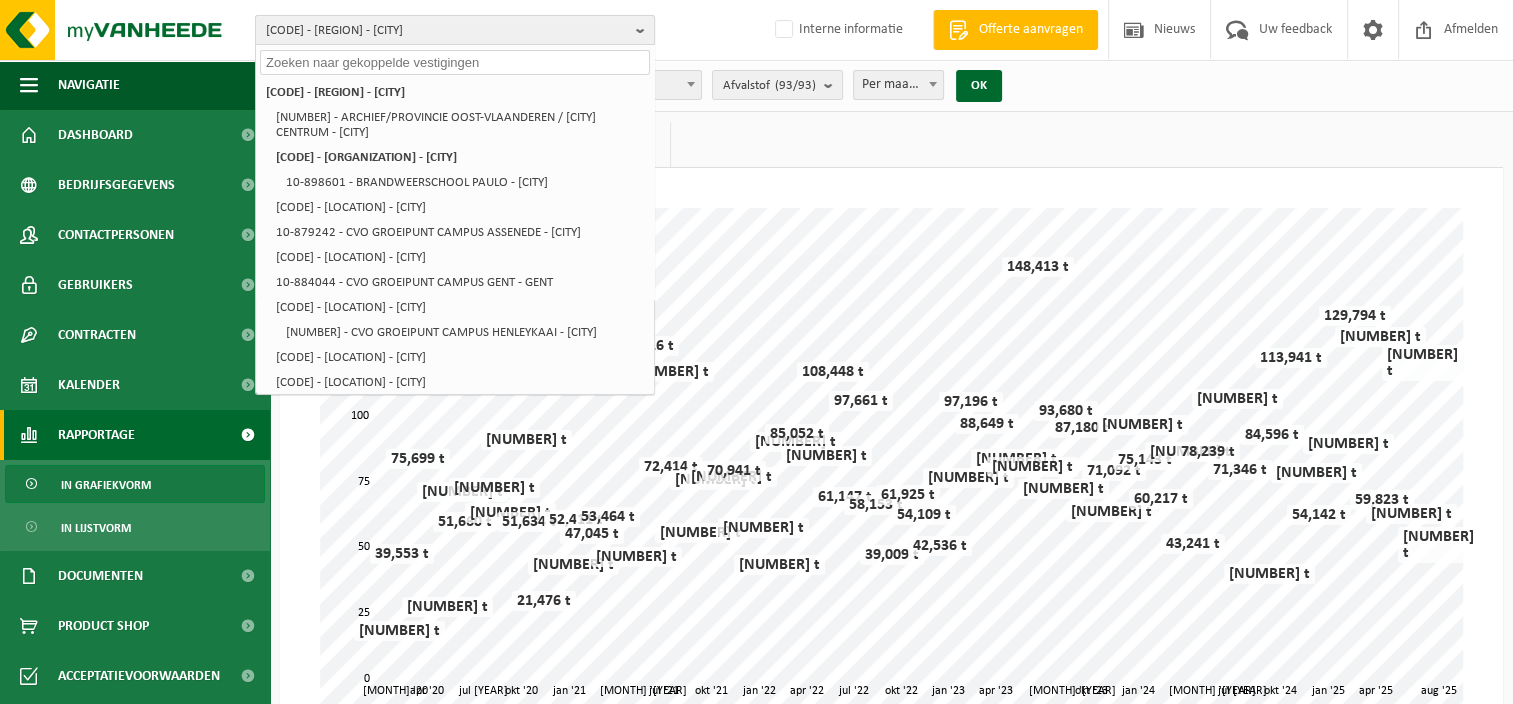 click on "01-065121 - PROVINCIE OOST-VLAANDEREN - GENT" at bounding box center [447, 31] 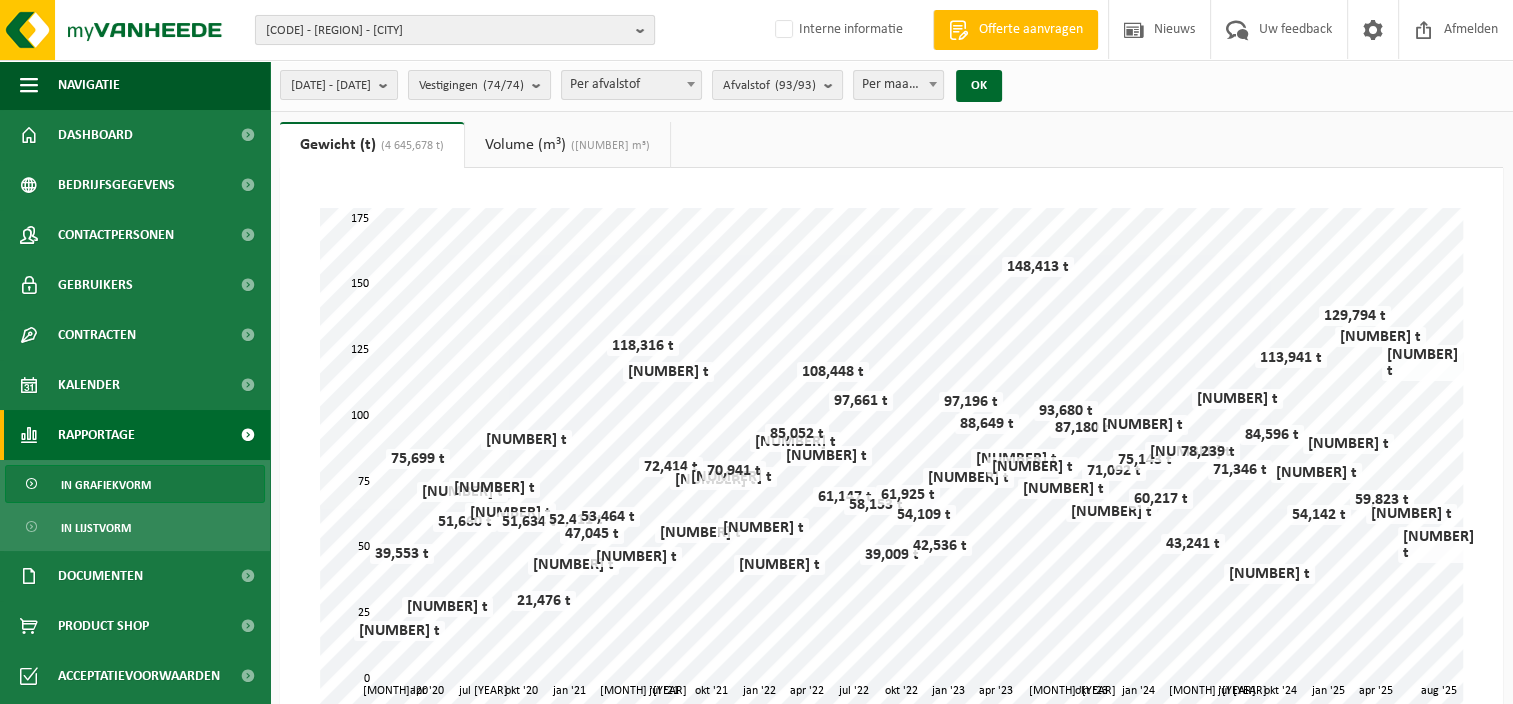 type 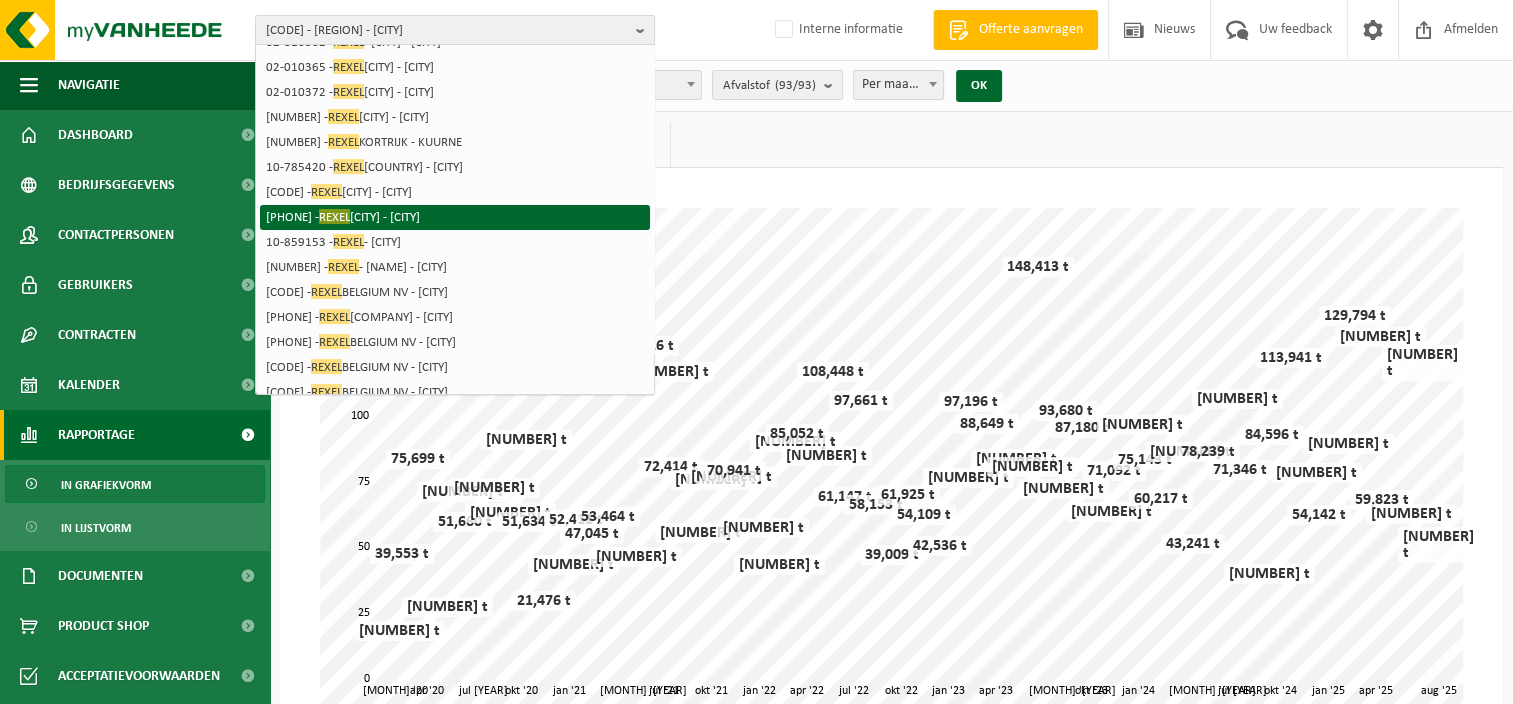 scroll, scrollTop: 289, scrollLeft: 0, axis: vertical 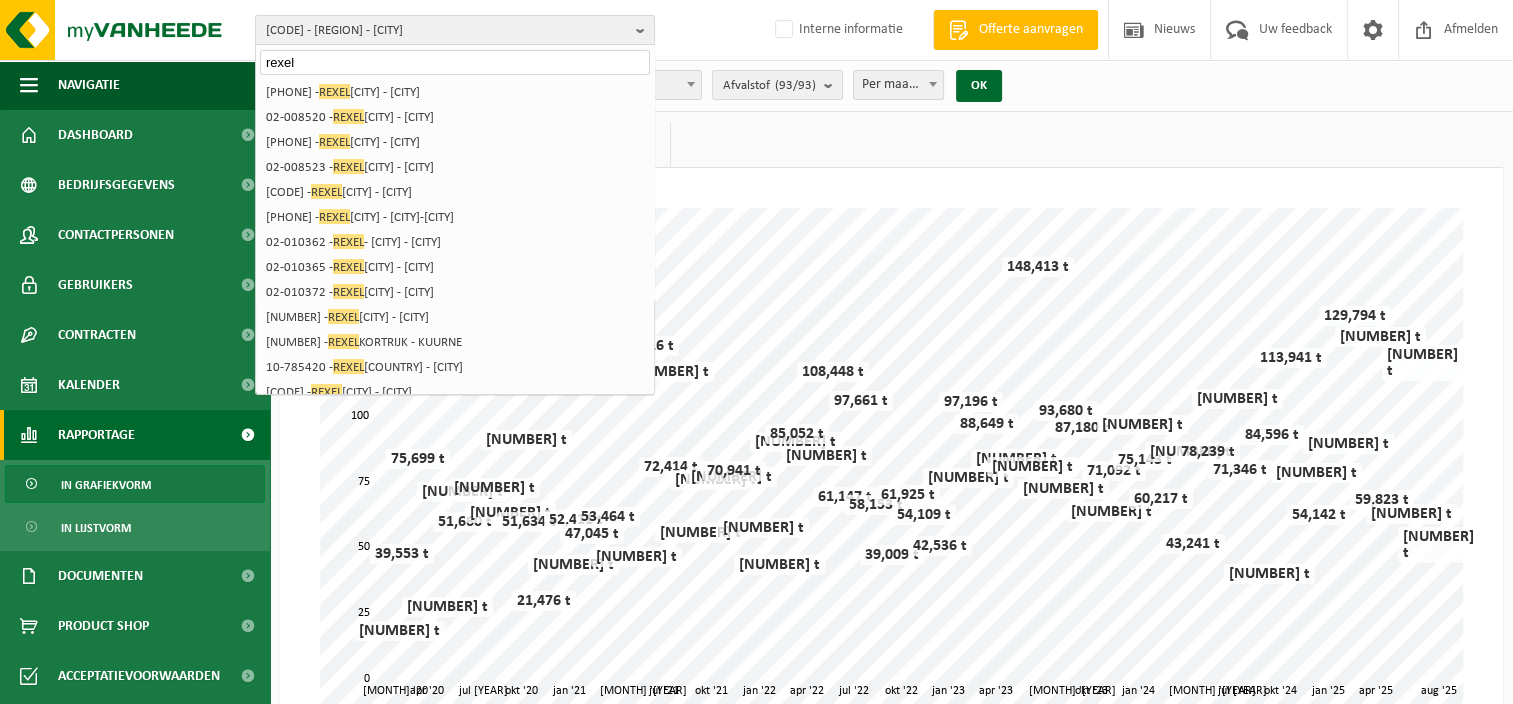 type on "rexel" 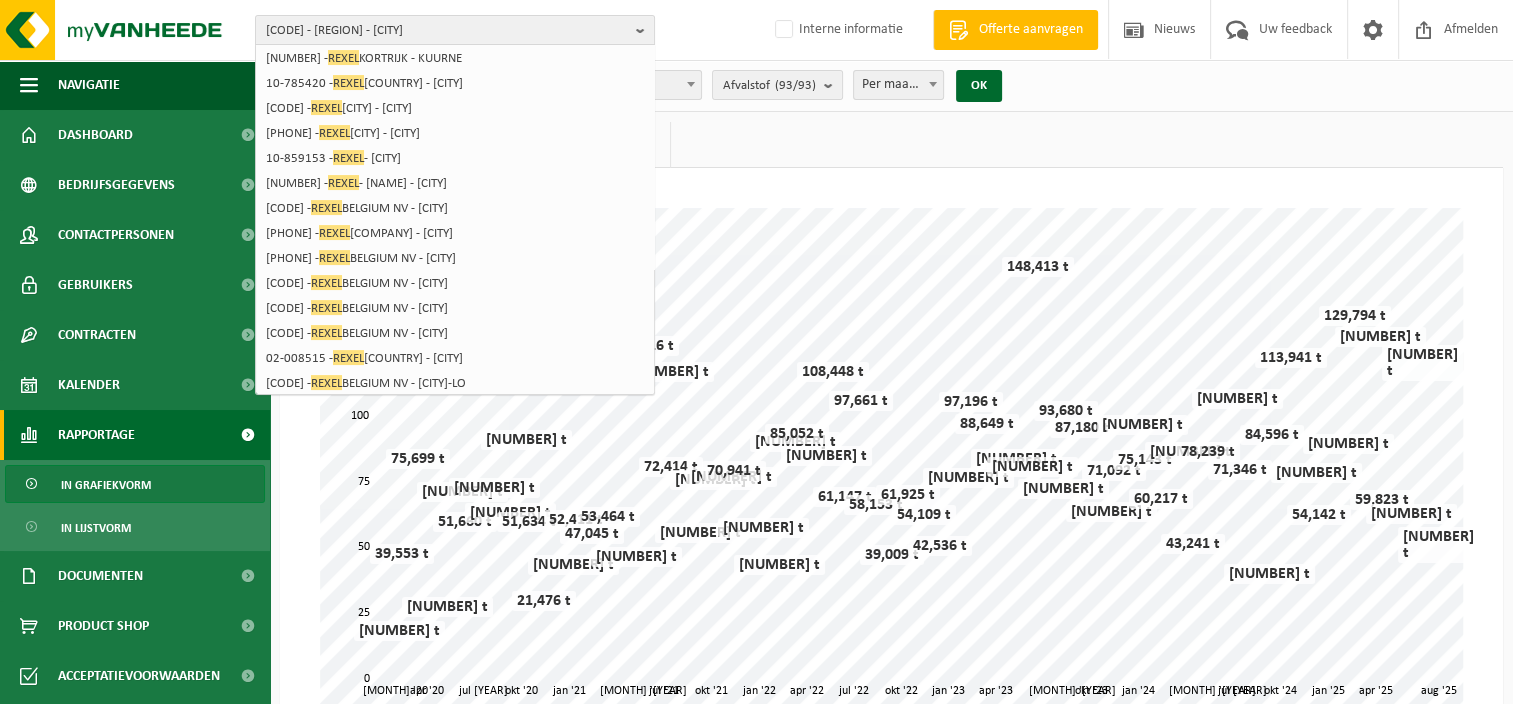 scroll, scrollTop: 289, scrollLeft: 0, axis: vertical 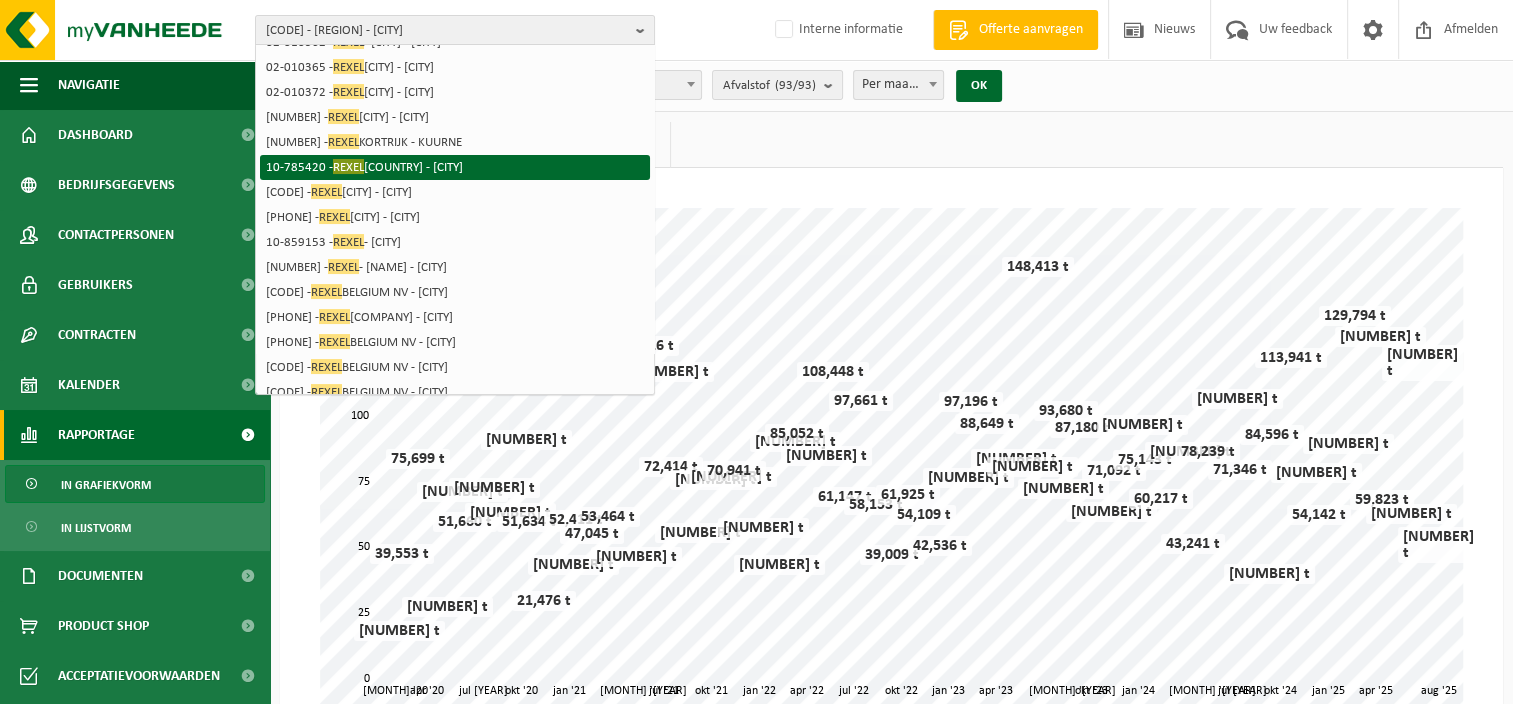 click on "10-785420 -  REXEL  BELGIUM - BRECHT" at bounding box center [455, 167] 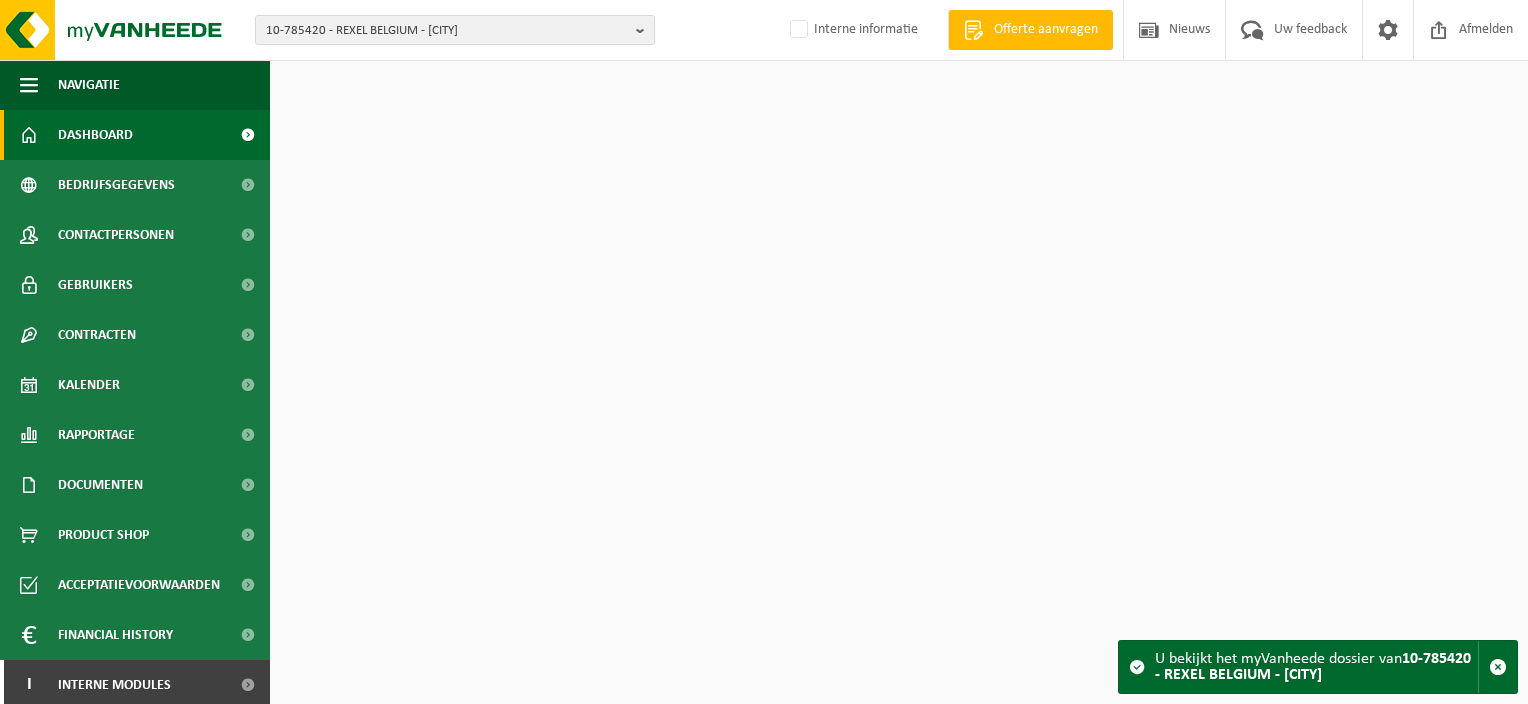 scroll, scrollTop: 0, scrollLeft: 0, axis: both 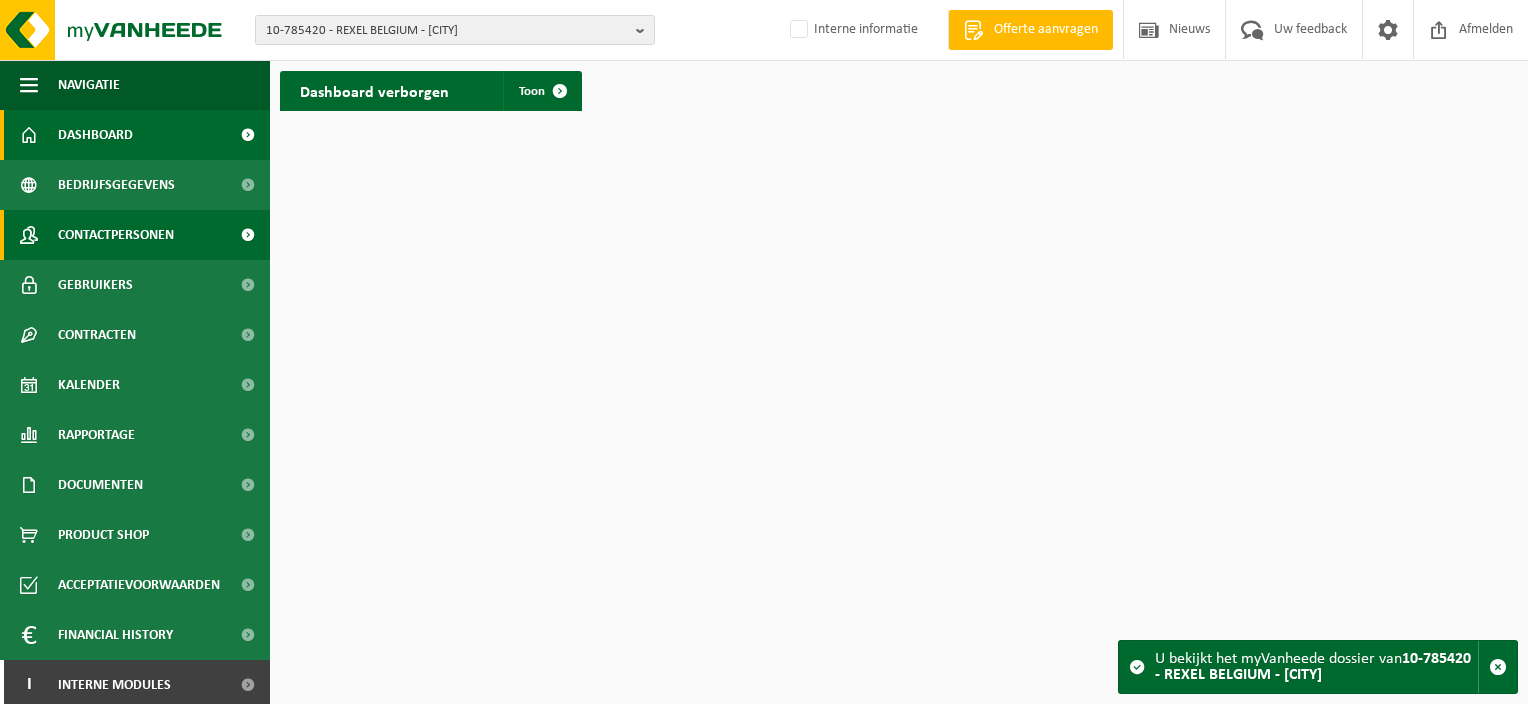 click on "Contactpersonen" at bounding box center [116, 235] 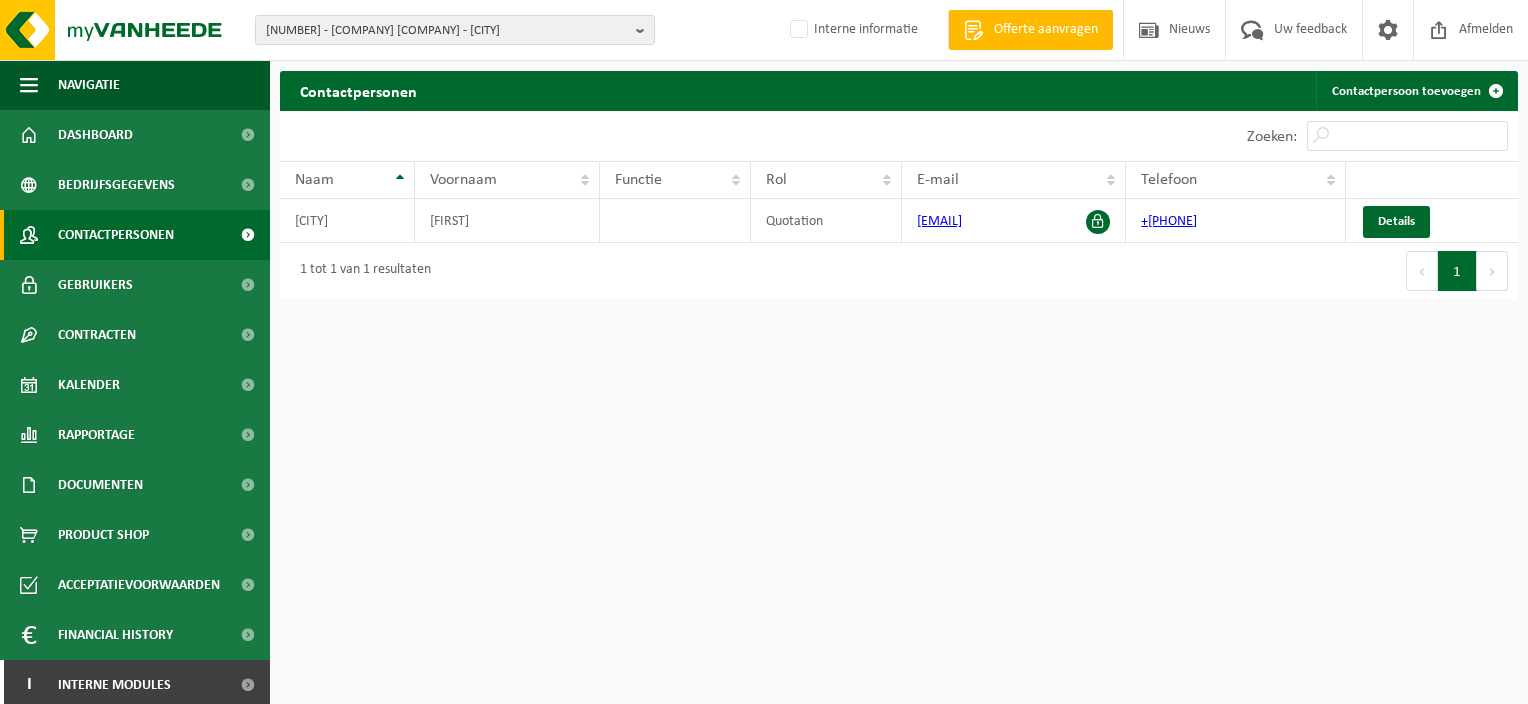 scroll, scrollTop: 0, scrollLeft: 0, axis: both 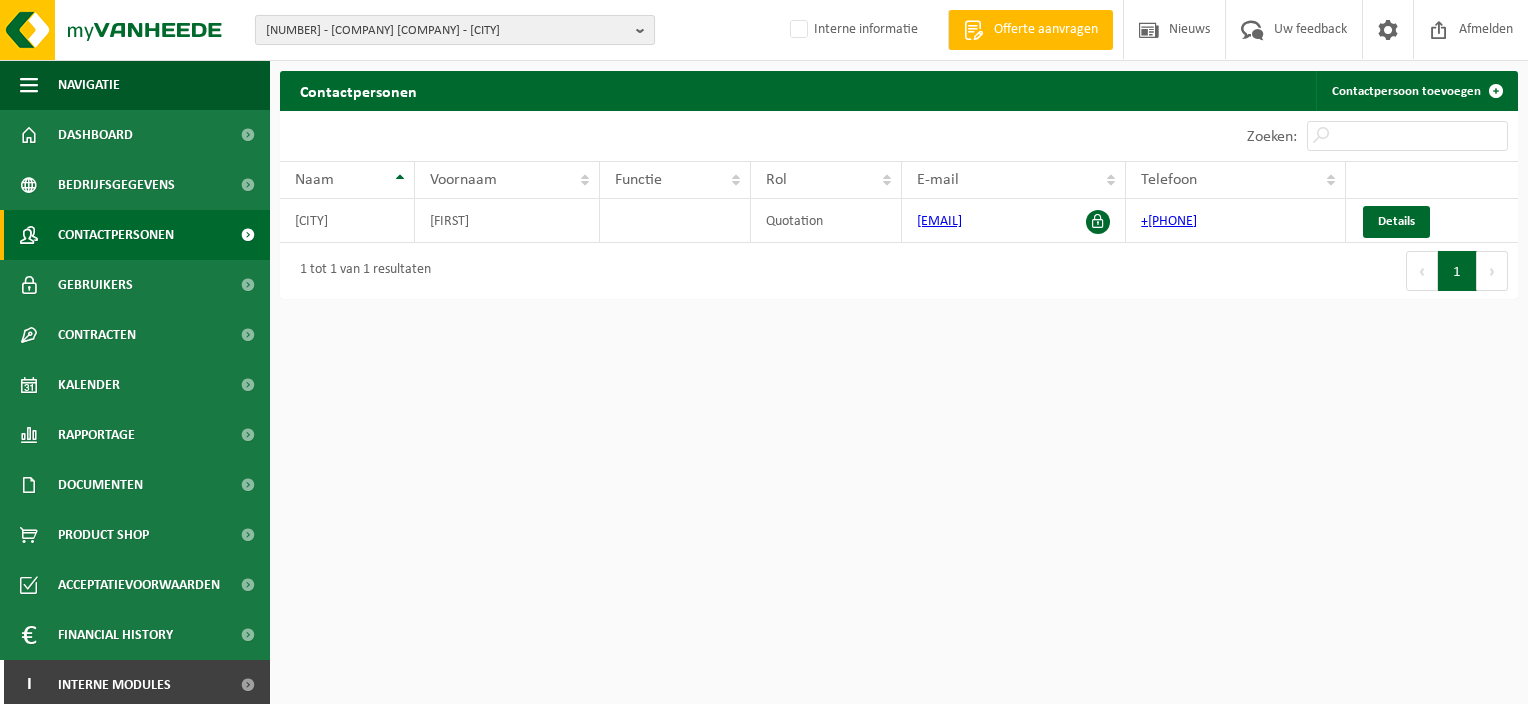 click on "10-785420 - REXEL BELGIUM - BRECHT" at bounding box center [447, 31] 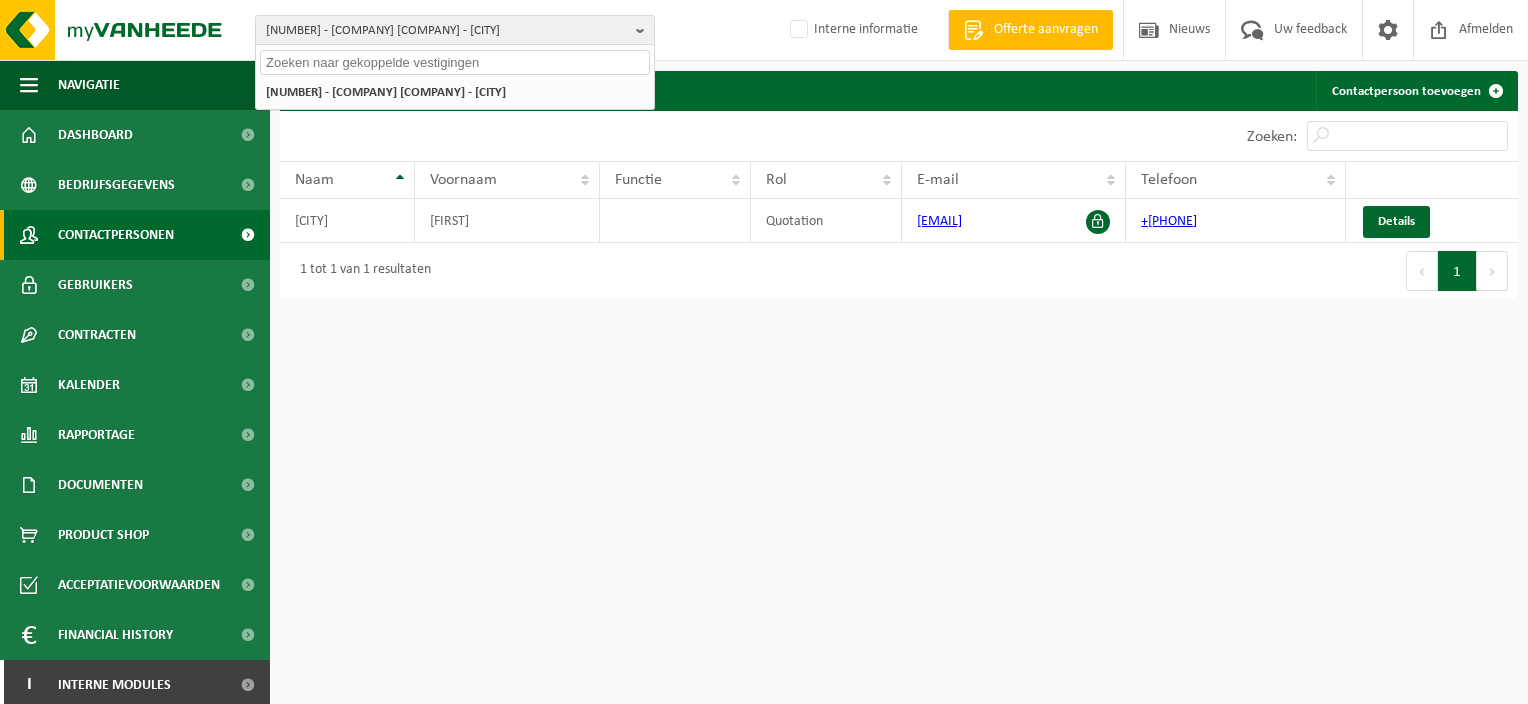 click at bounding box center (455, 62) 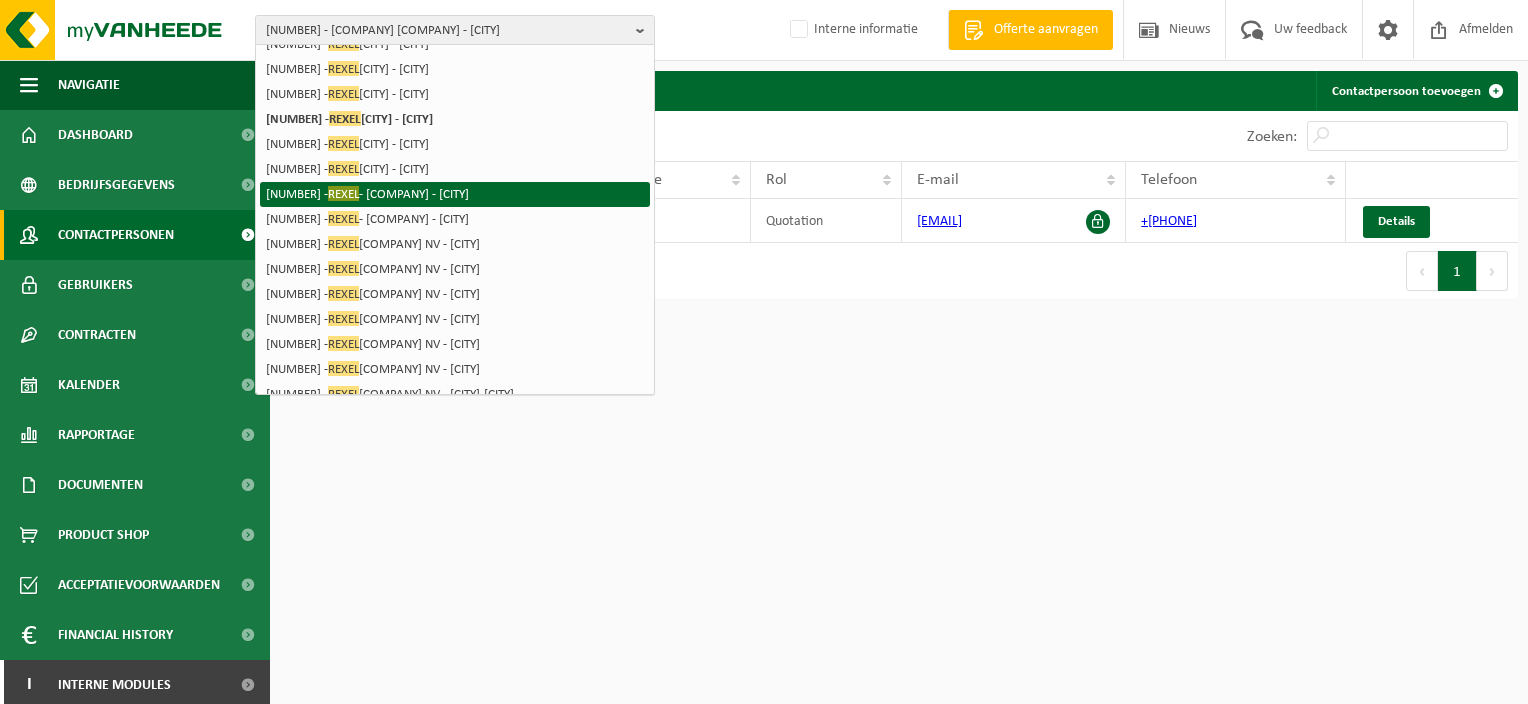 scroll, scrollTop: 289, scrollLeft: 0, axis: vertical 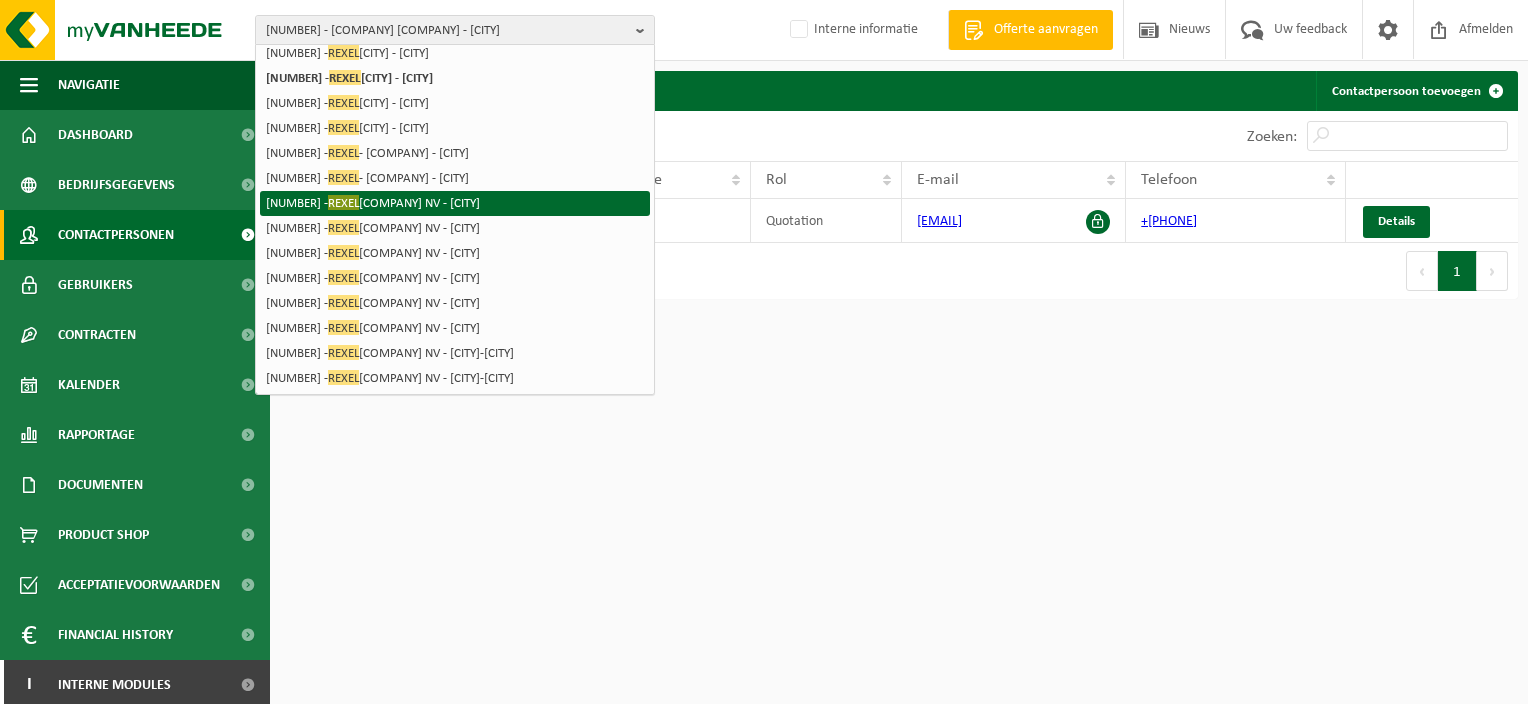type on "rexel" 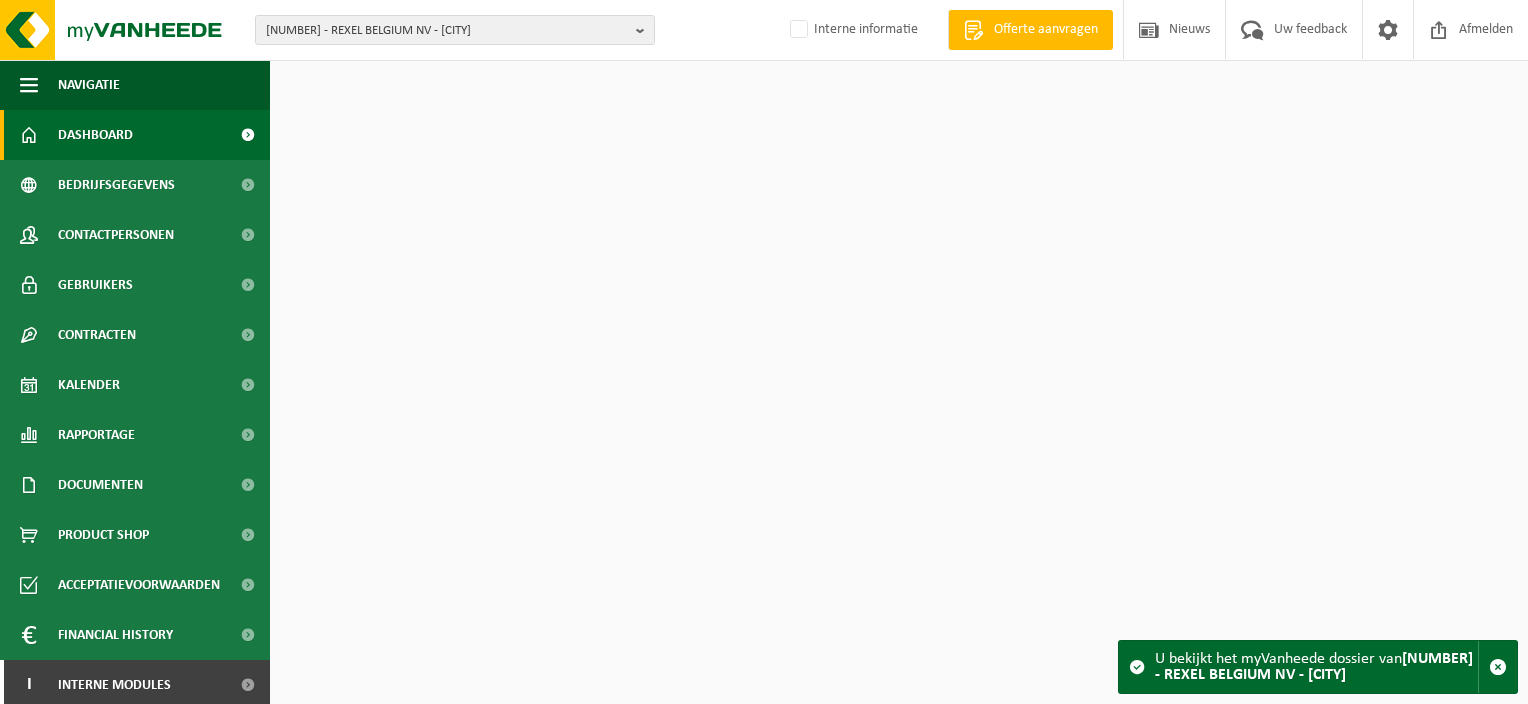 scroll, scrollTop: 0, scrollLeft: 0, axis: both 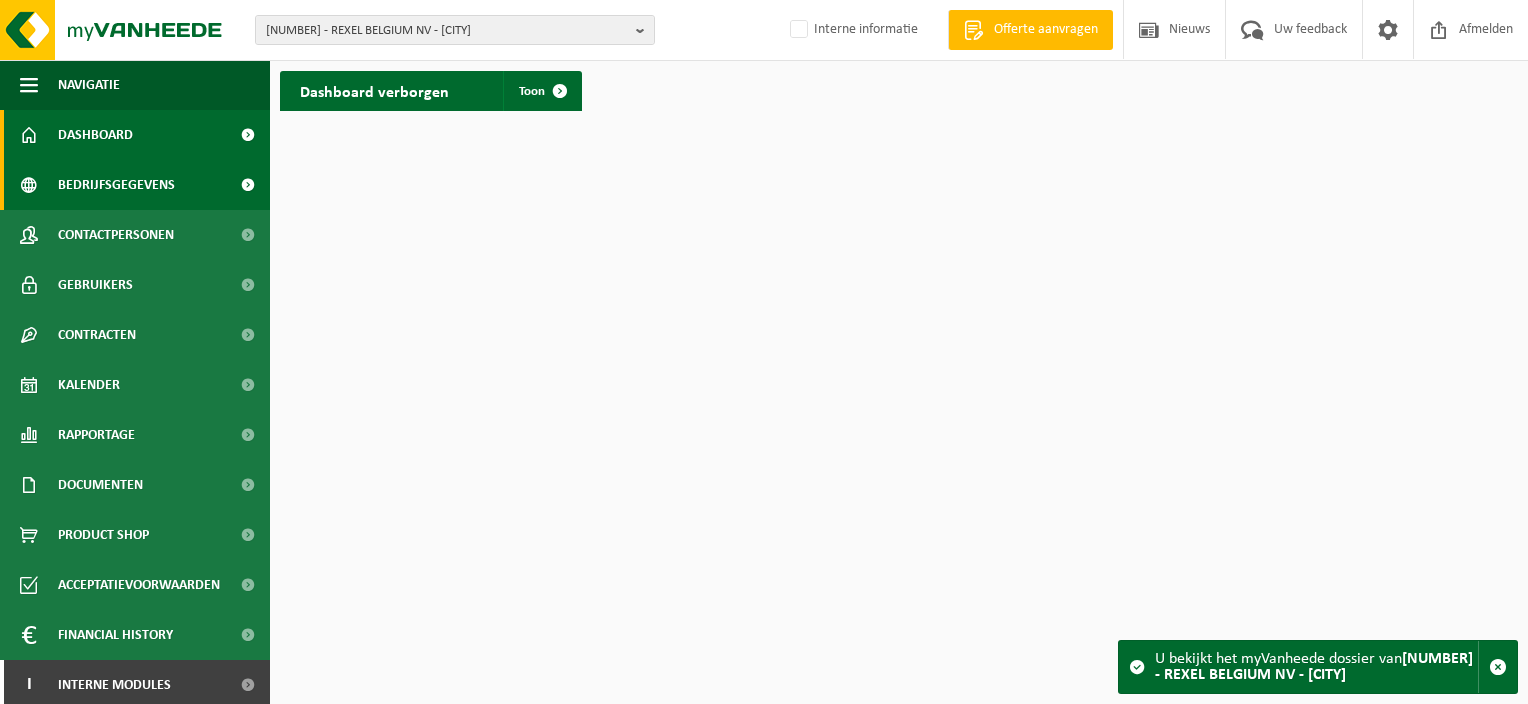 click on "Bedrijfsgegevens" at bounding box center (116, 185) 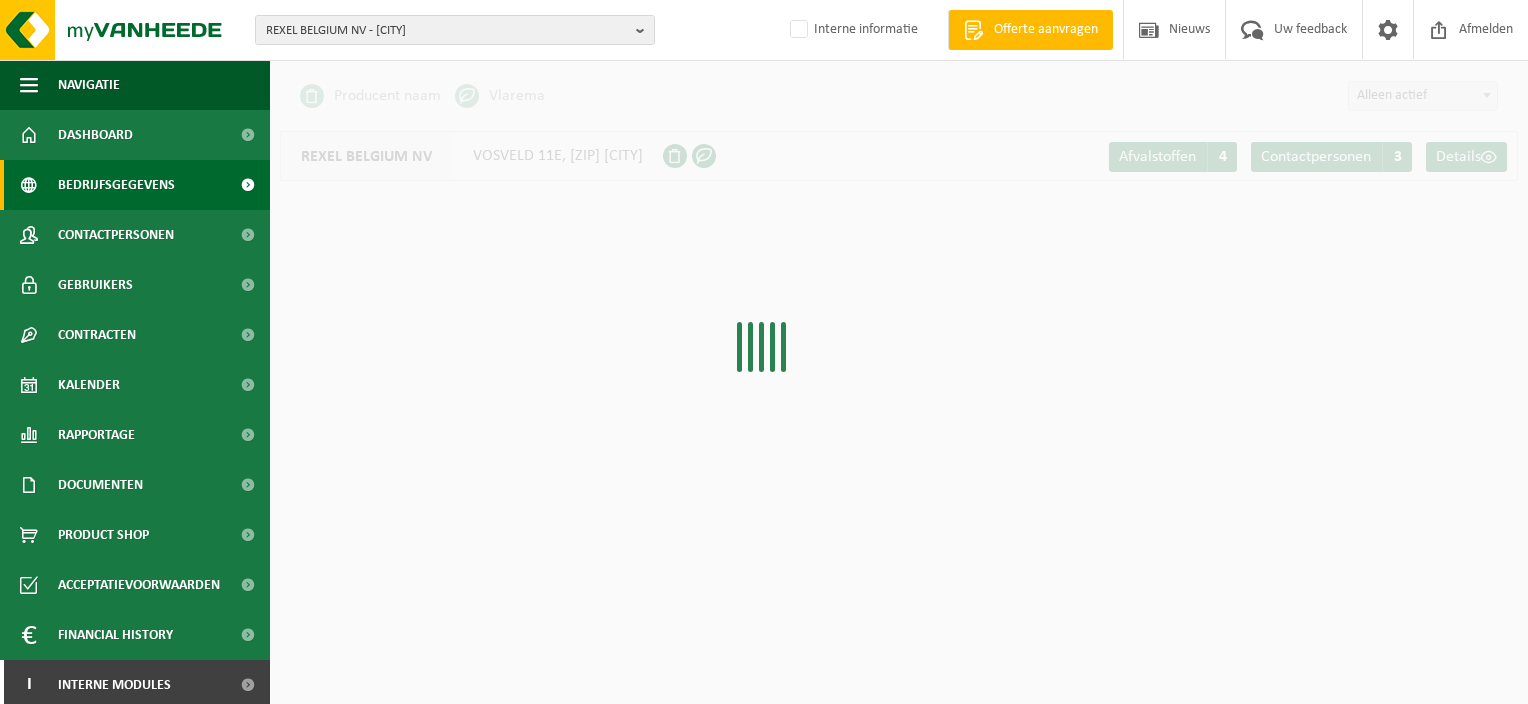 scroll, scrollTop: 0, scrollLeft: 0, axis: both 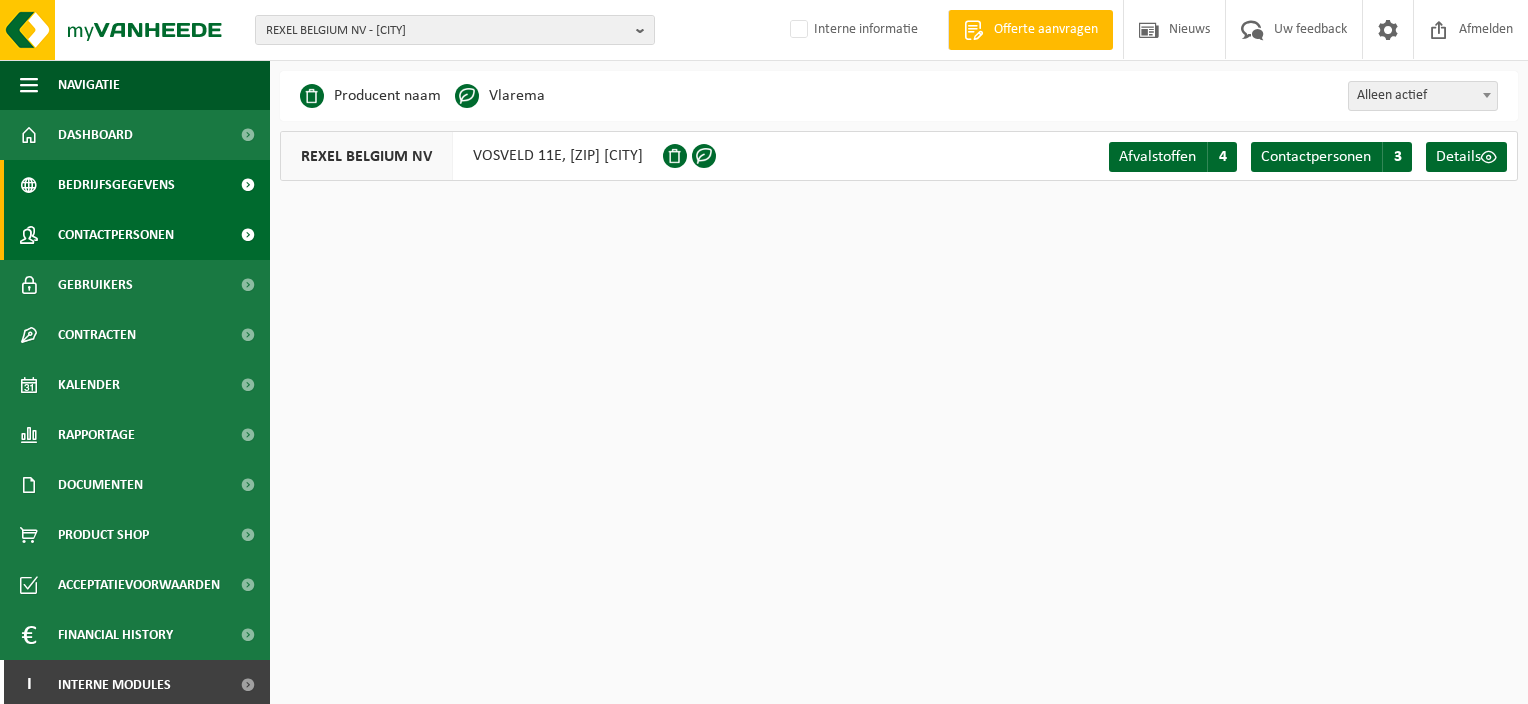 click on "Contactpersonen" at bounding box center [116, 235] 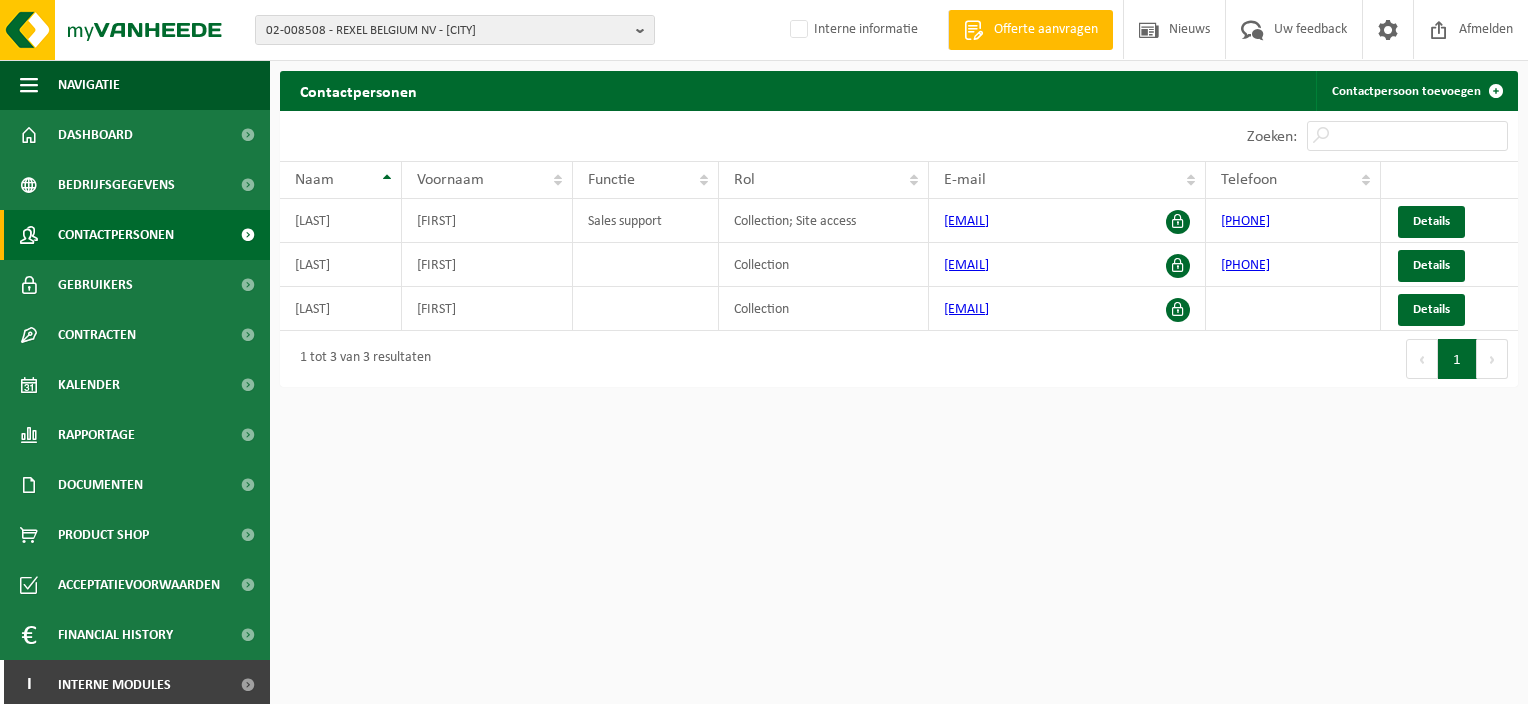 scroll, scrollTop: 0, scrollLeft: 0, axis: both 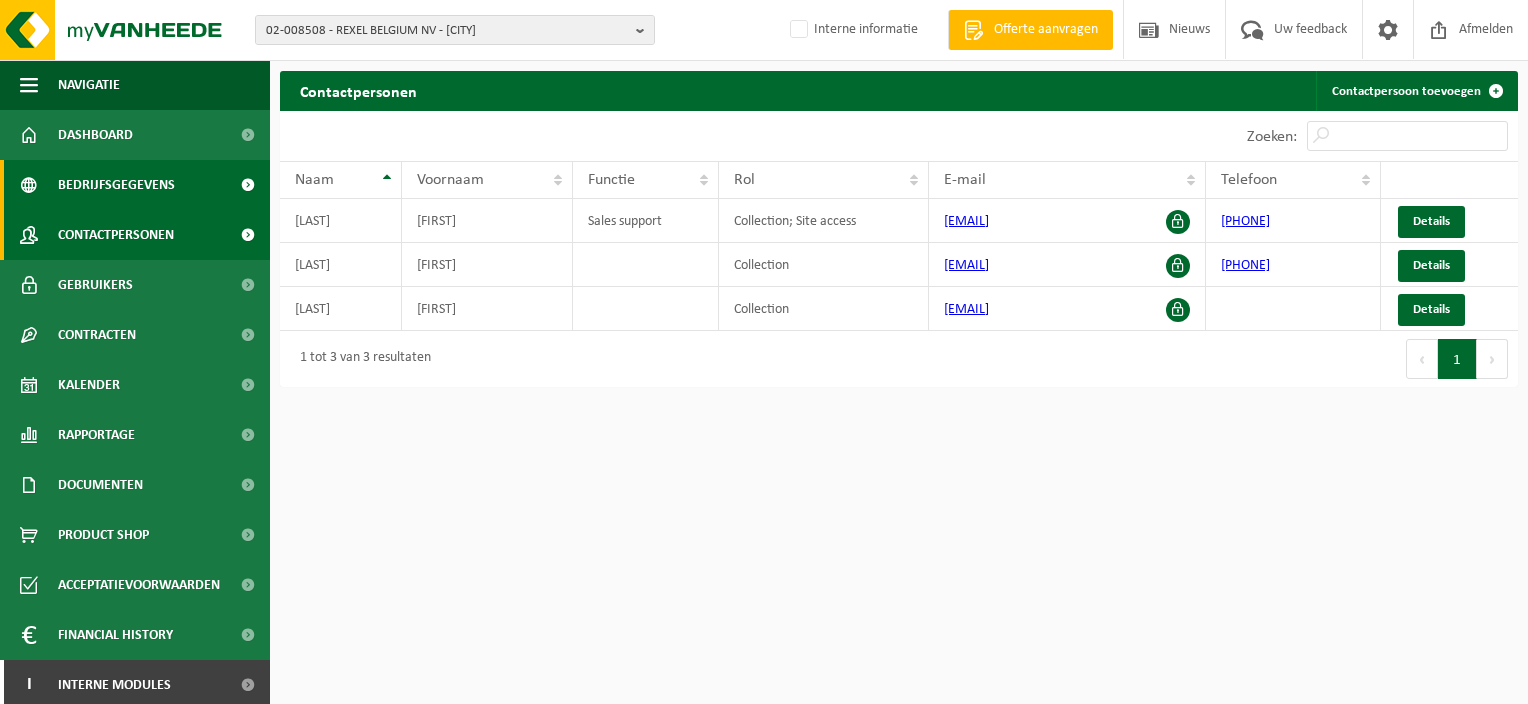 click on "Bedrijfsgegevens" at bounding box center (116, 185) 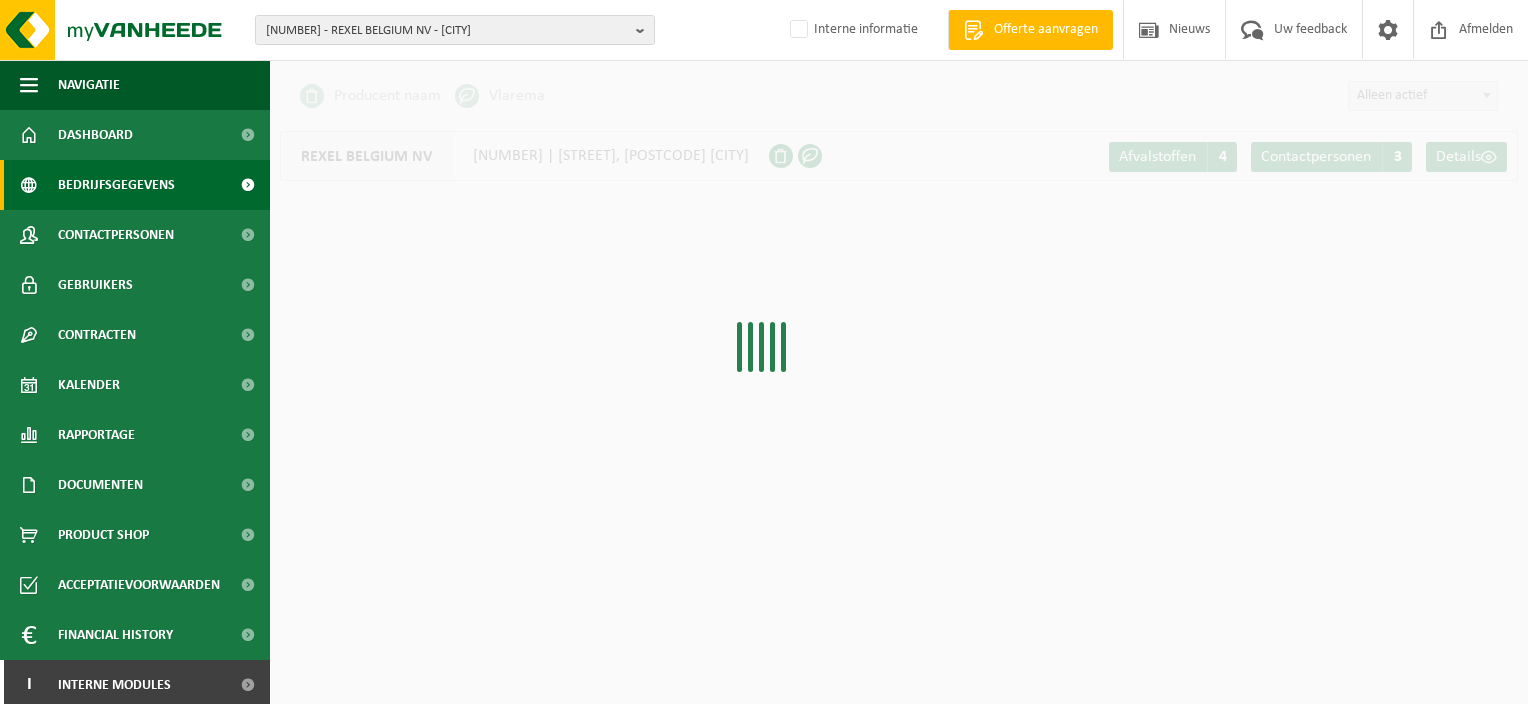 scroll, scrollTop: 0, scrollLeft: 0, axis: both 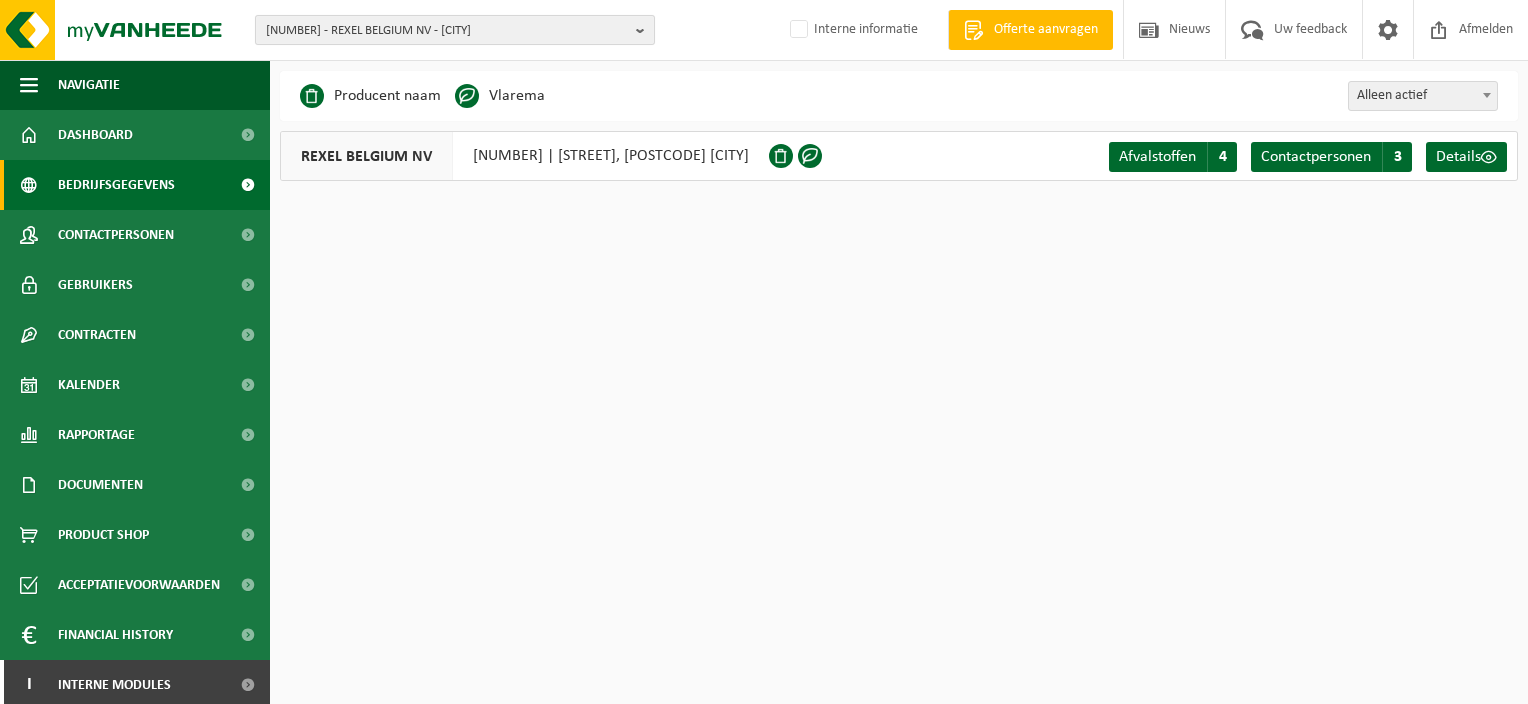 click on "[NUMBER] - REXEL BELGIUM NV - [CITY]" at bounding box center (447, 31) 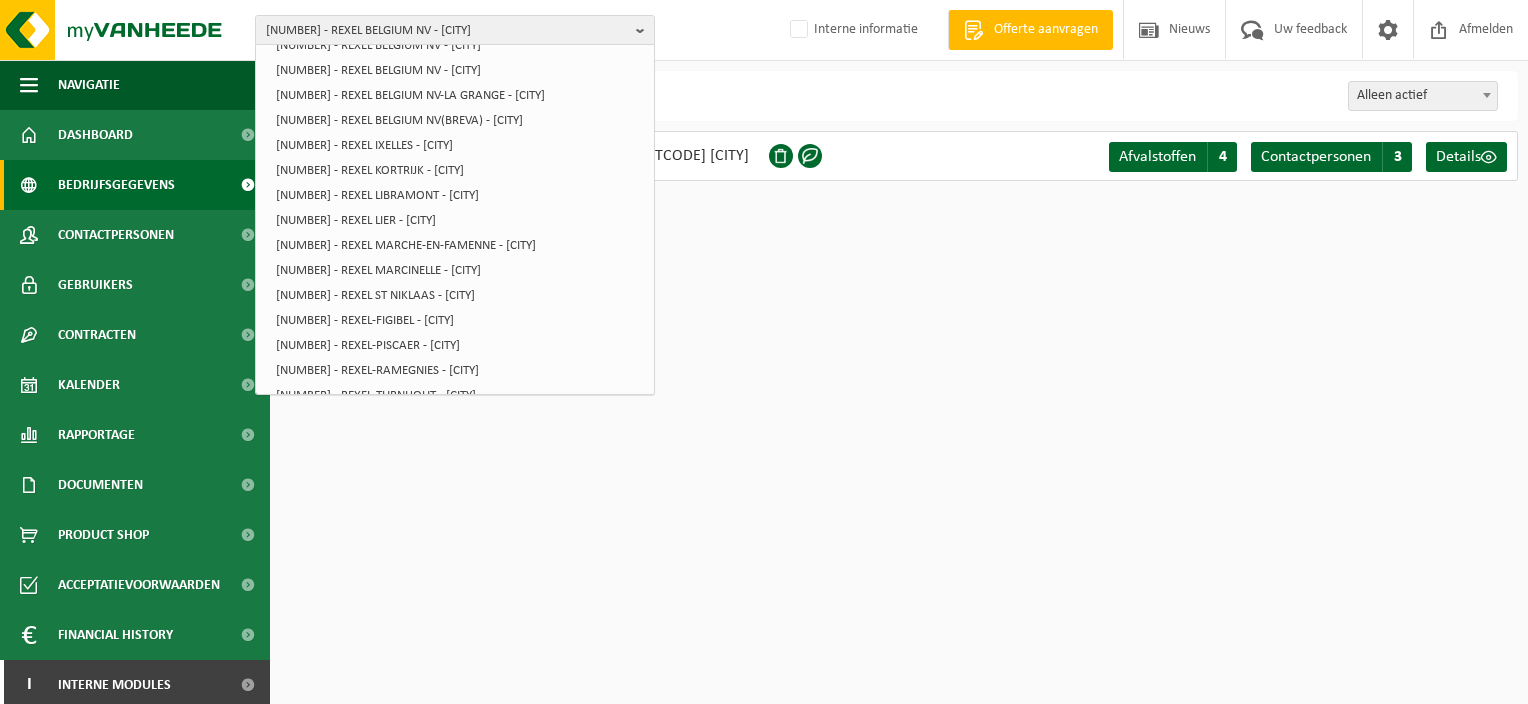 scroll, scrollTop: 1379, scrollLeft: 0, axis: vertical 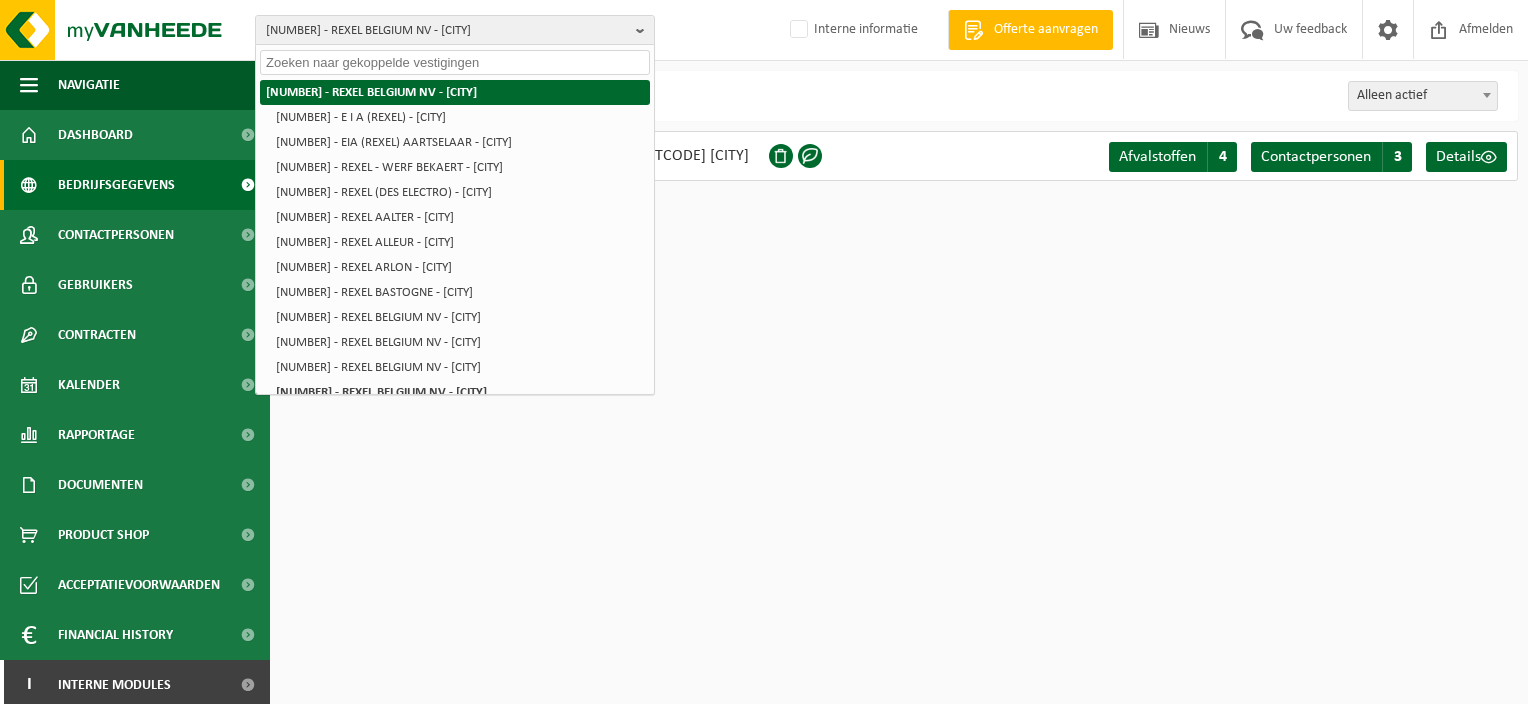 click on "[NUMBER] - REXEL BELGIUM NV - [CITY]" at bounding box center [371, 92] 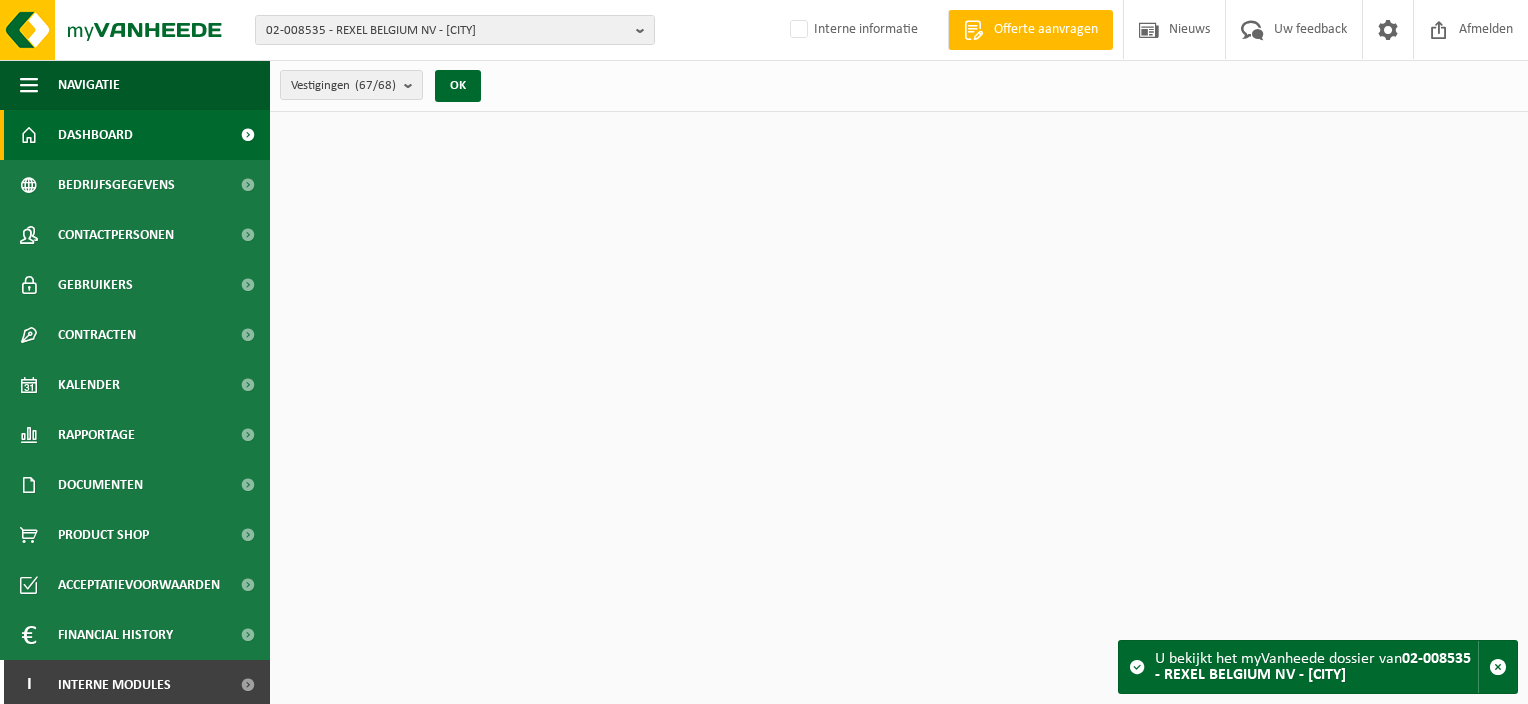 scroll, scrollTop: 0, scrollLeft: 0, axis: both 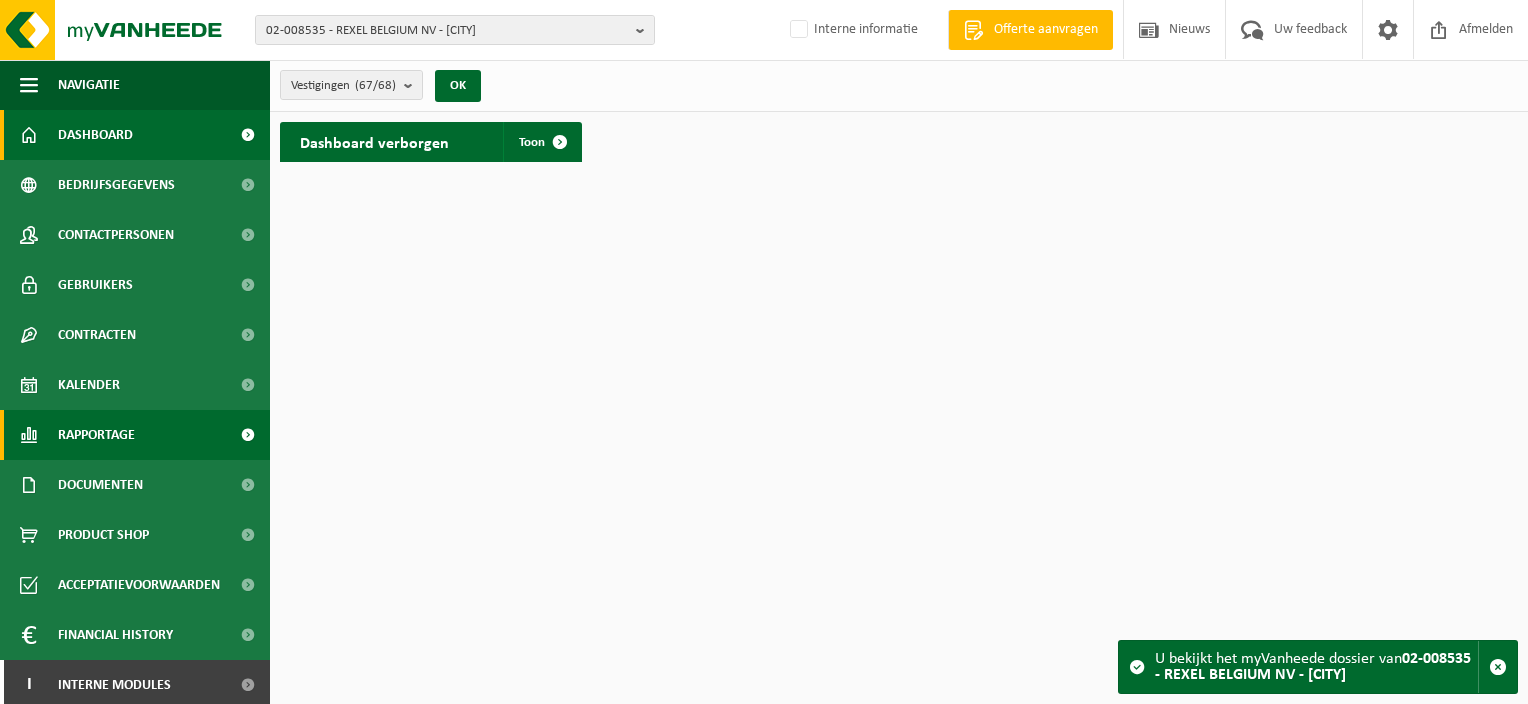 click on "Rapportage" at bounding box center (96, 435) 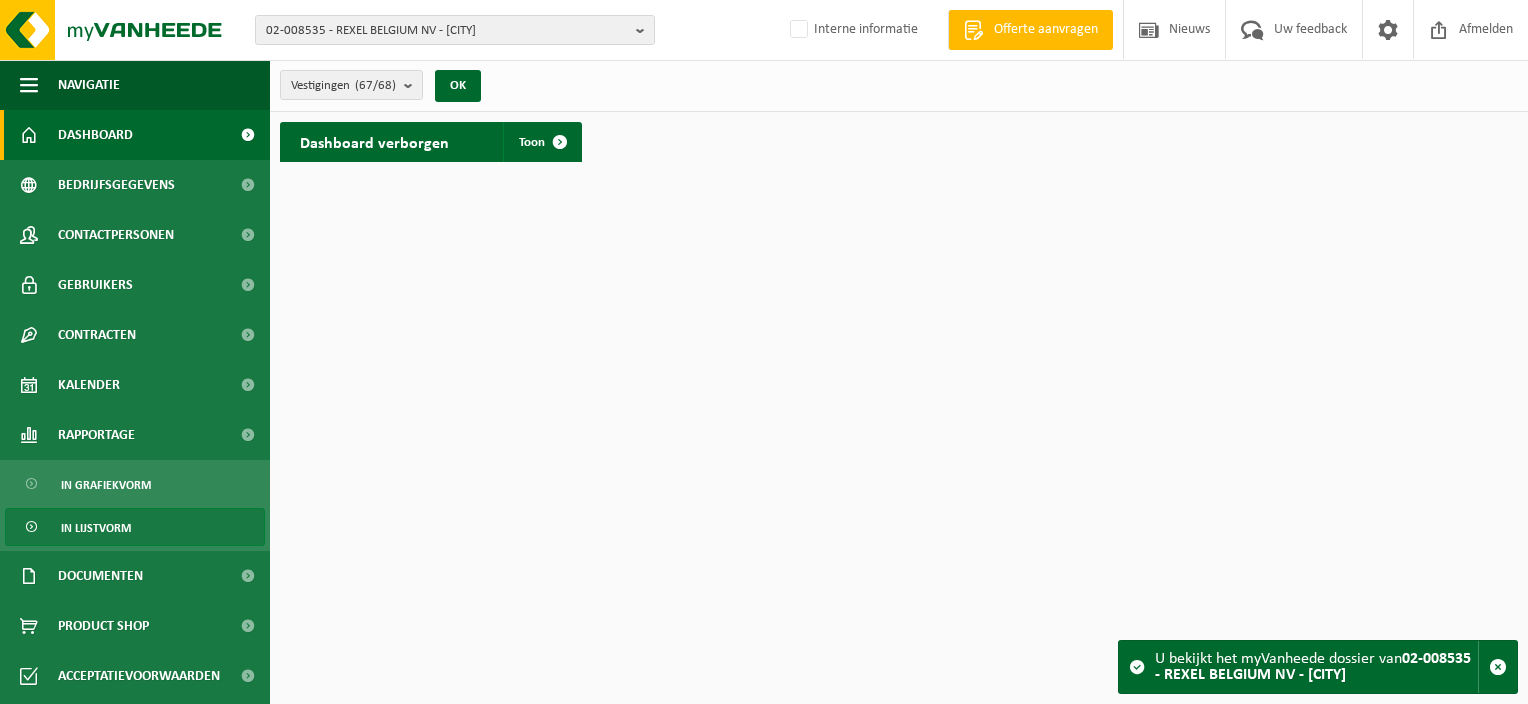 click on "In lijstvorm" at bounding box center [96, 528] 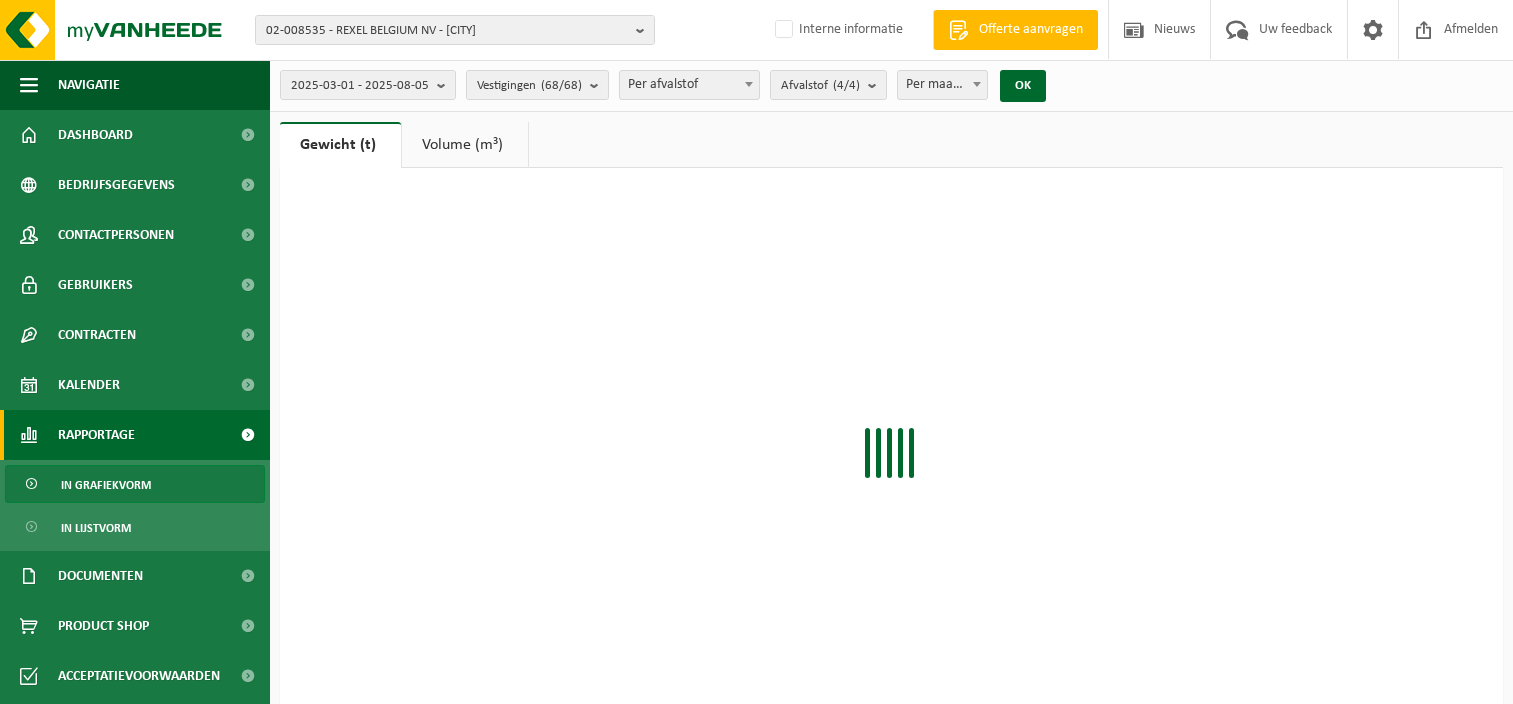 scroll, scrollTop: 0, scrollLeft: 0, axis: both 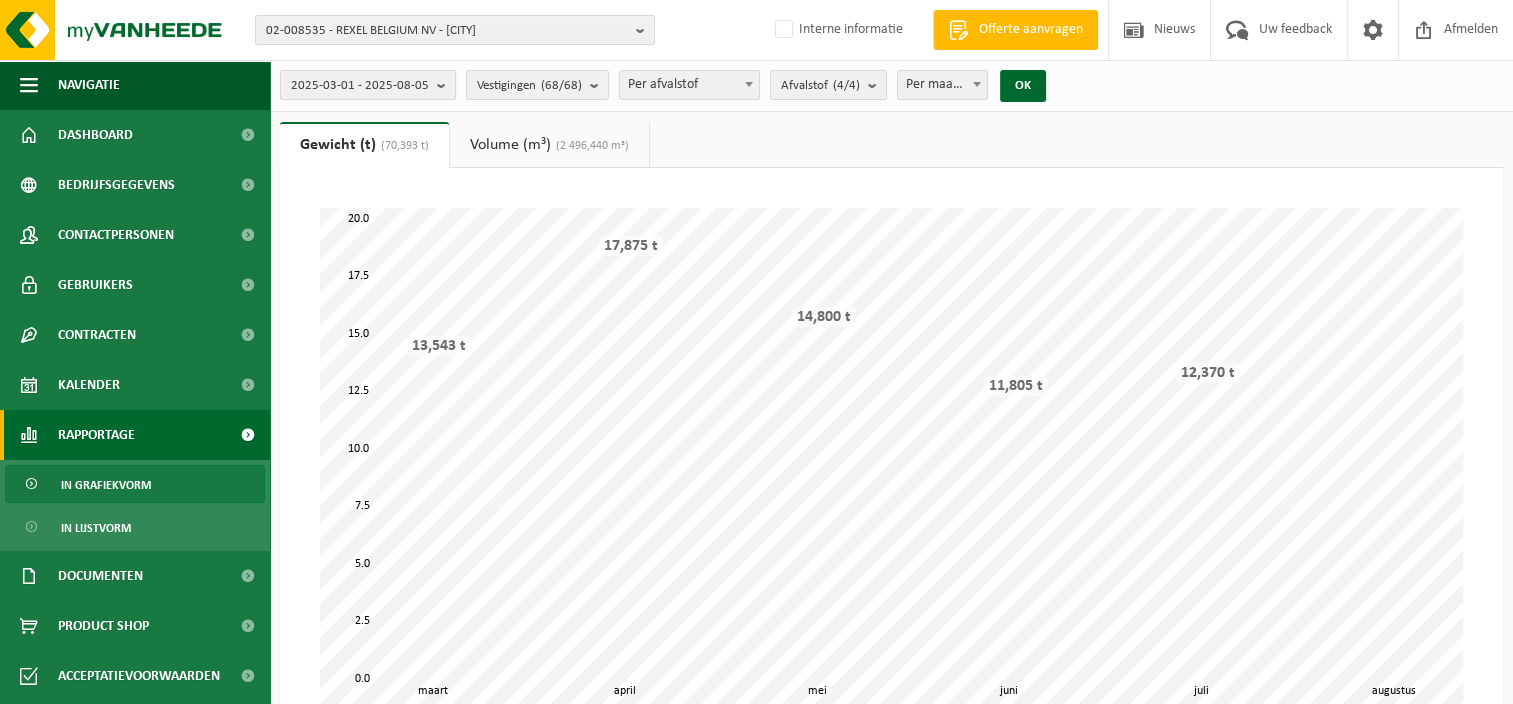 click on "2025-03-01 - 2025-08-05" at bounding box center [360, 86] 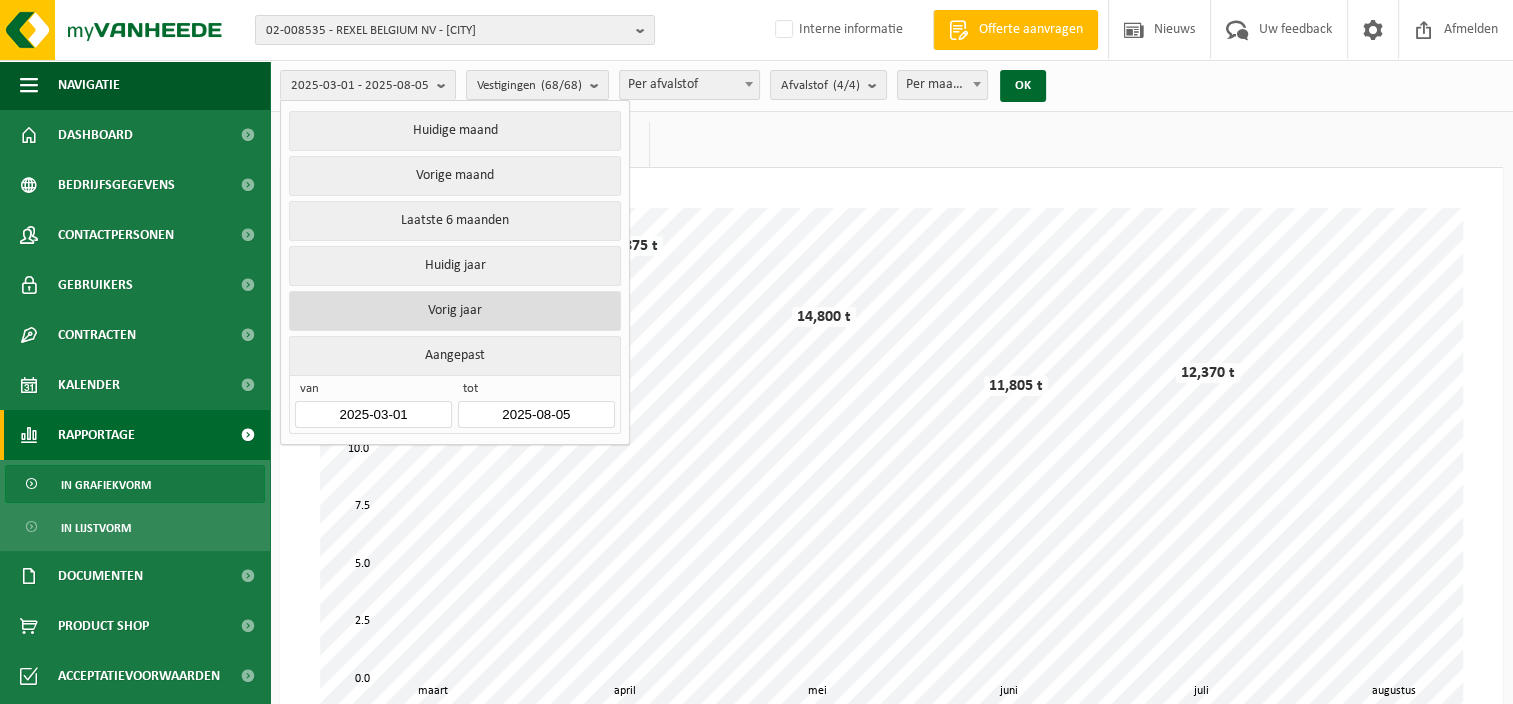 click on "Vorig jaar" at bounding box center [454, 311] 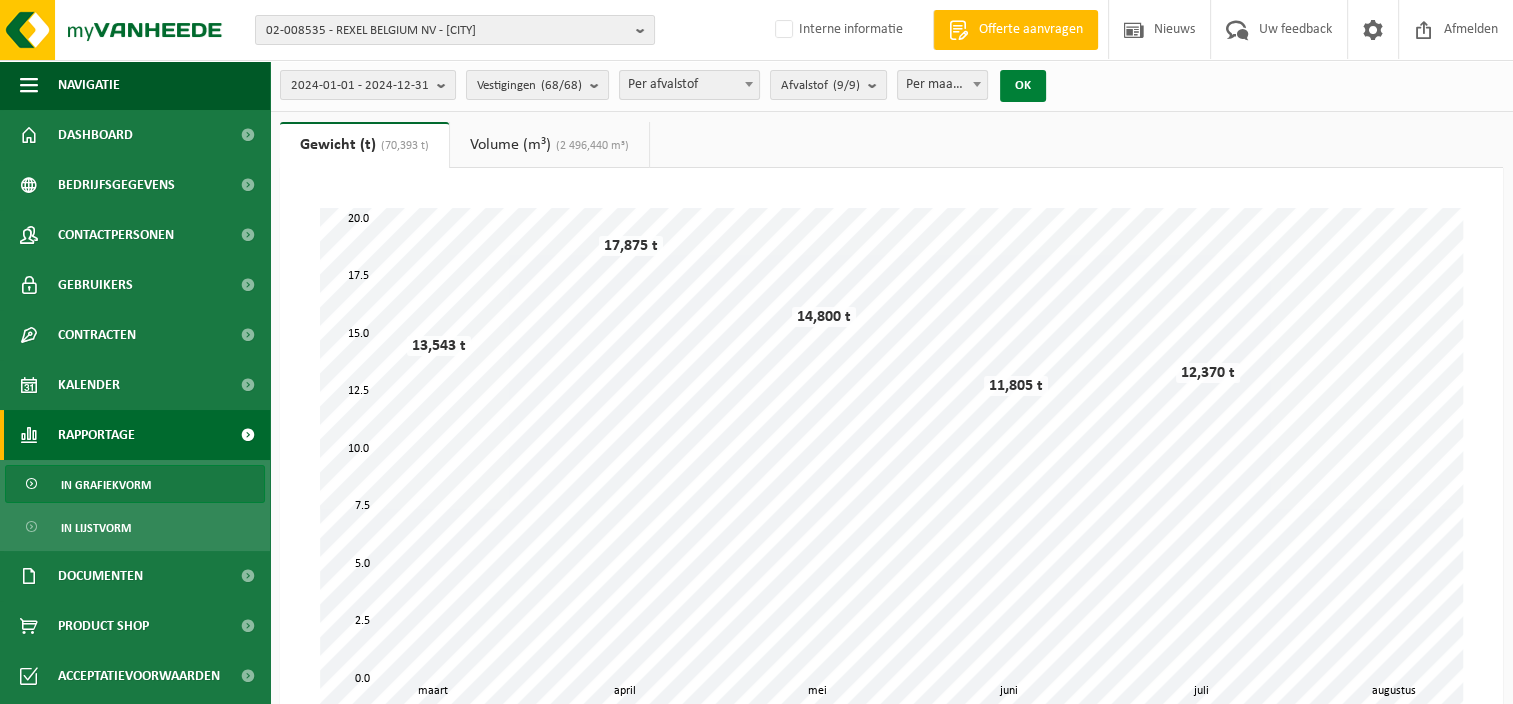 click on "OK" at bounding box center (1023, 86) 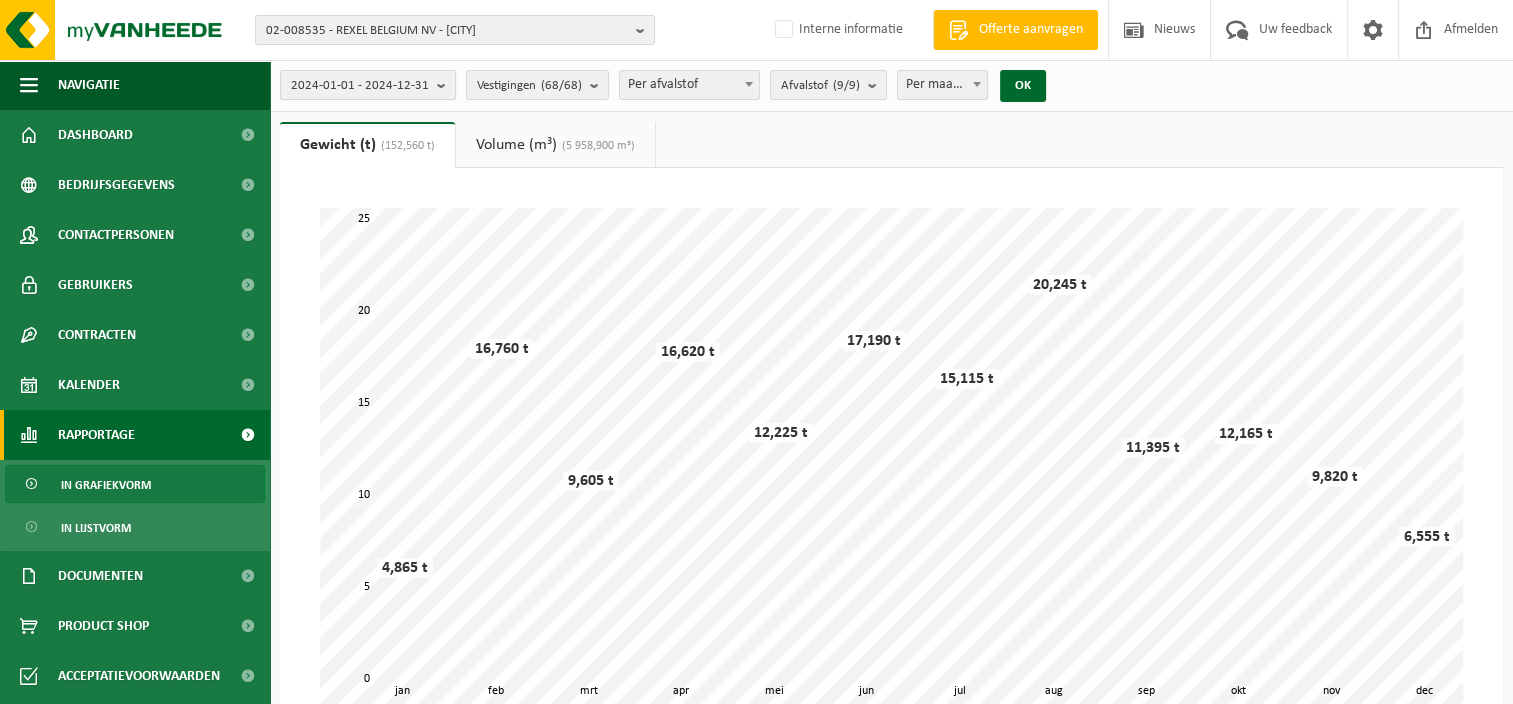 click on "2024-01-01 - 2024-12-31" at bounding box center [360, 86] 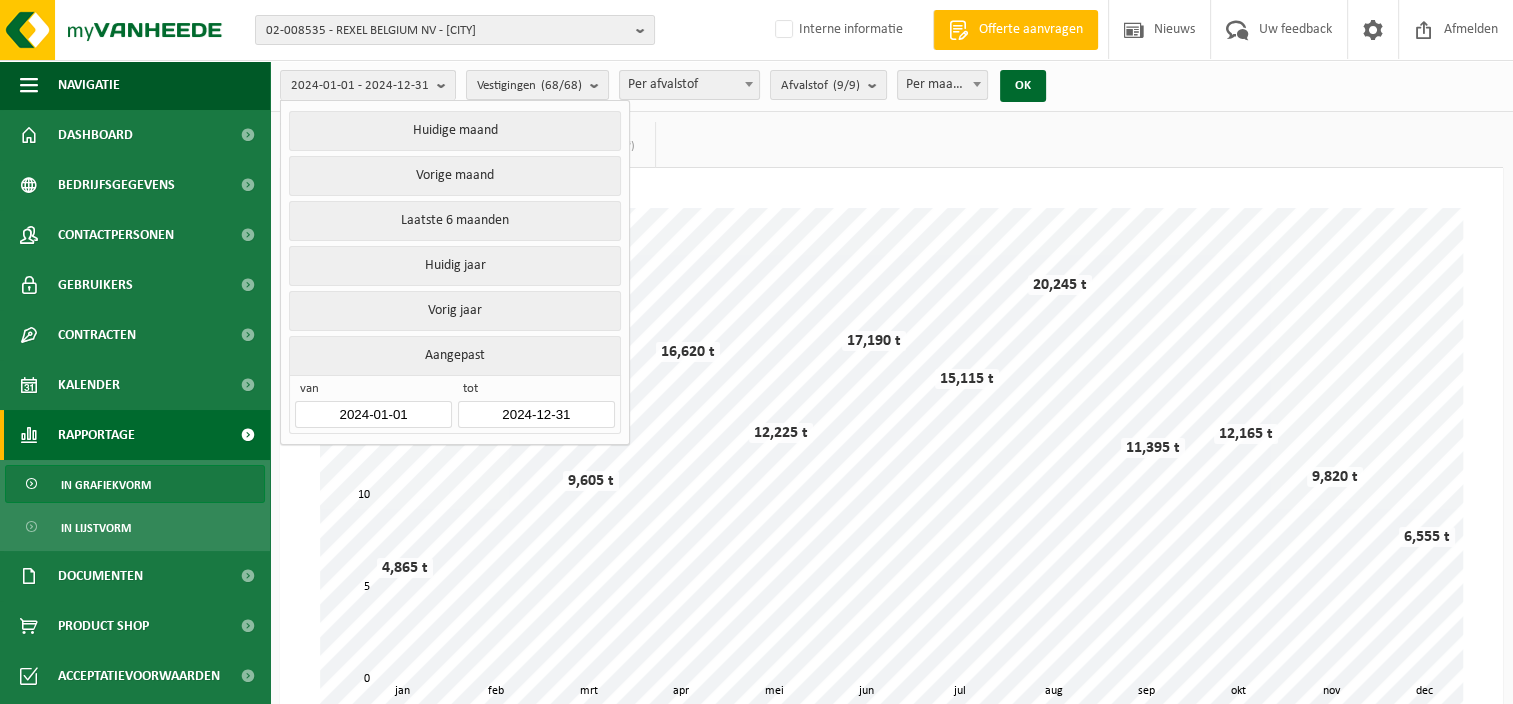 click on "2024-01-01" at bounding box center [373, 414] 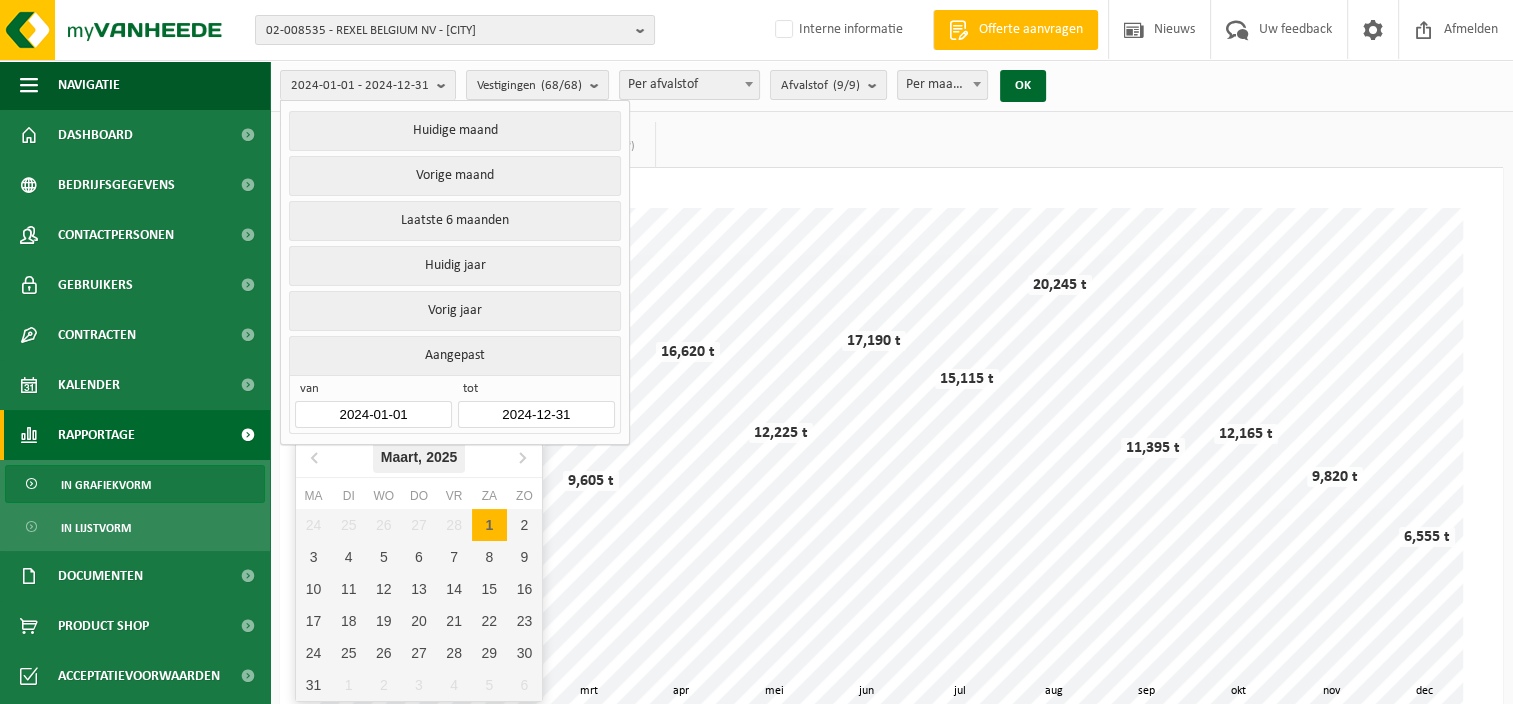 click on "2025" at bounding box center (441, 457) 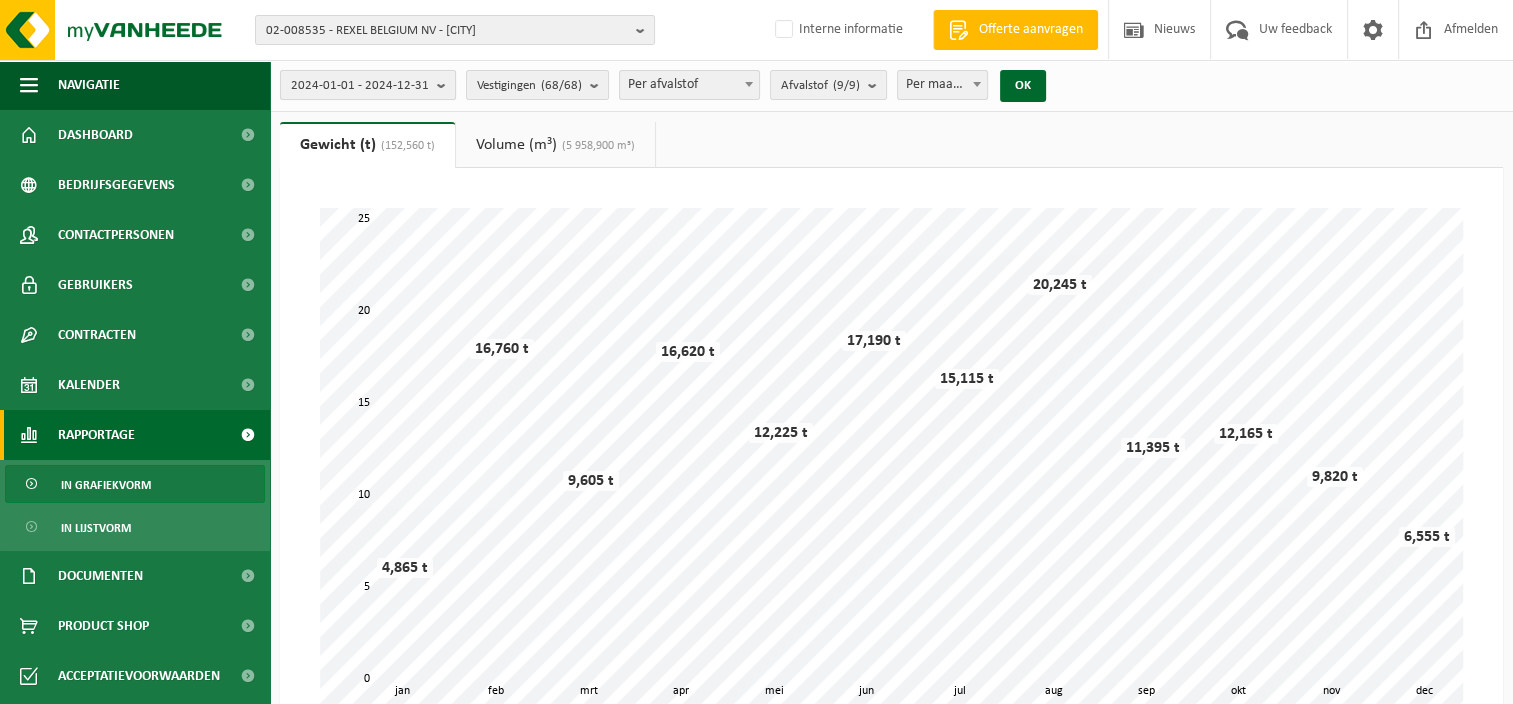click on "2024-01-01 - 2024-12-31" at bounding box center (360, 86) 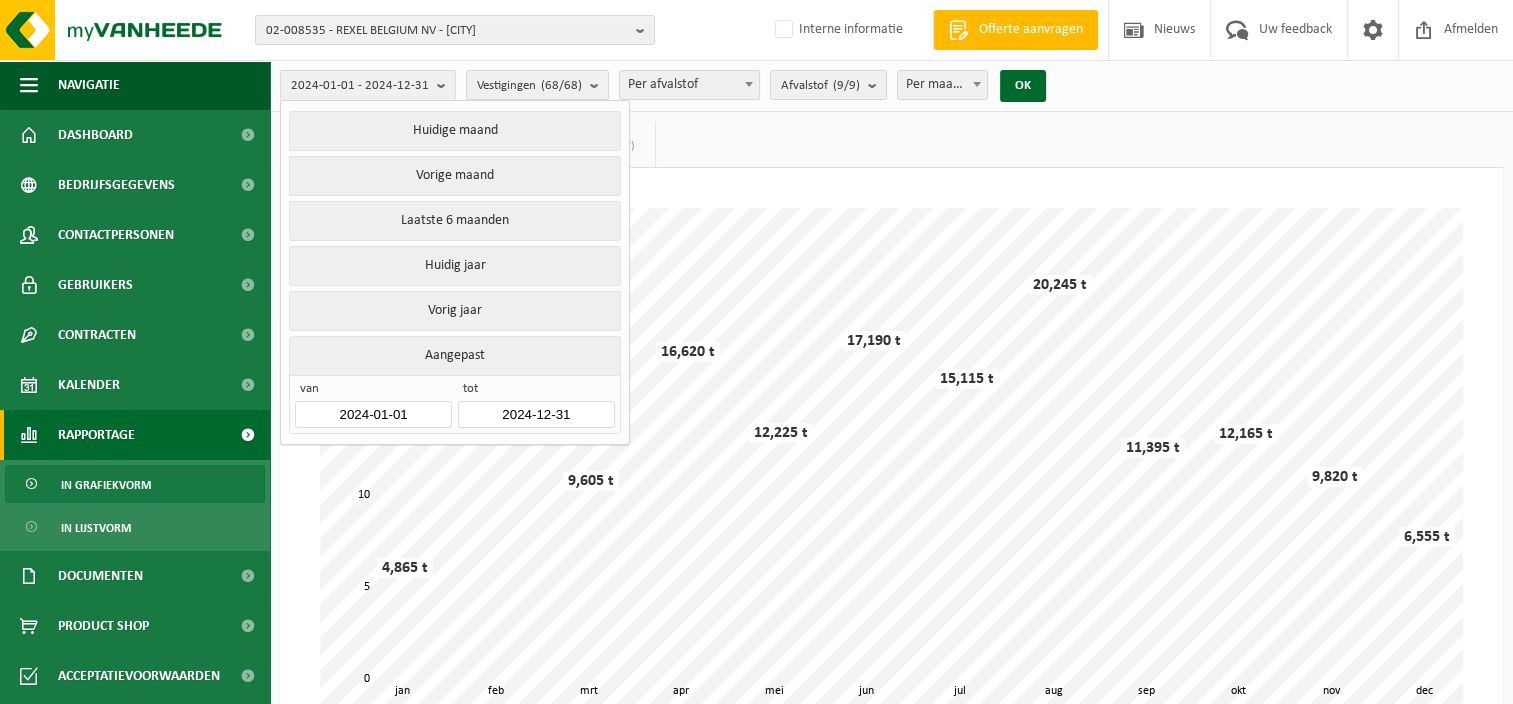 click on "2024-01-01" at bounding box center (373, 414) 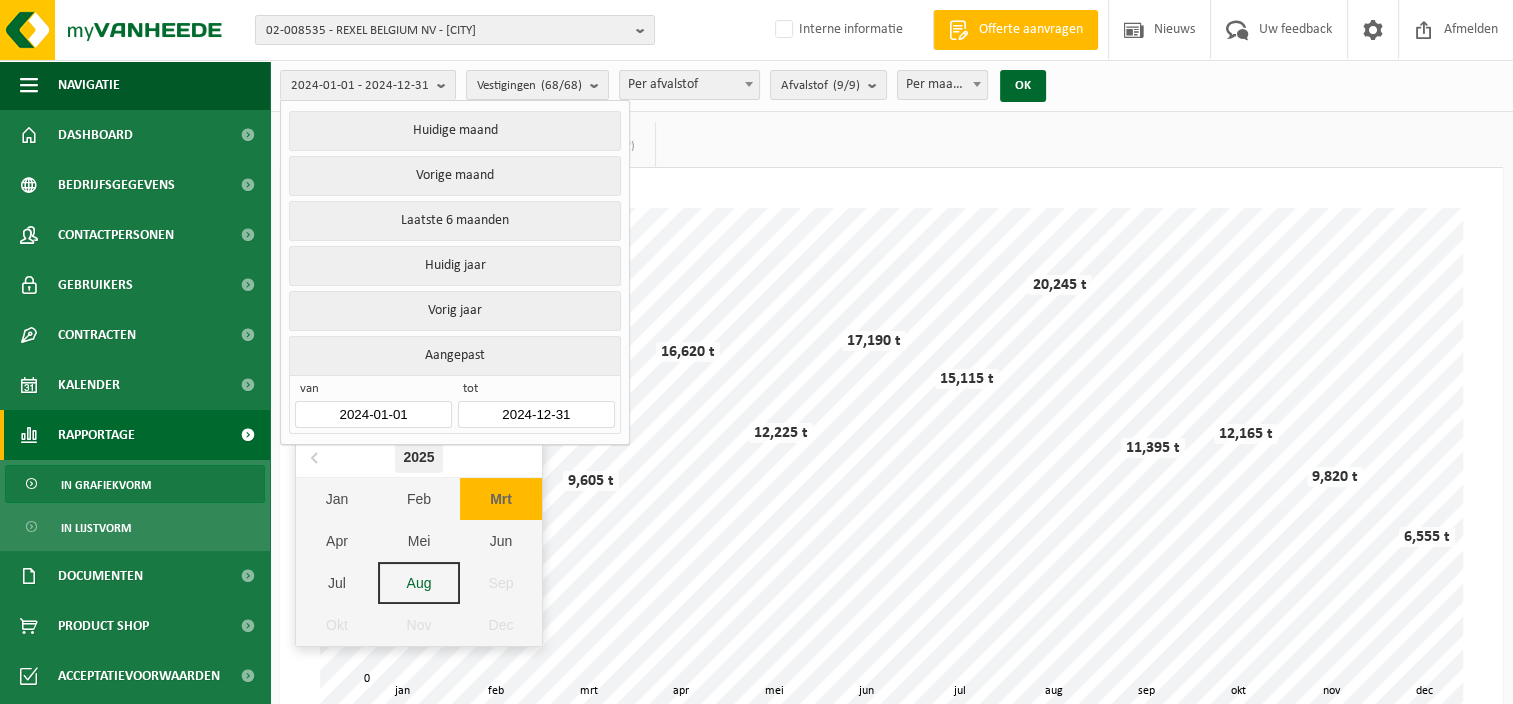 click on "2025" at bounding box center [418, 457] 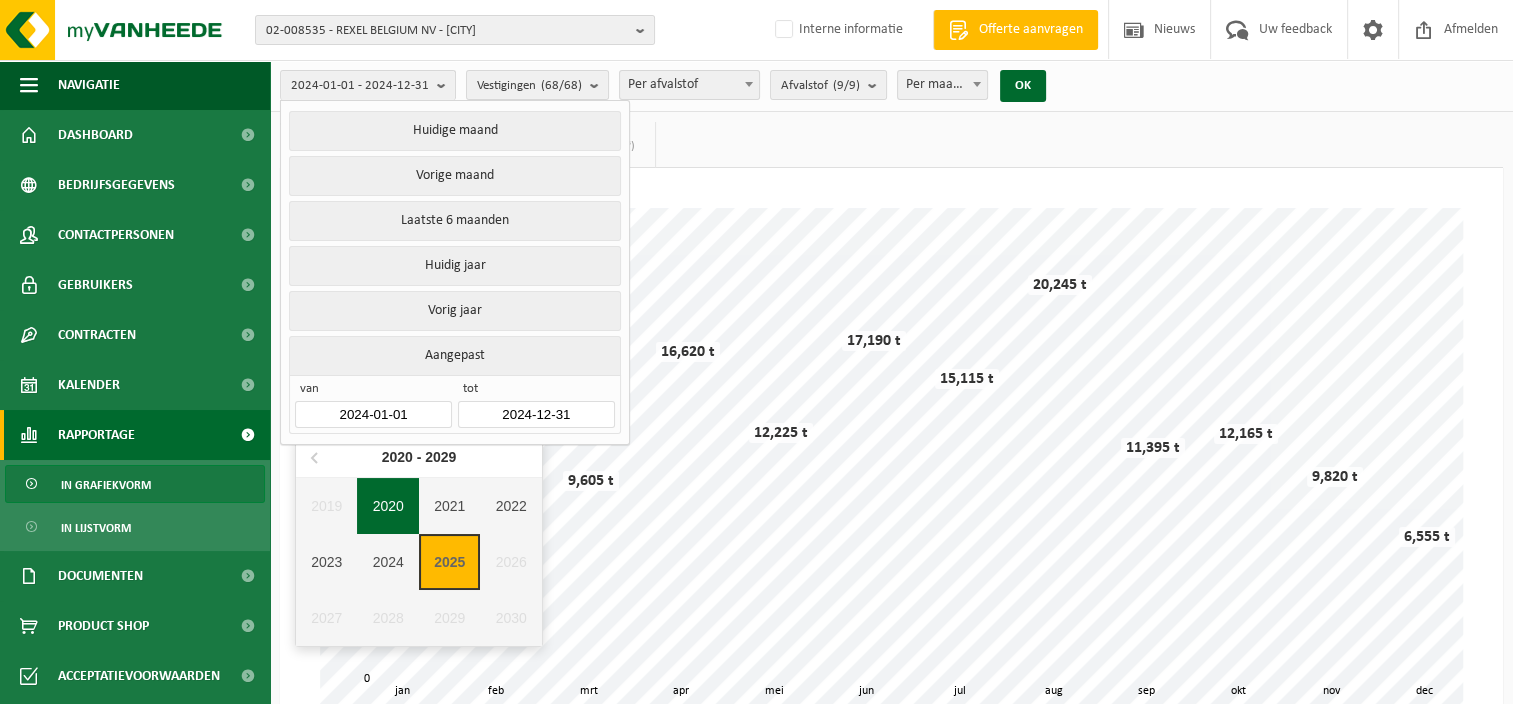 click on "2020" at bounding box center [388, 506] 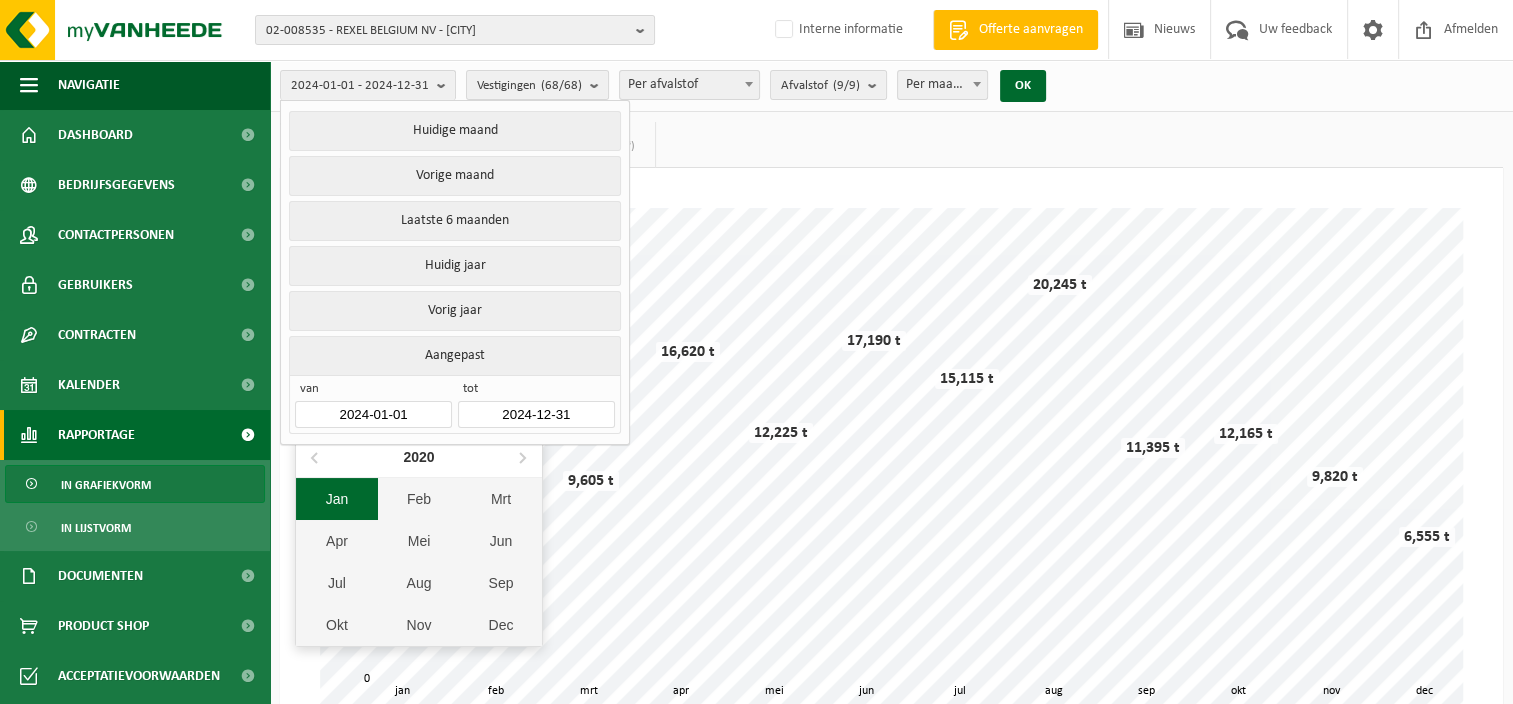 click on "Jan" at bounding box center (337, 499) 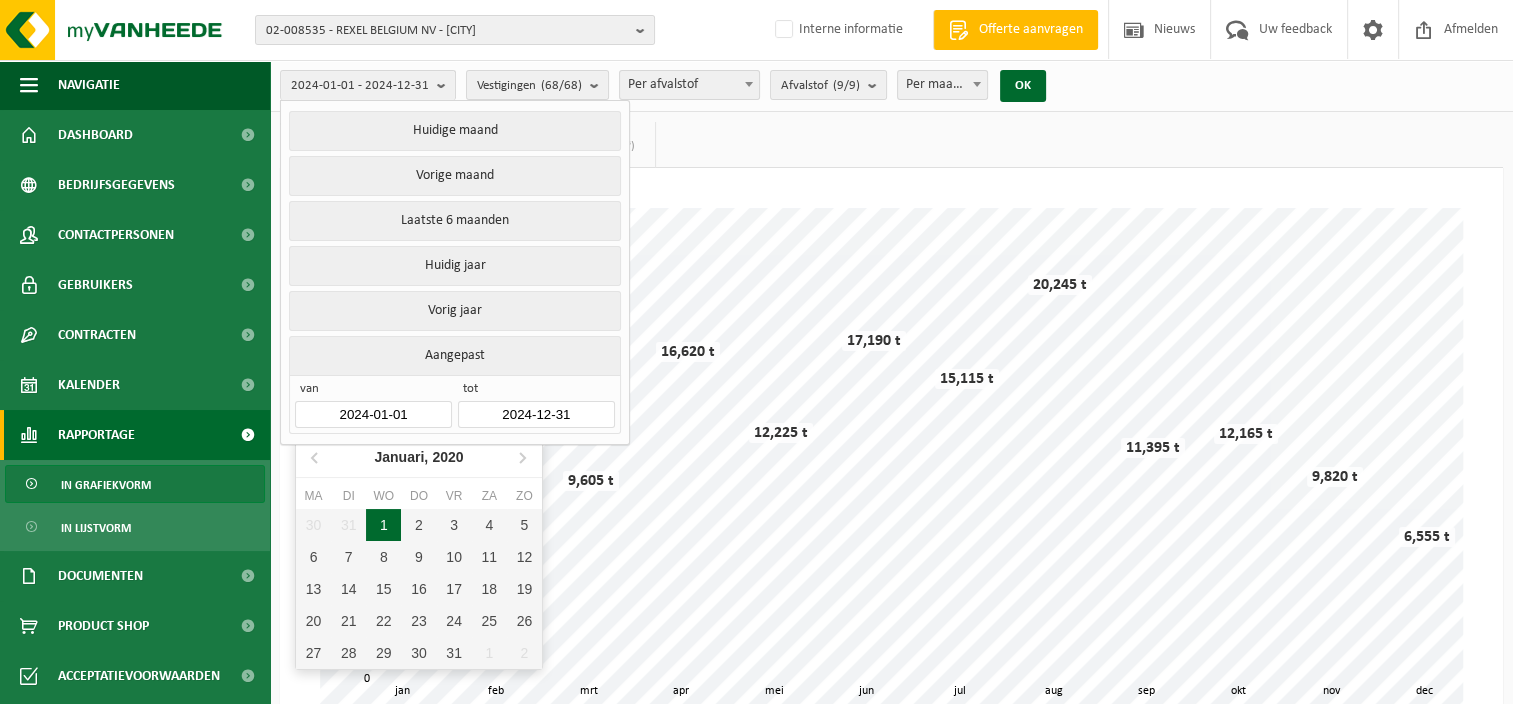 click on "1" at bounding box center (383, 525) 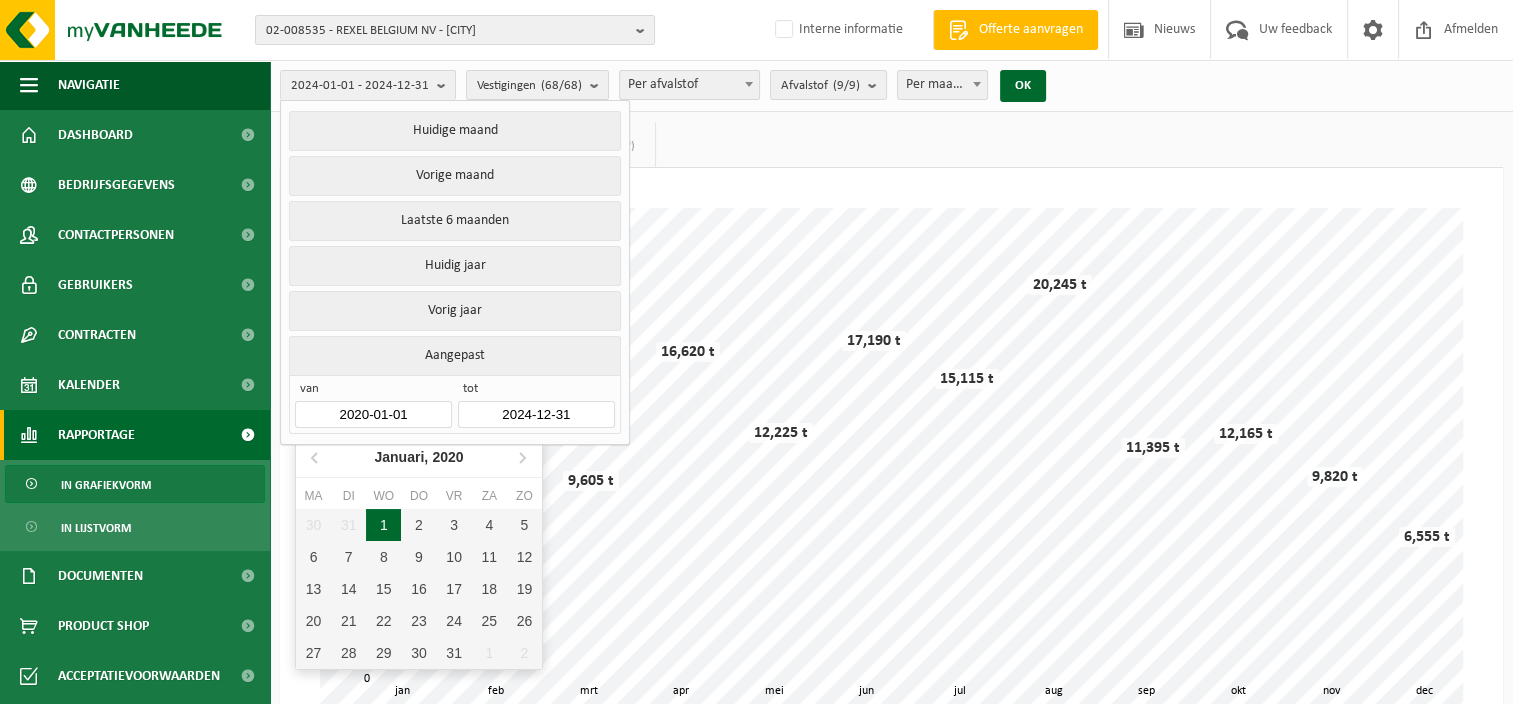 type on "2025-08-05" 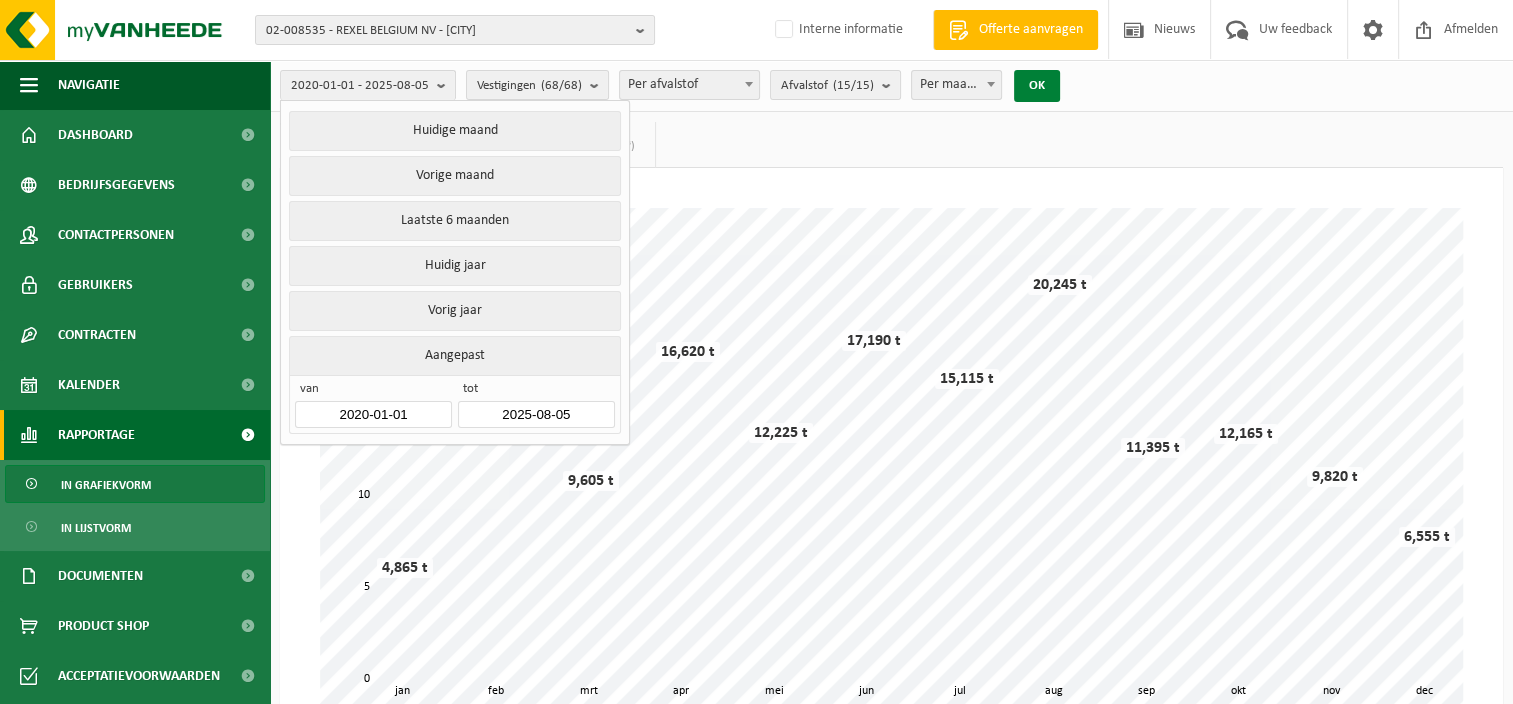 click on "OK" at bounding box center [1037, 86] 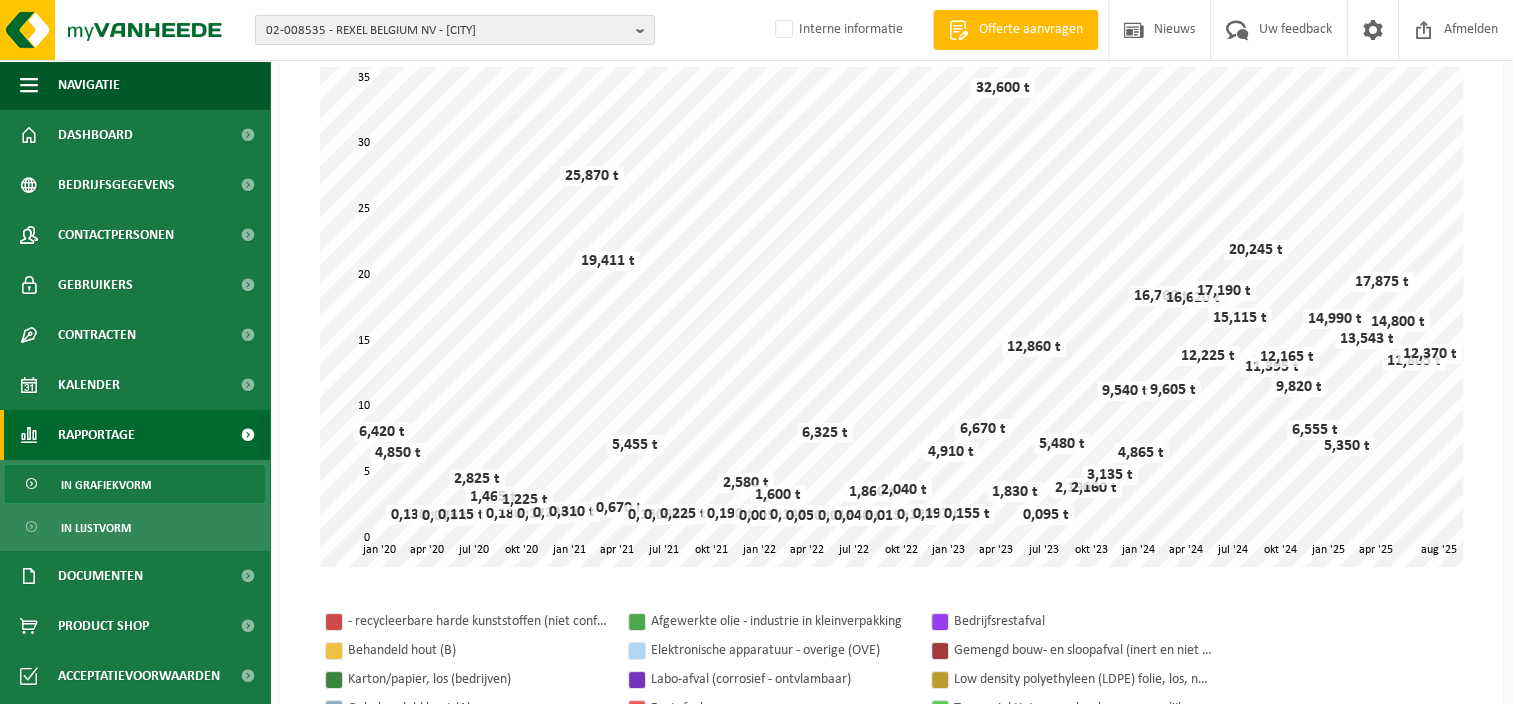 scroll, scrollTop: 0, scrollLeft: 0, axis: both 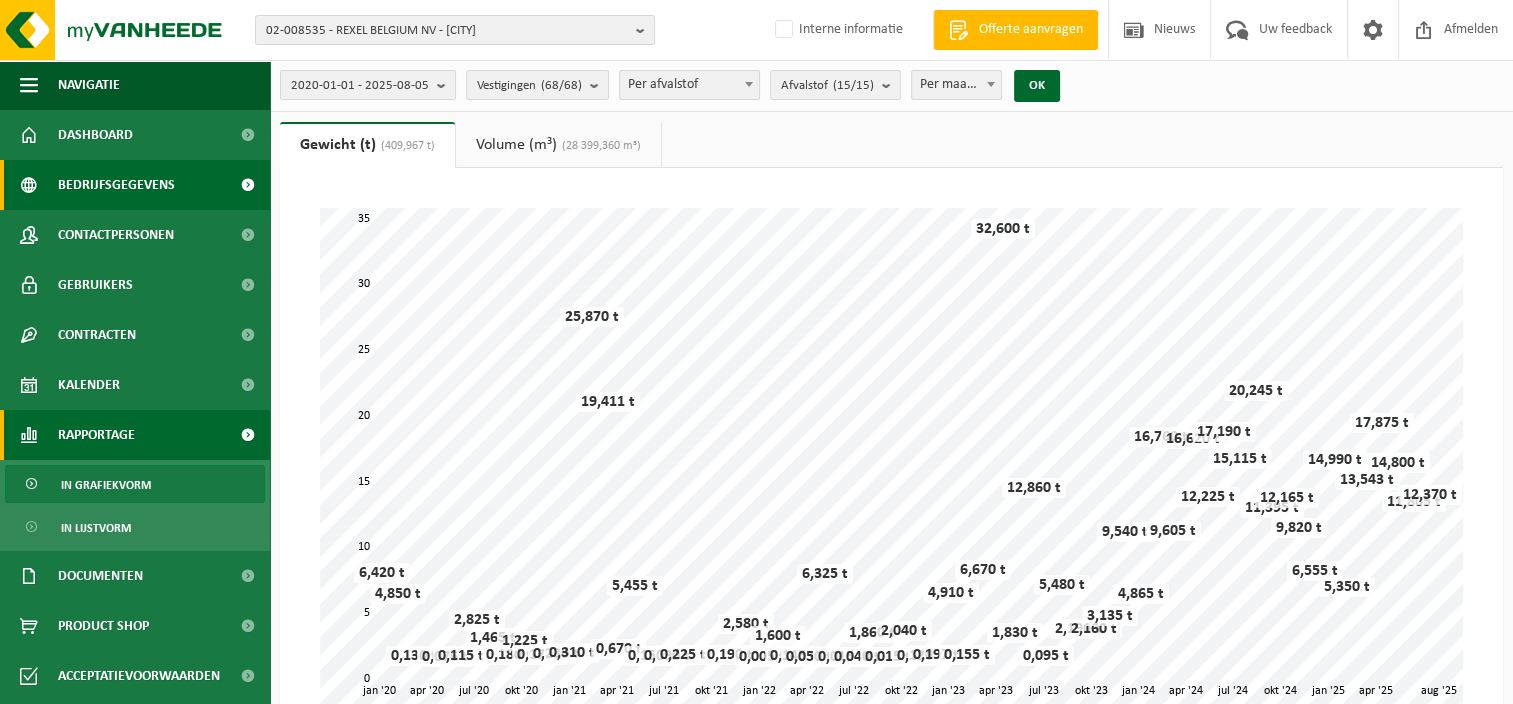 click on "Bedrijfsgegevens" at bounding box center (116, 185) 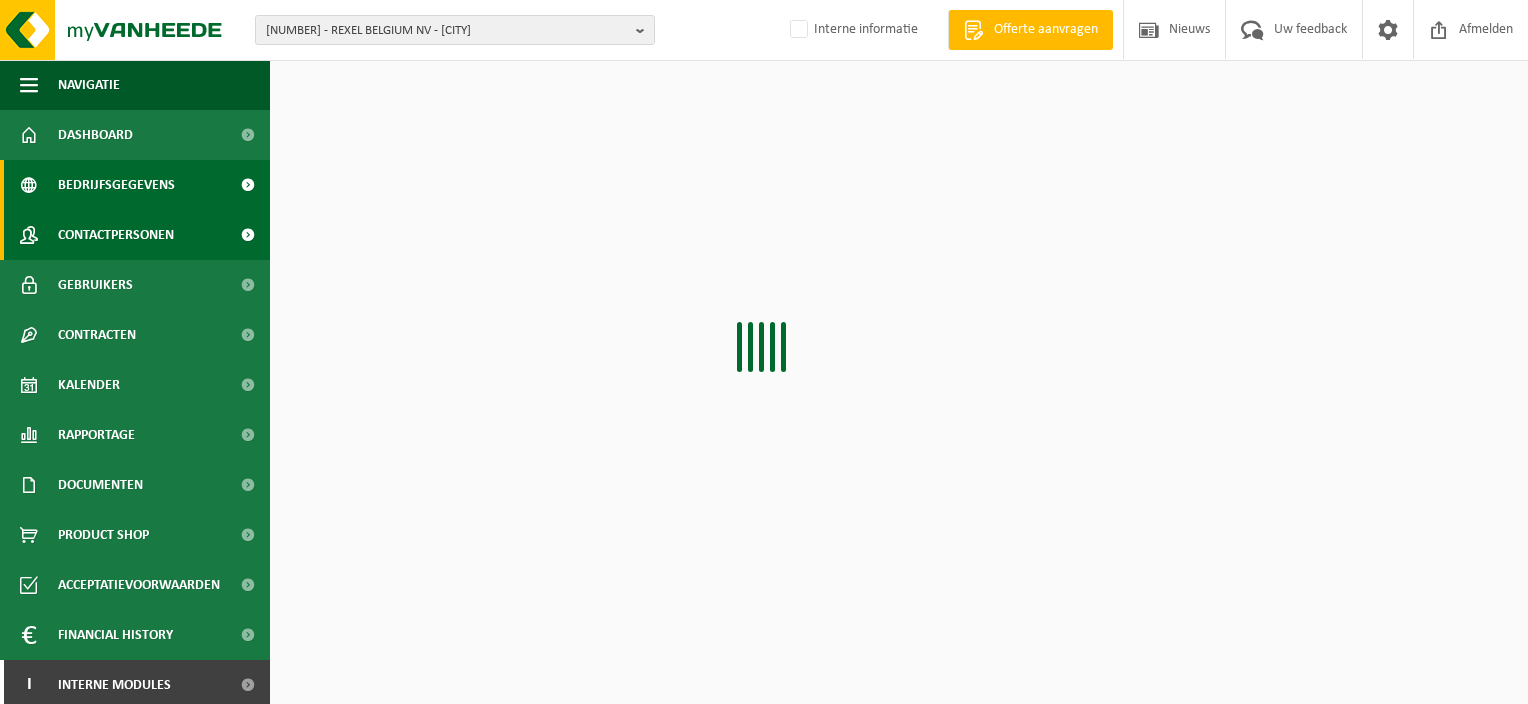 scroll, scrollTop: 0, scrollLeft: 0, axis: both 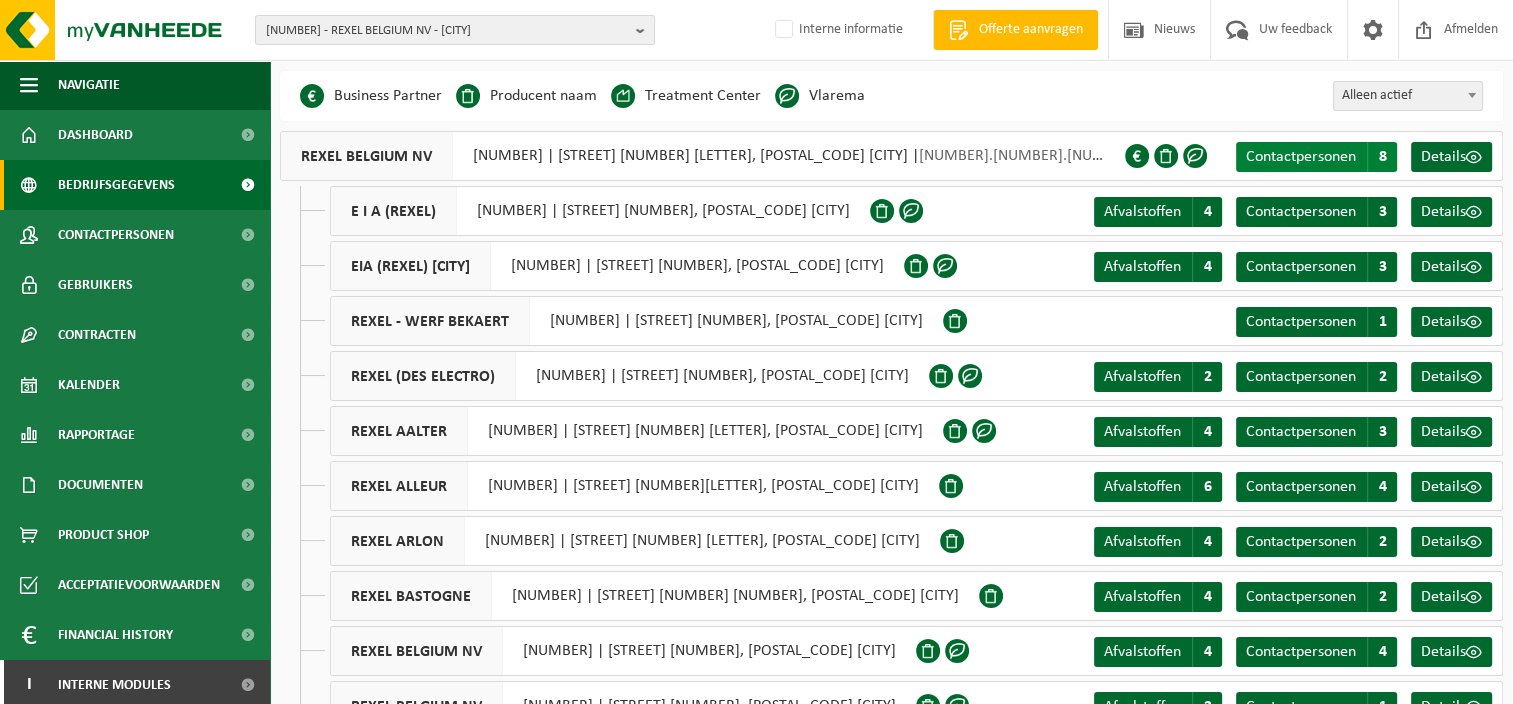 click on "Contactpersonen" at bounding box center [1301, 157] 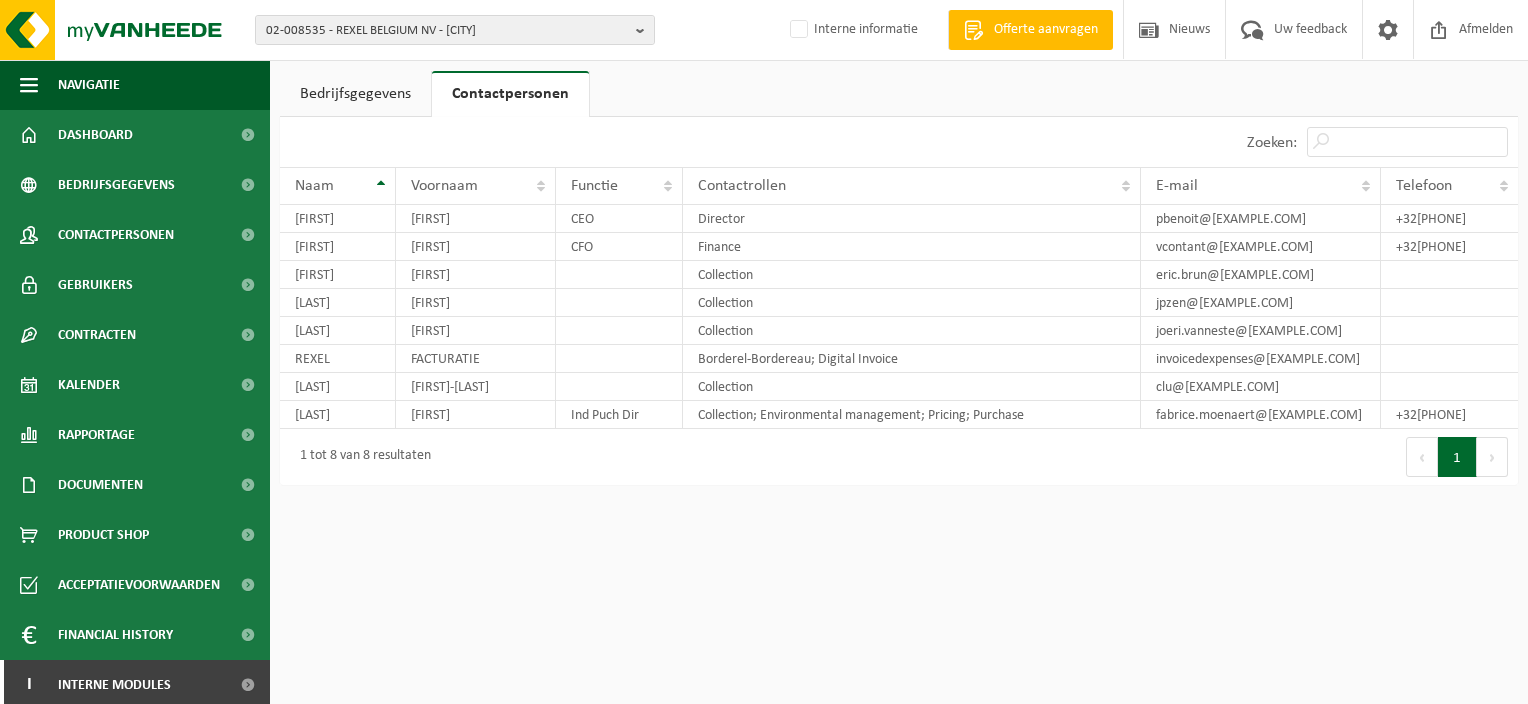 scroll, scrollTop: 0, scrollLeft: 0, axis: both 